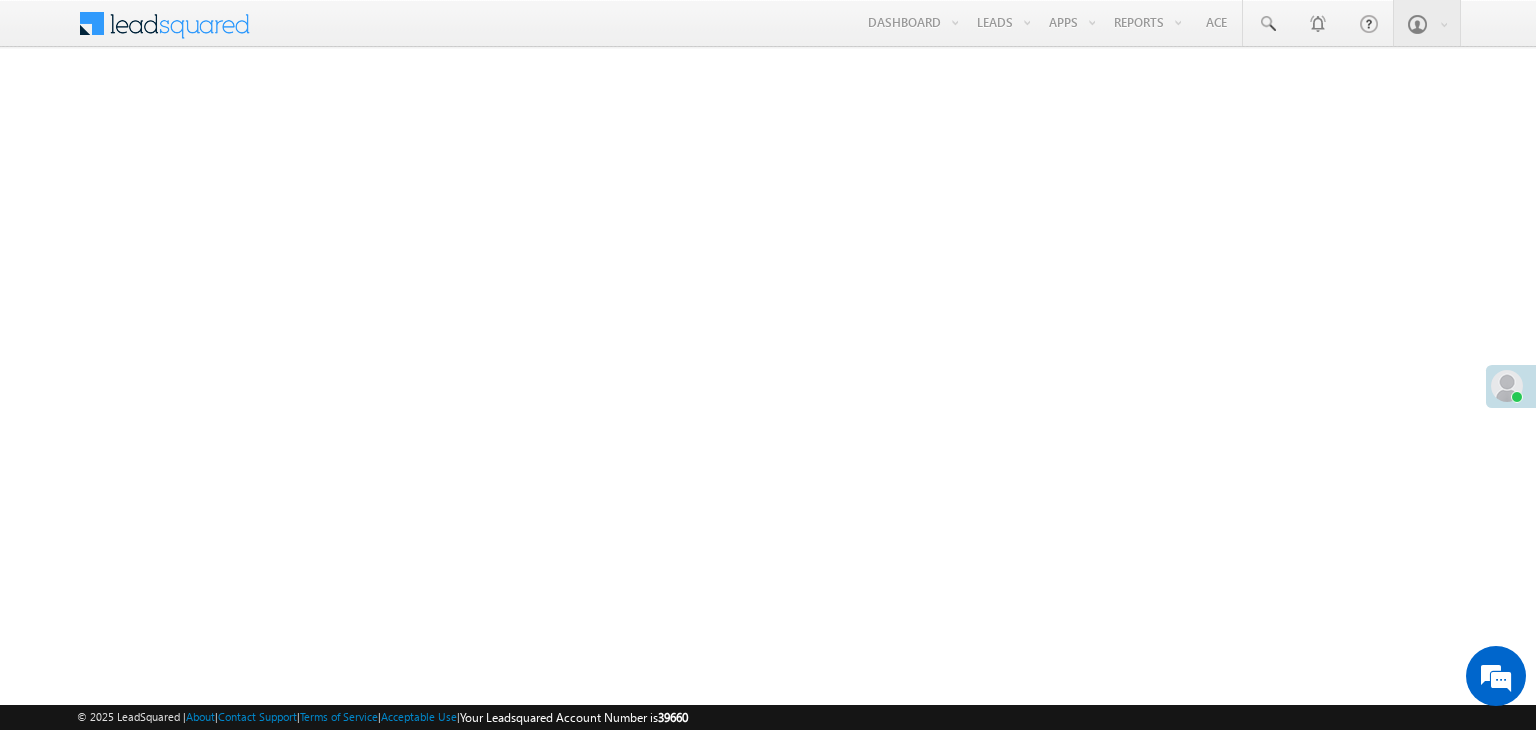scroll, scrollTop: 0, scrollLeft: 0, axis: both 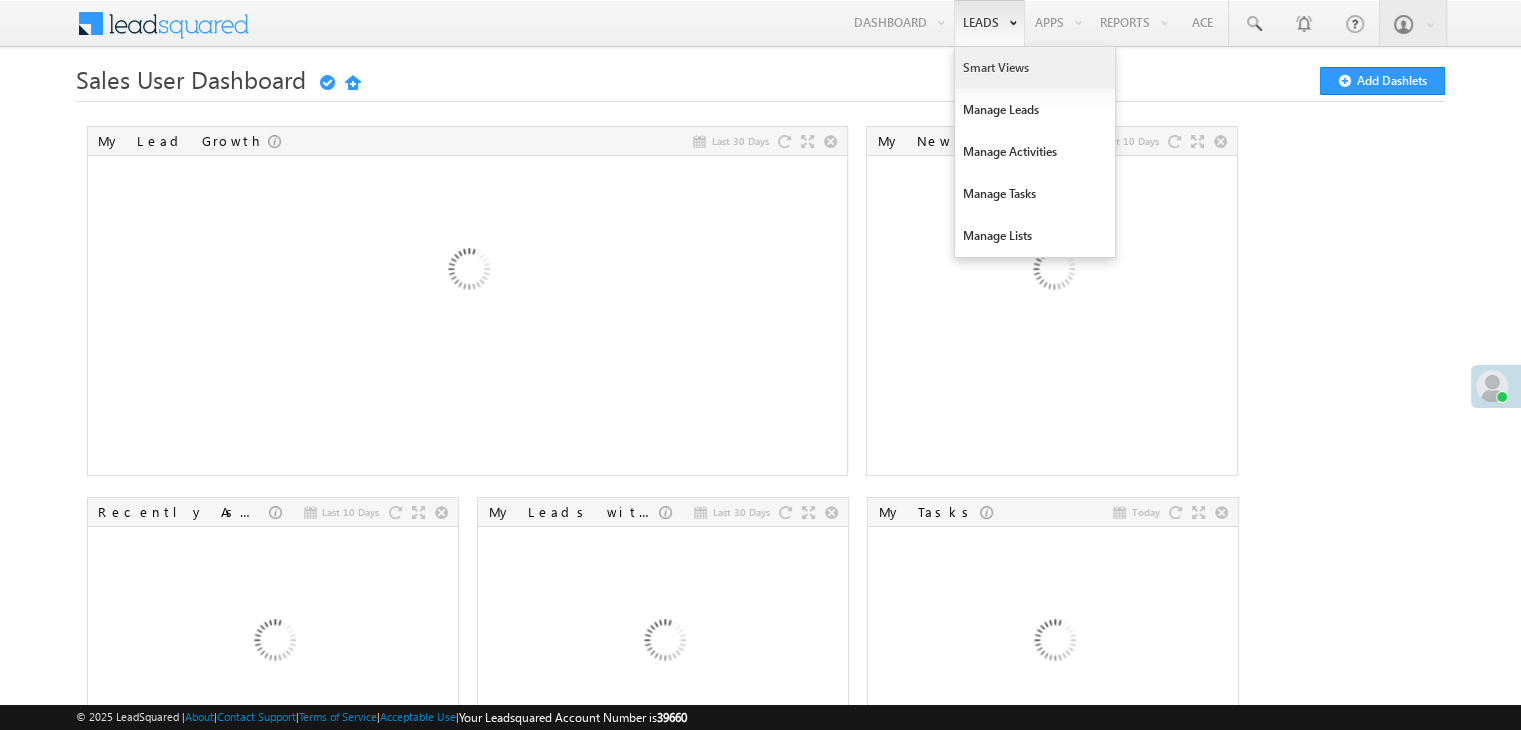 click on "Smart Views" at bounding box center [1035, 68] 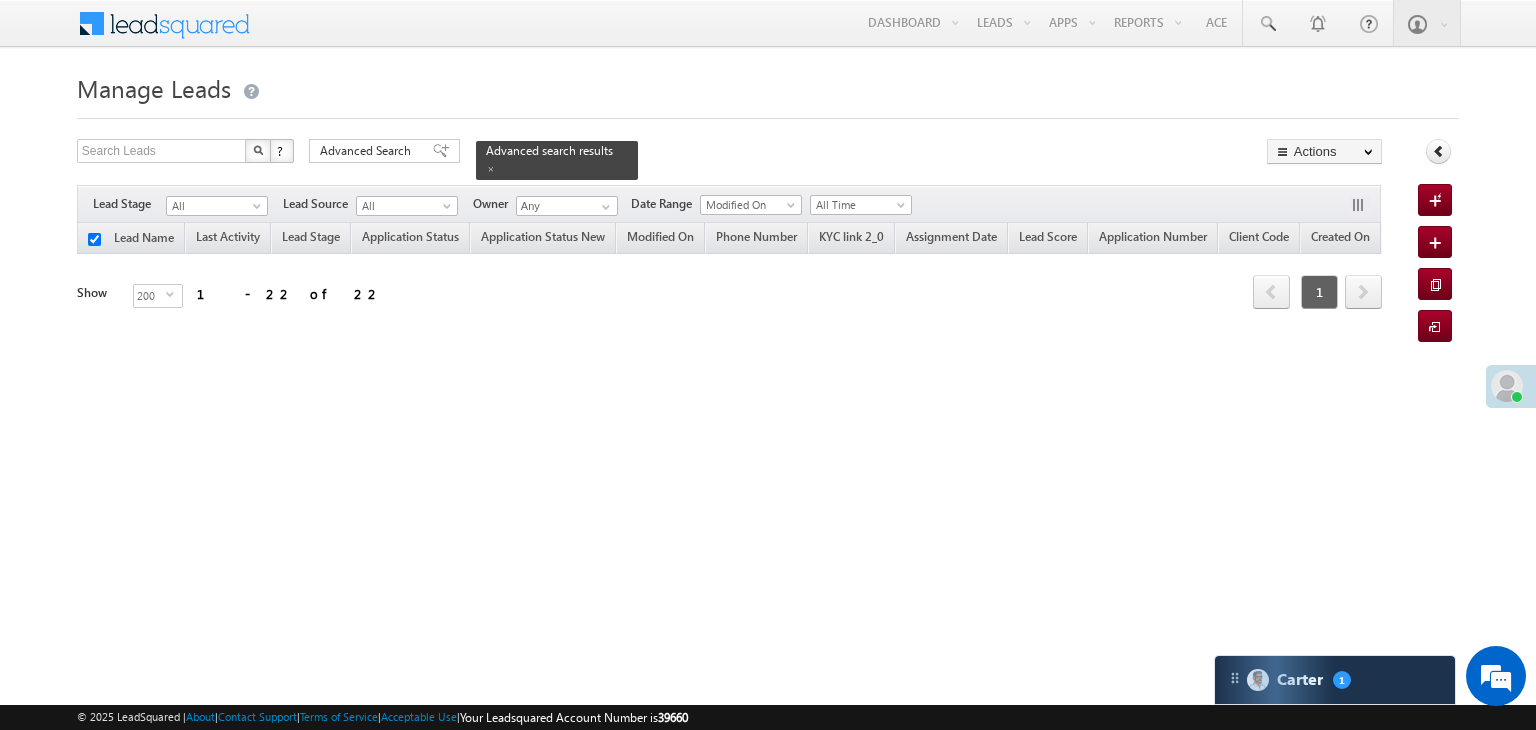 scroll, scrollTop: 0, scrollLeft: 0, axis: both 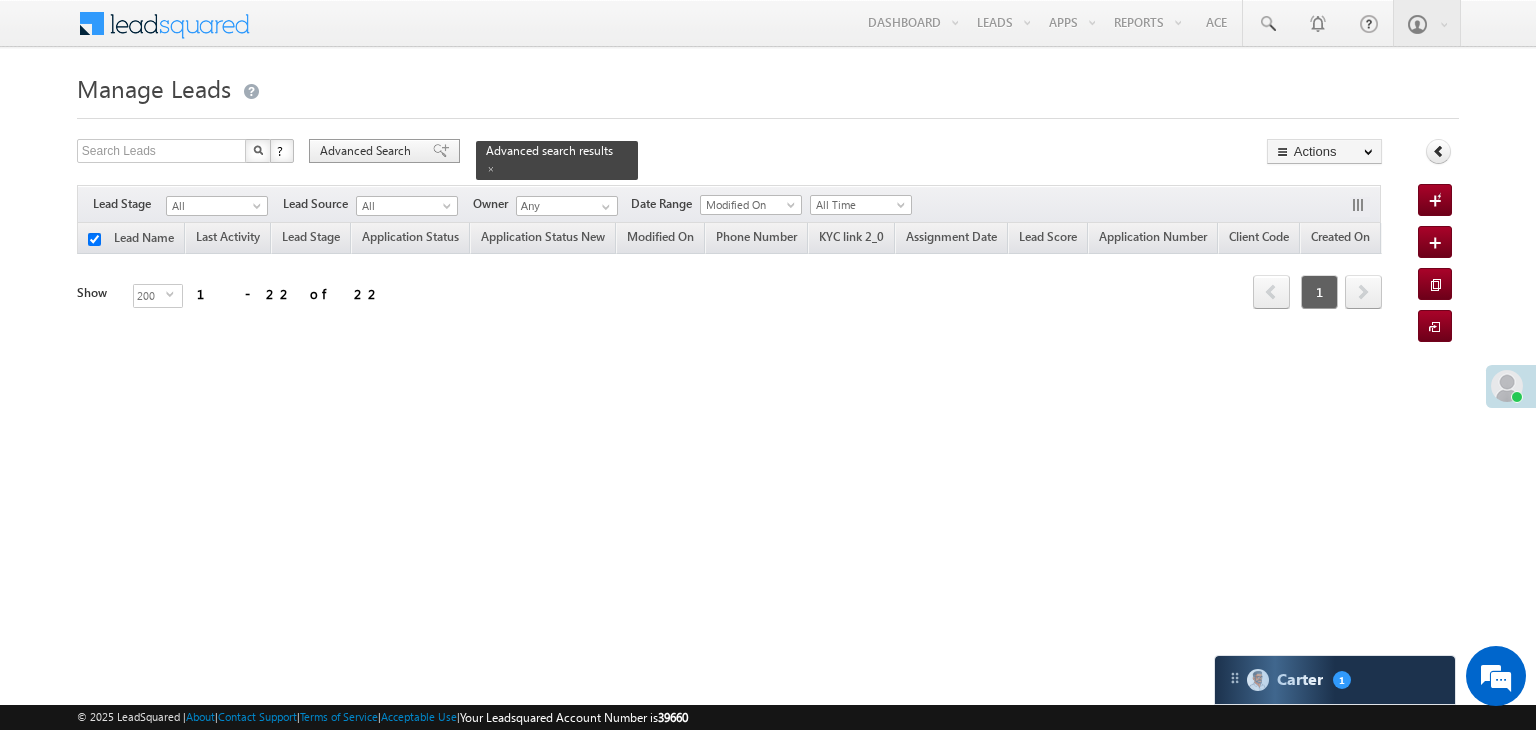 click on "Advanced Search" at bounding box center [368, 151] 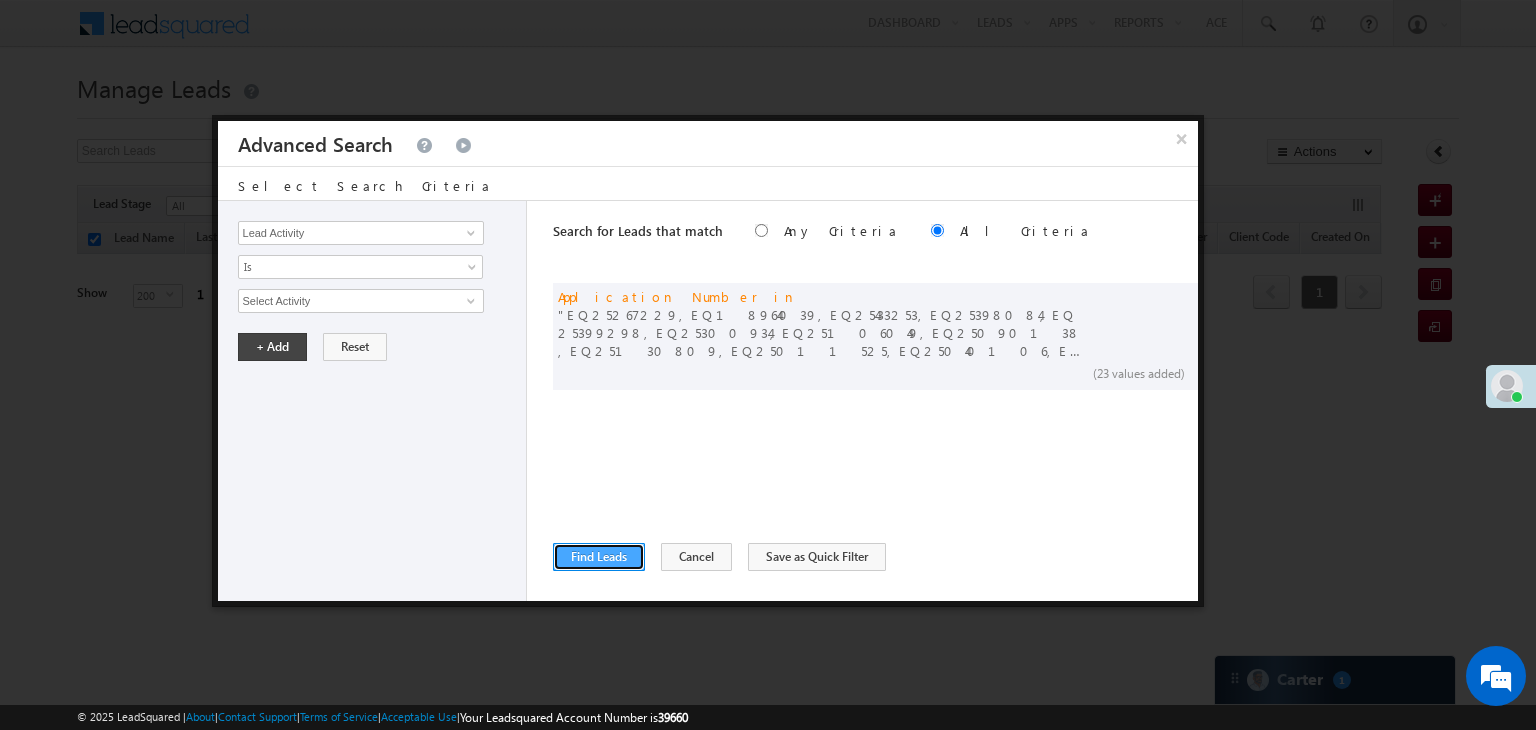 click on "Find Leads" at bounding box center (599, 557) 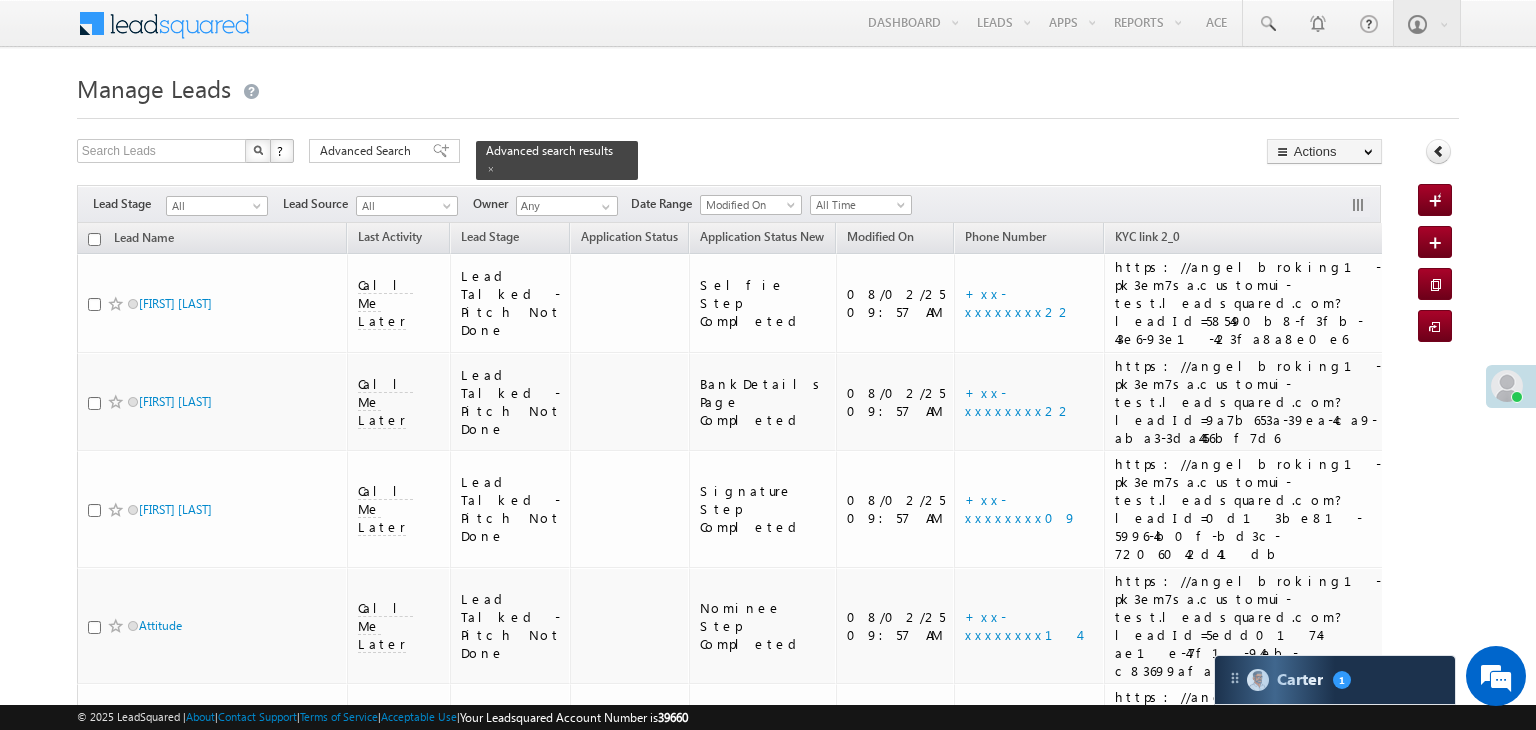 checkbox on "false" 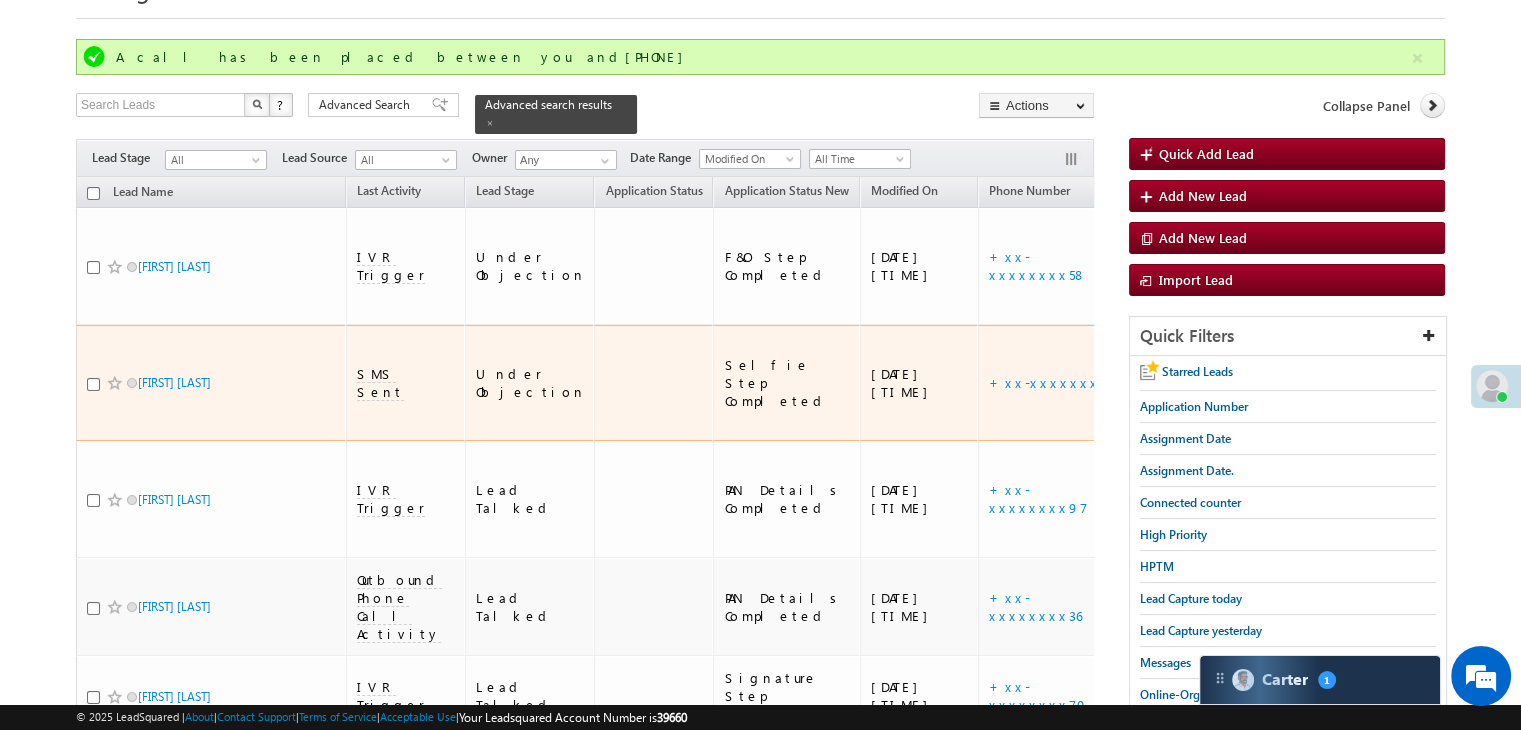 scroll, scrollTop: 100, scrollLeft: 0, axis: vertical 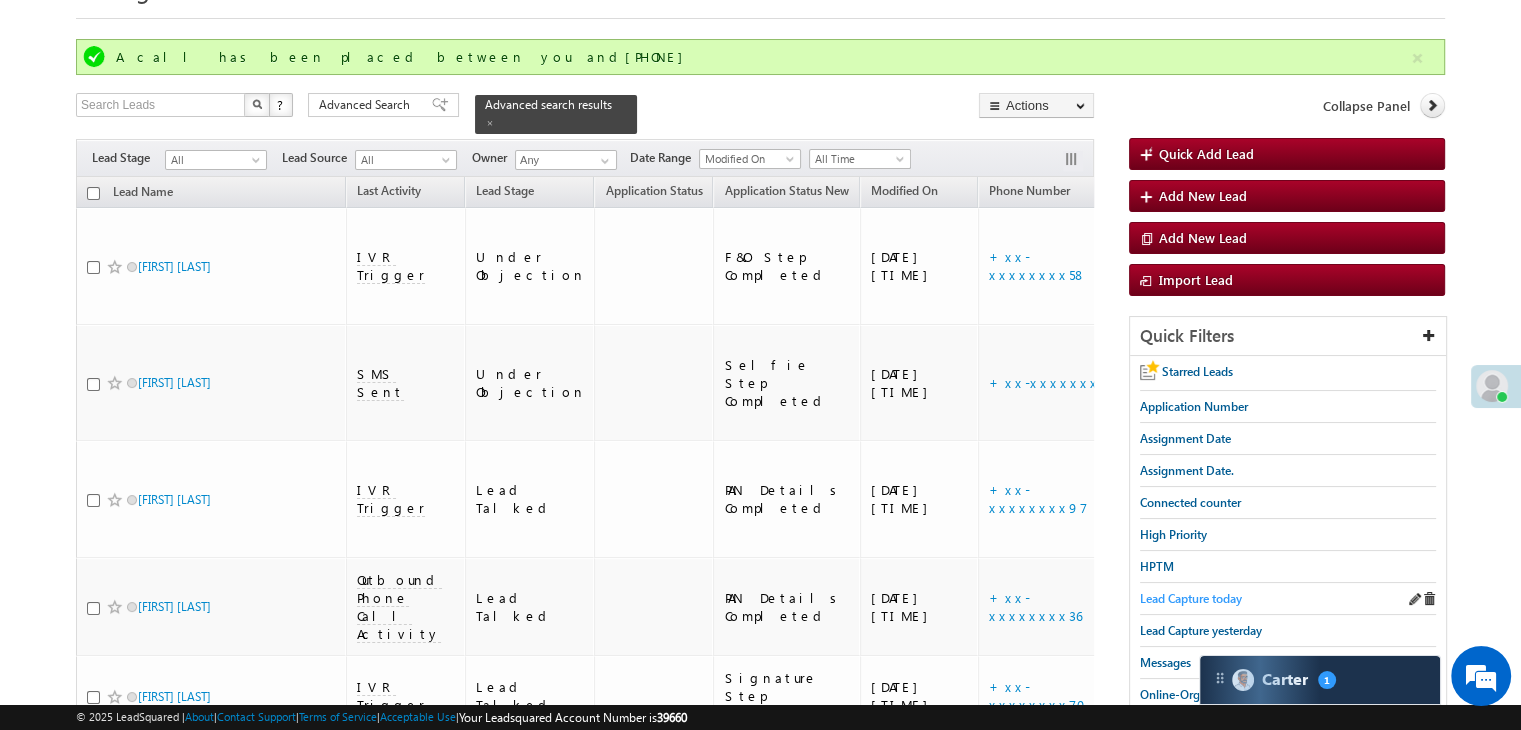 click on "Lead Capture today" at bounding box center (1191, 598) 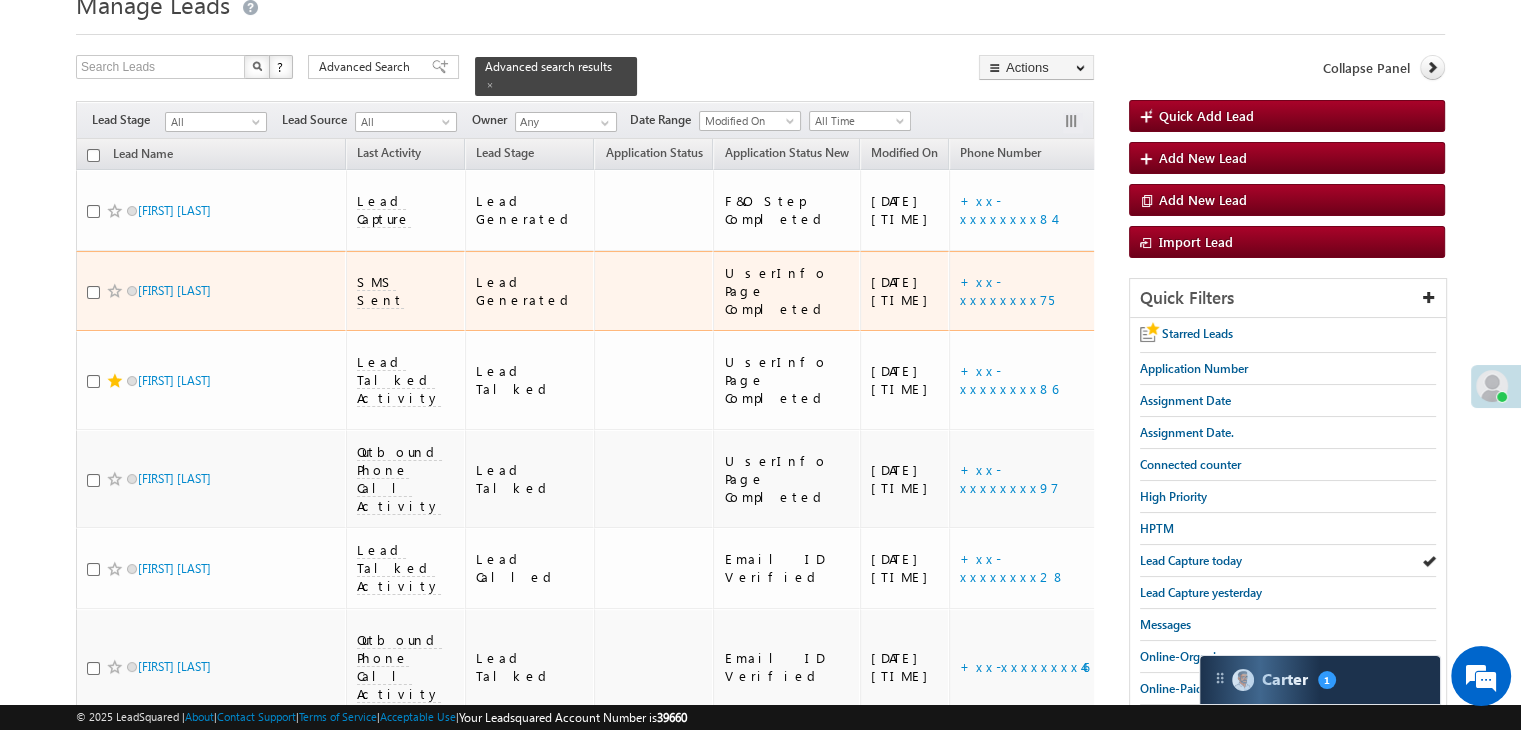 scroll, scrollTop: 0, scrollLeft: 0, axis: both 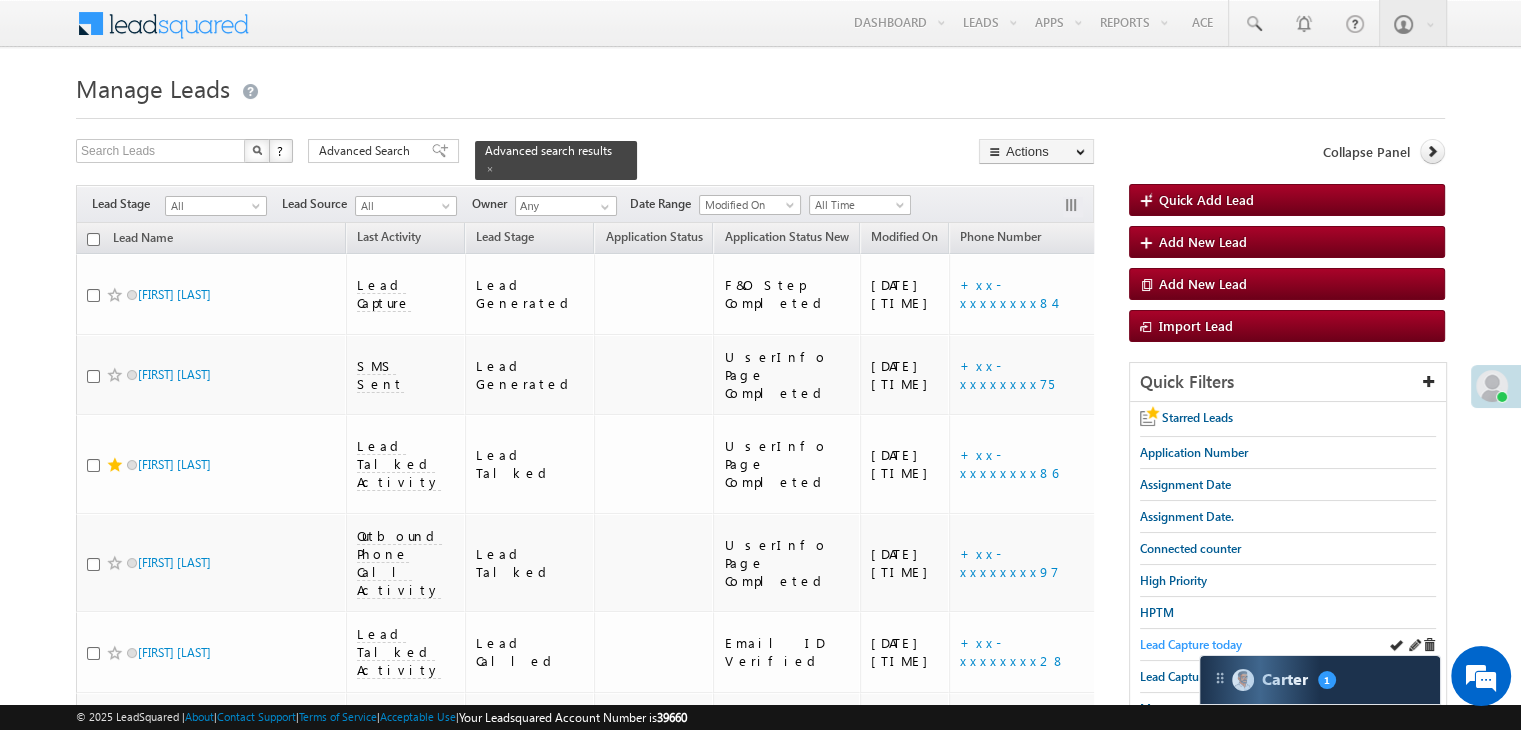click on "Lead Capture today" at bounding box center [1191, 644] 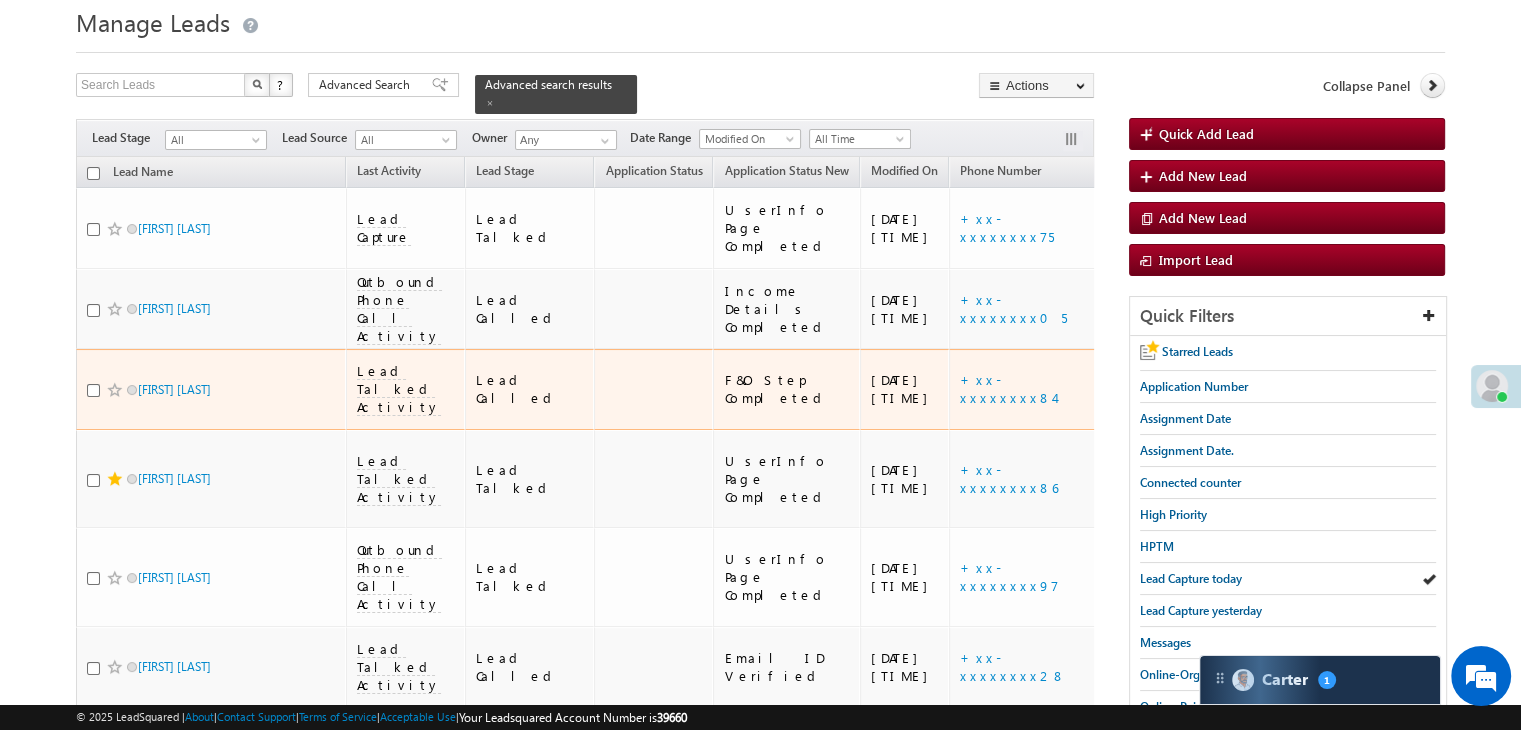 scroll, scrollTop: 100, scrollLeft: 0, axis: vertical 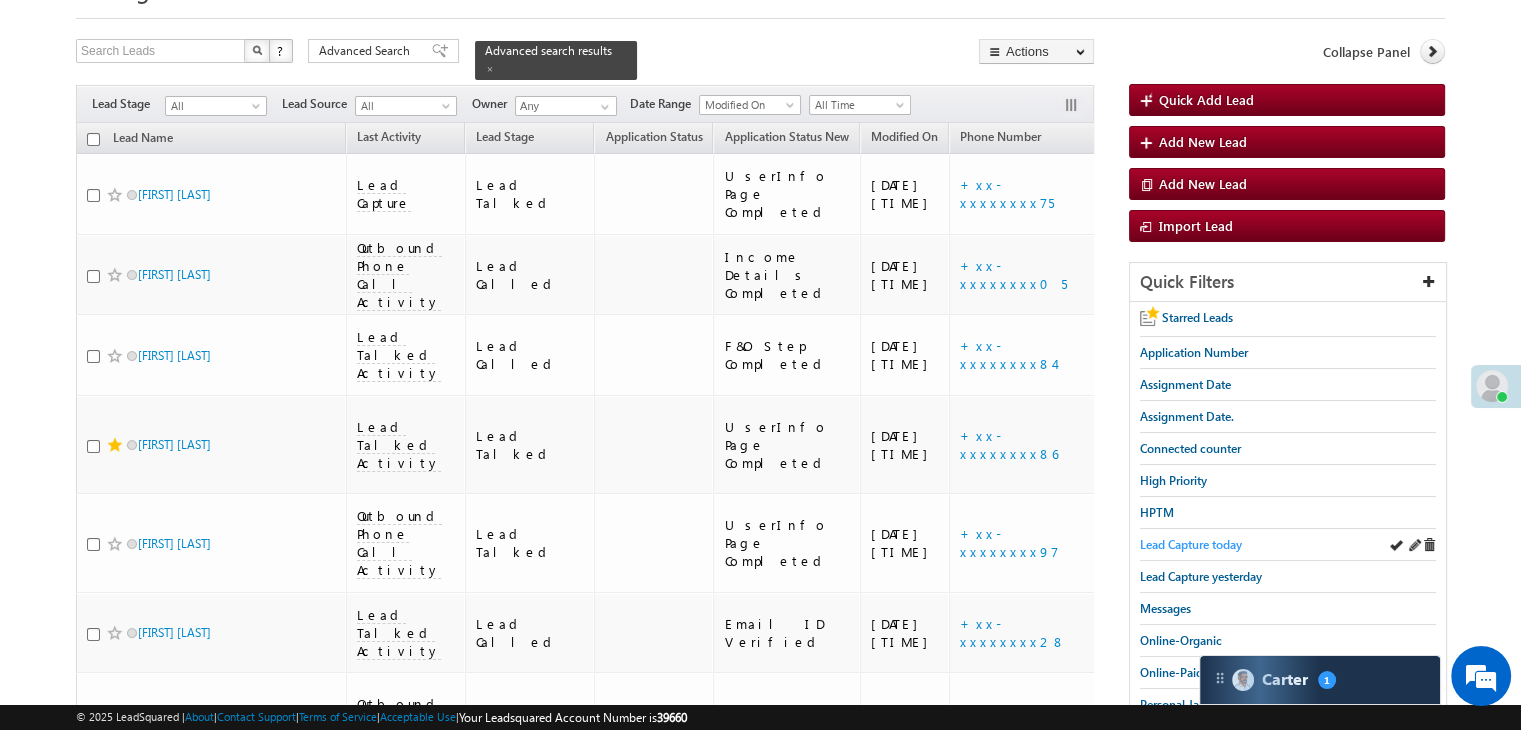 click on "Lead Capture today" at bounding box center (1191, 544) 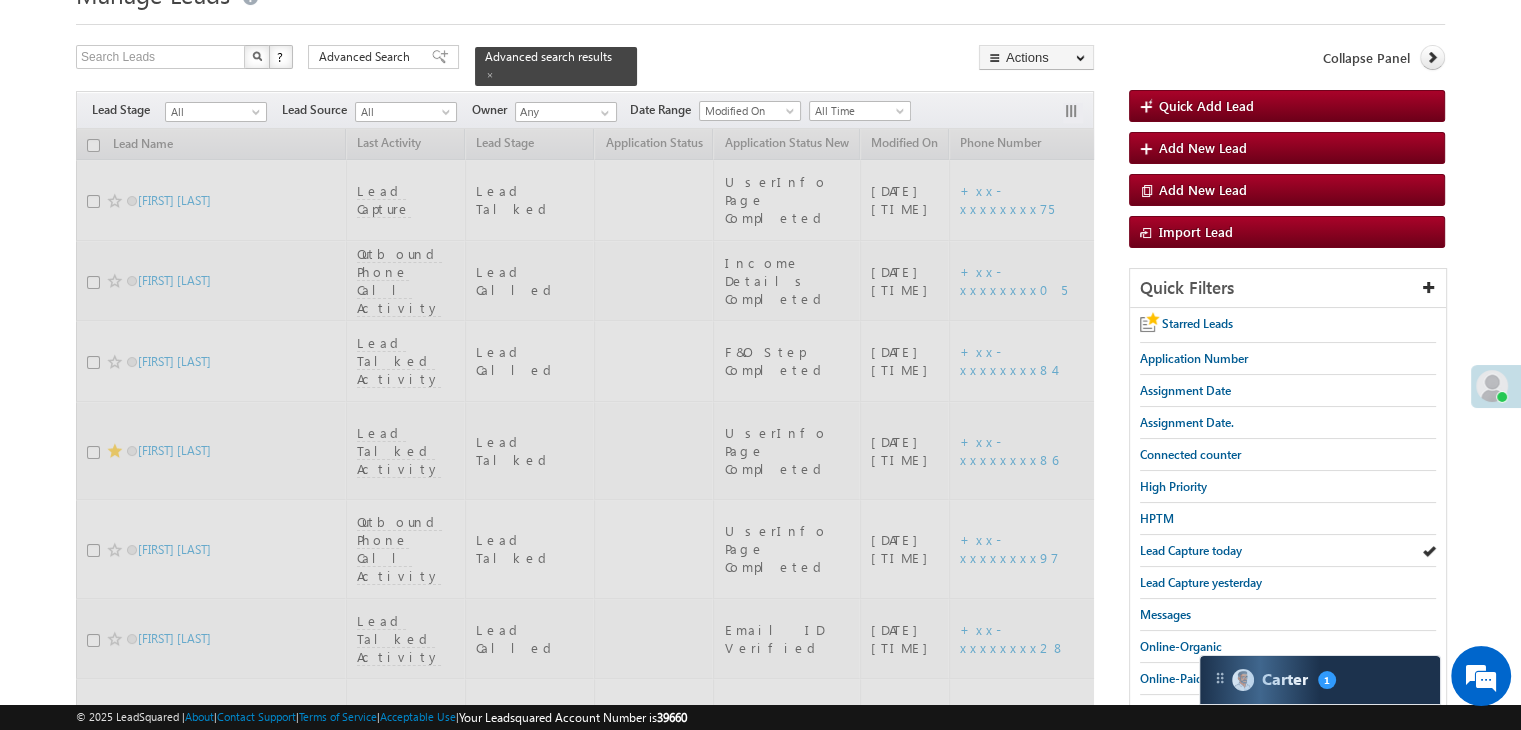 scroll, scrollTop: 0, scrollLeft: 0, axis: both 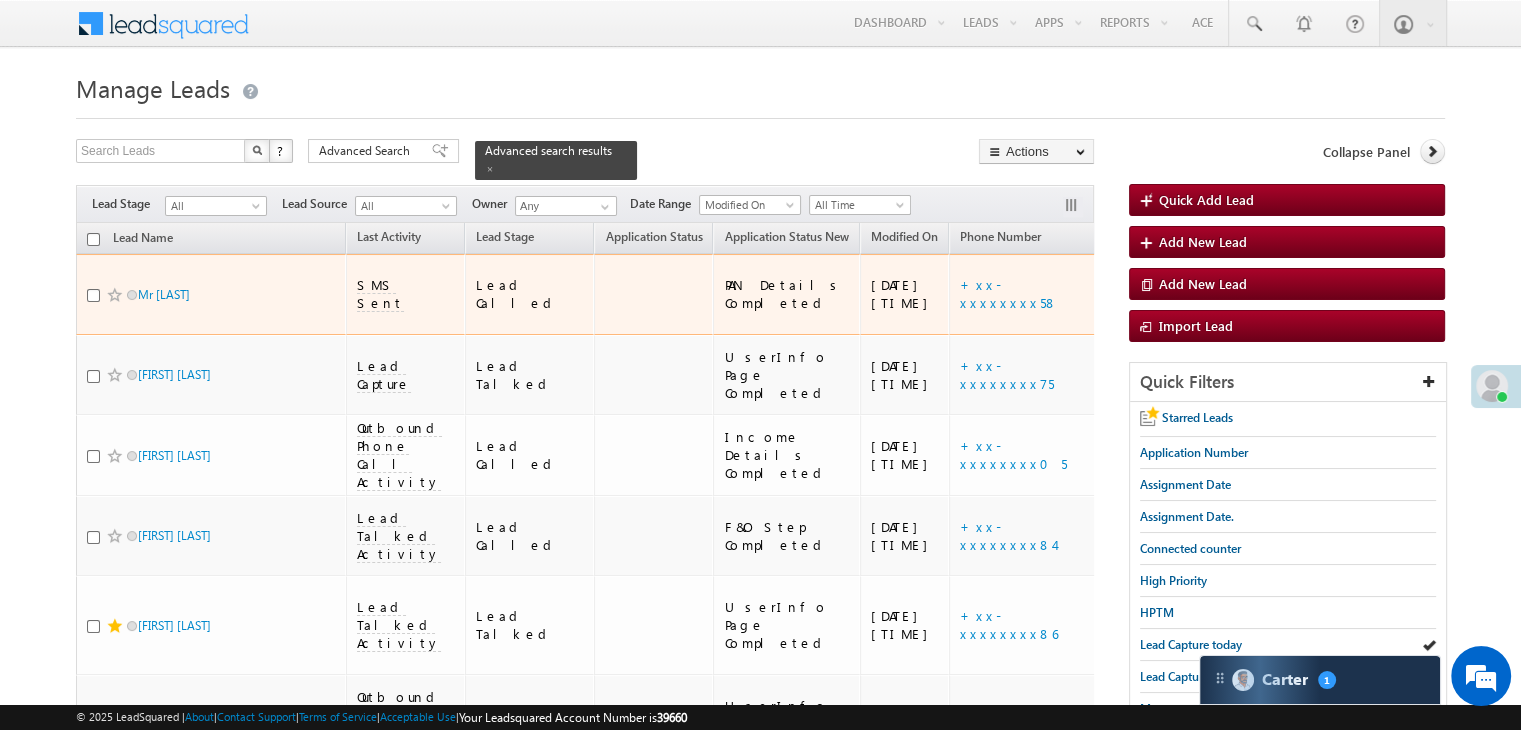 click on "https://angelbroking1-pk3em7sa.customui-test.leadsquared.com?leadId=a311daf4-5b5d-4836-b98e-0ec03644ac04" at bounding box center [1243, 294] 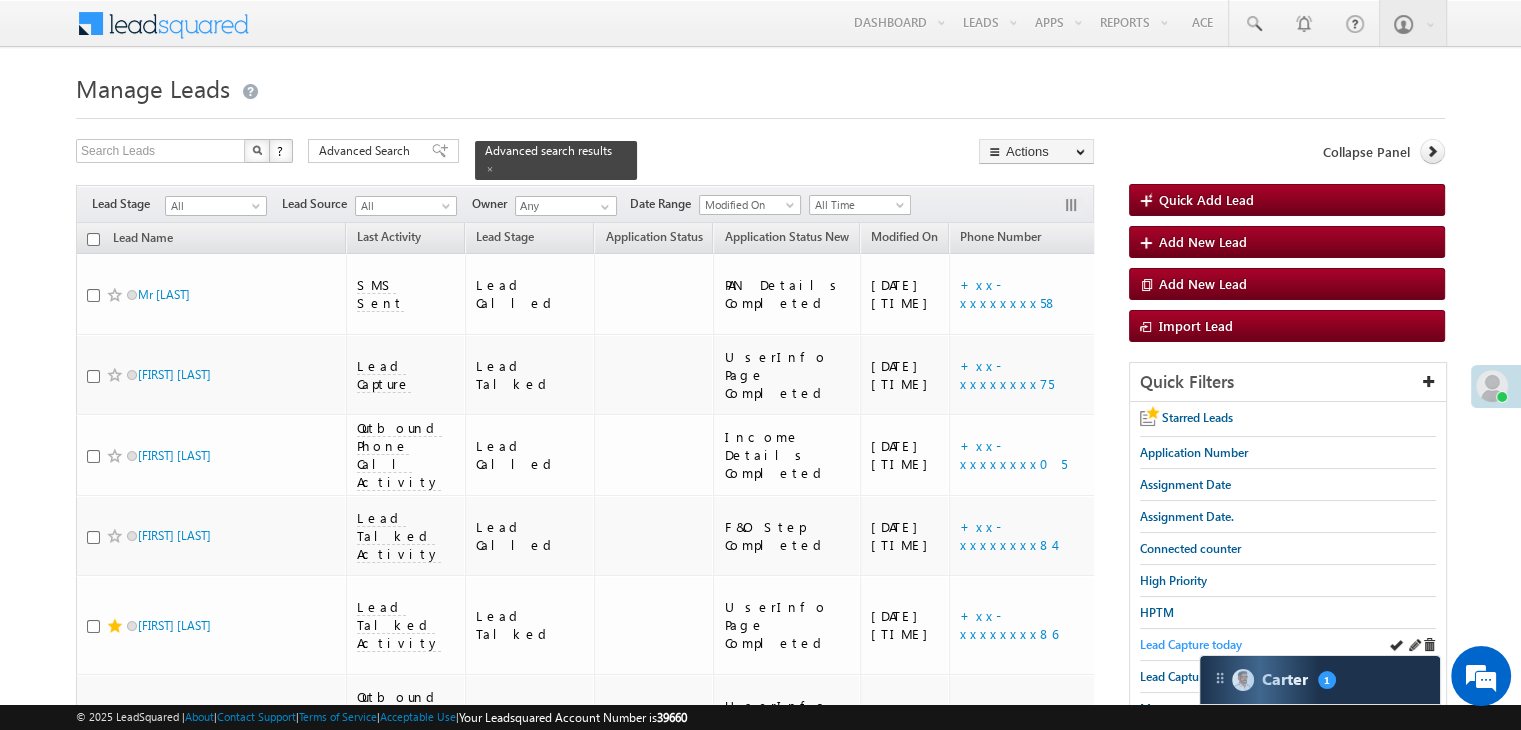 click on "Lead Capture today" at bounding box center [1191, 644] 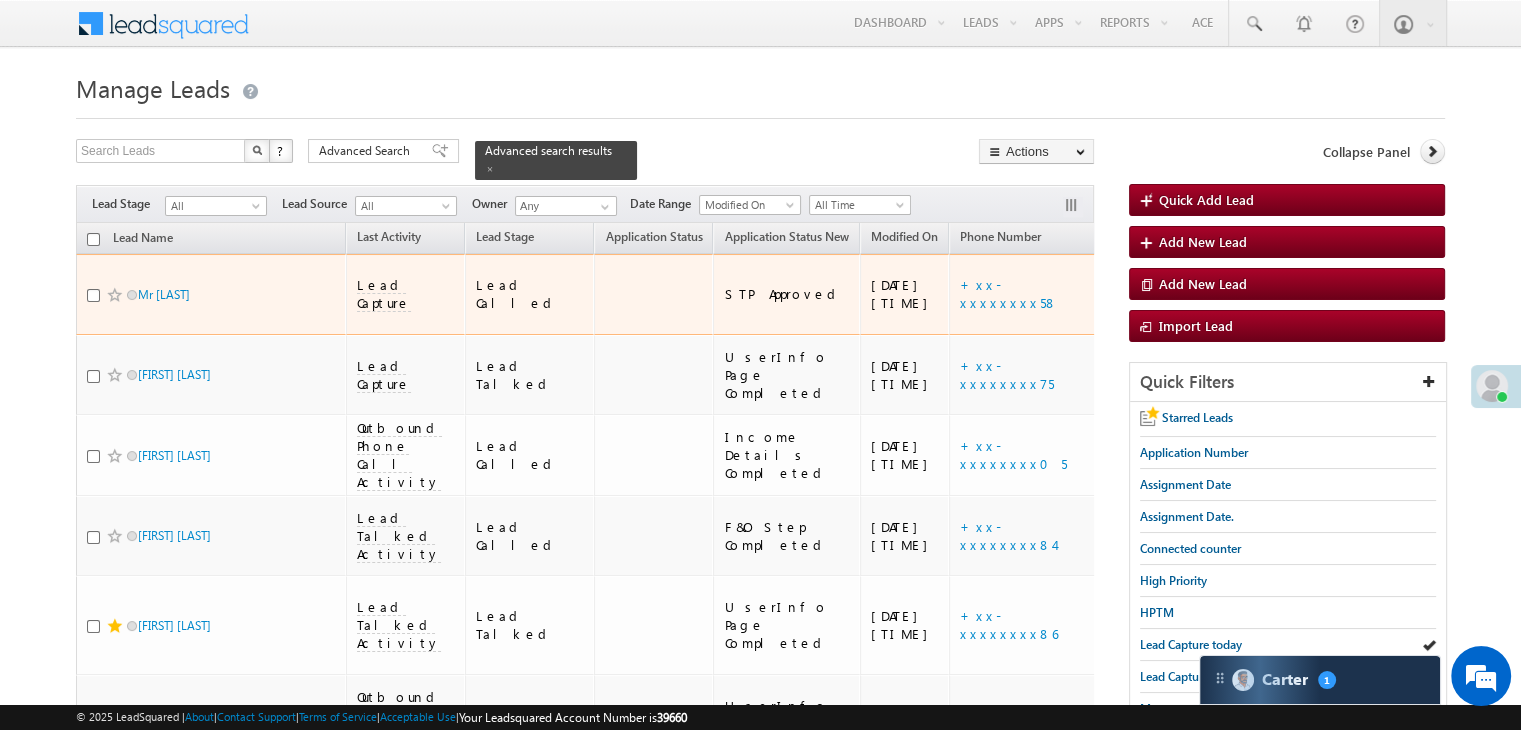 click at bounding box center [115, 295] 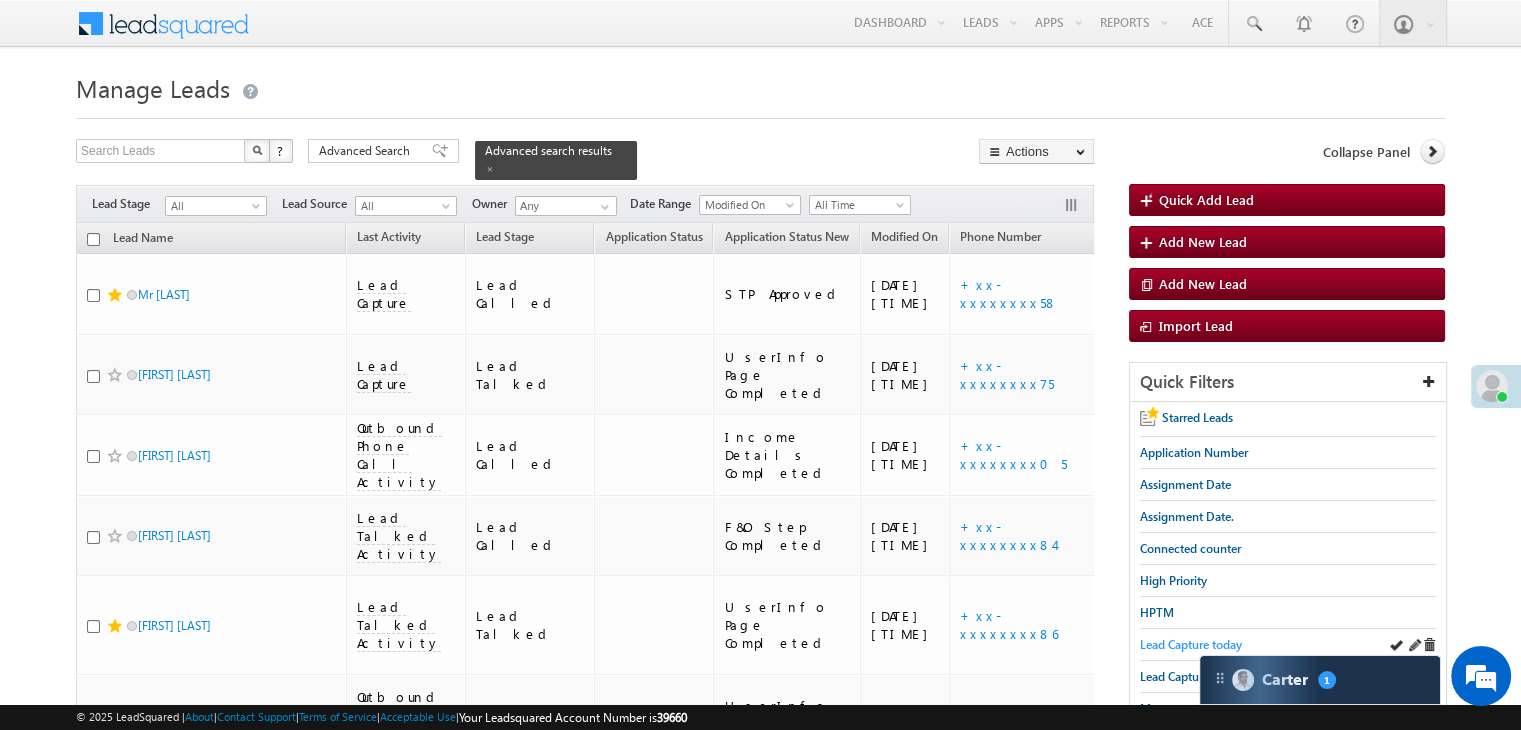 click on "Lead Capture today" at bounding box center [1191, 644] 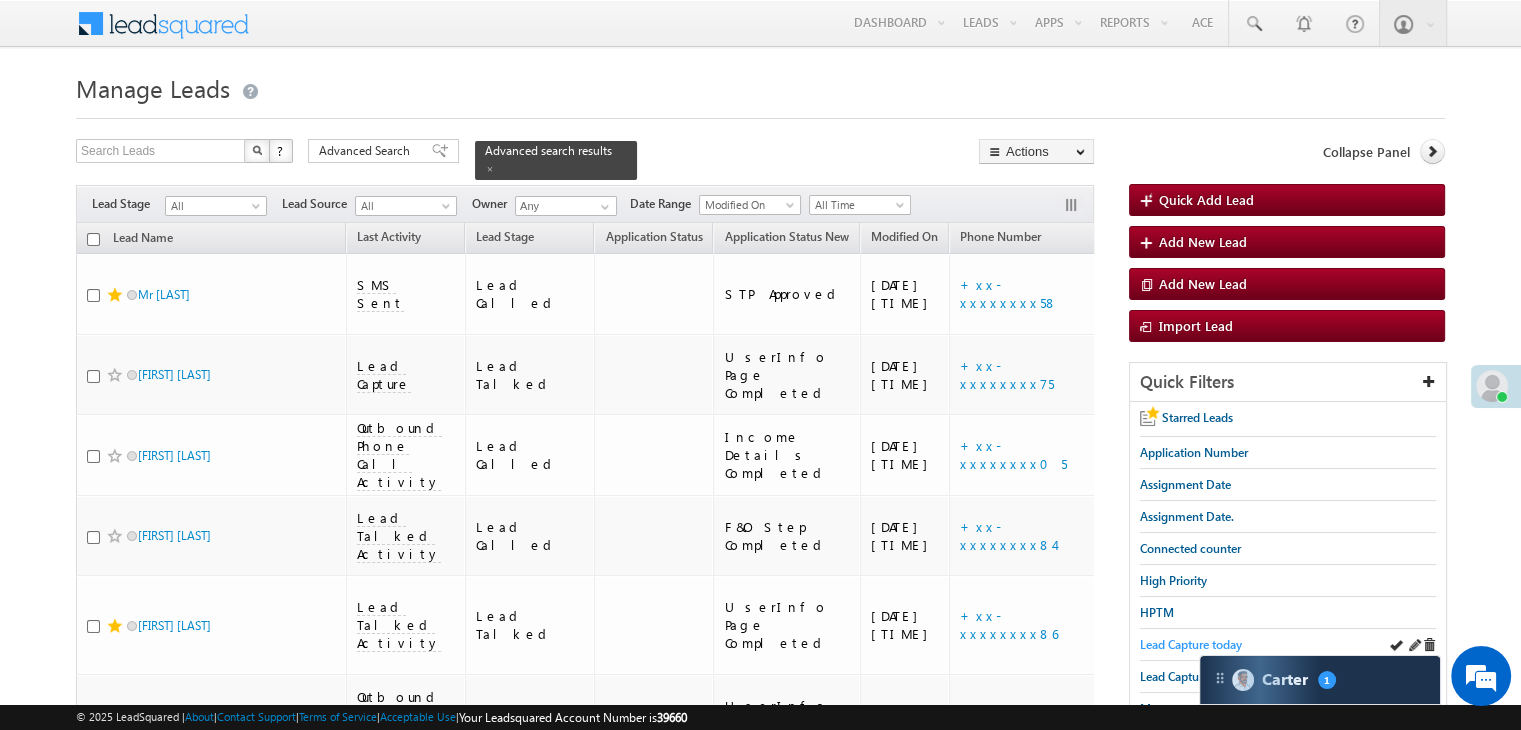 click on "Lead Capture today" at bounding box center (1191, 644) 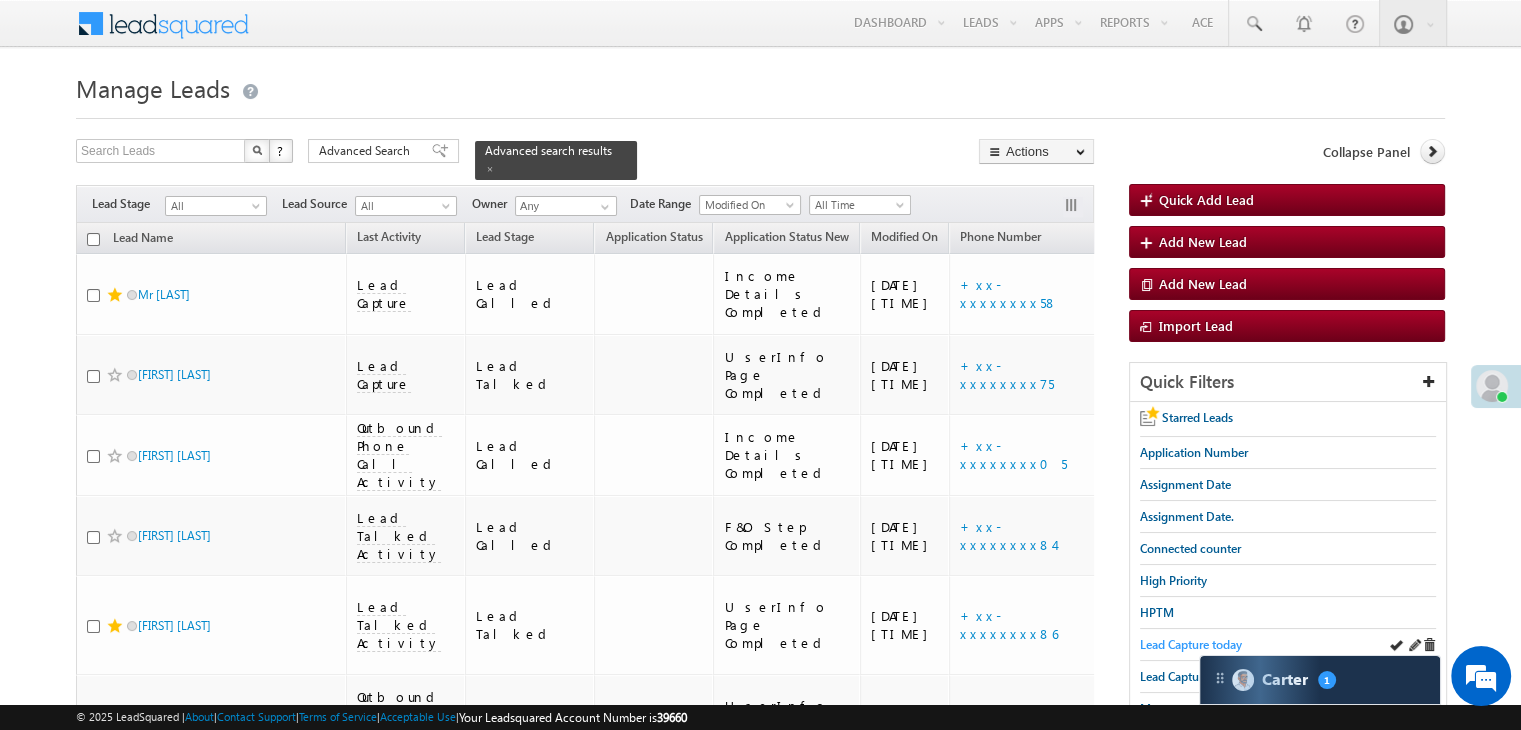 click on "Lead Capture today" at bounding box center (1191, 644) 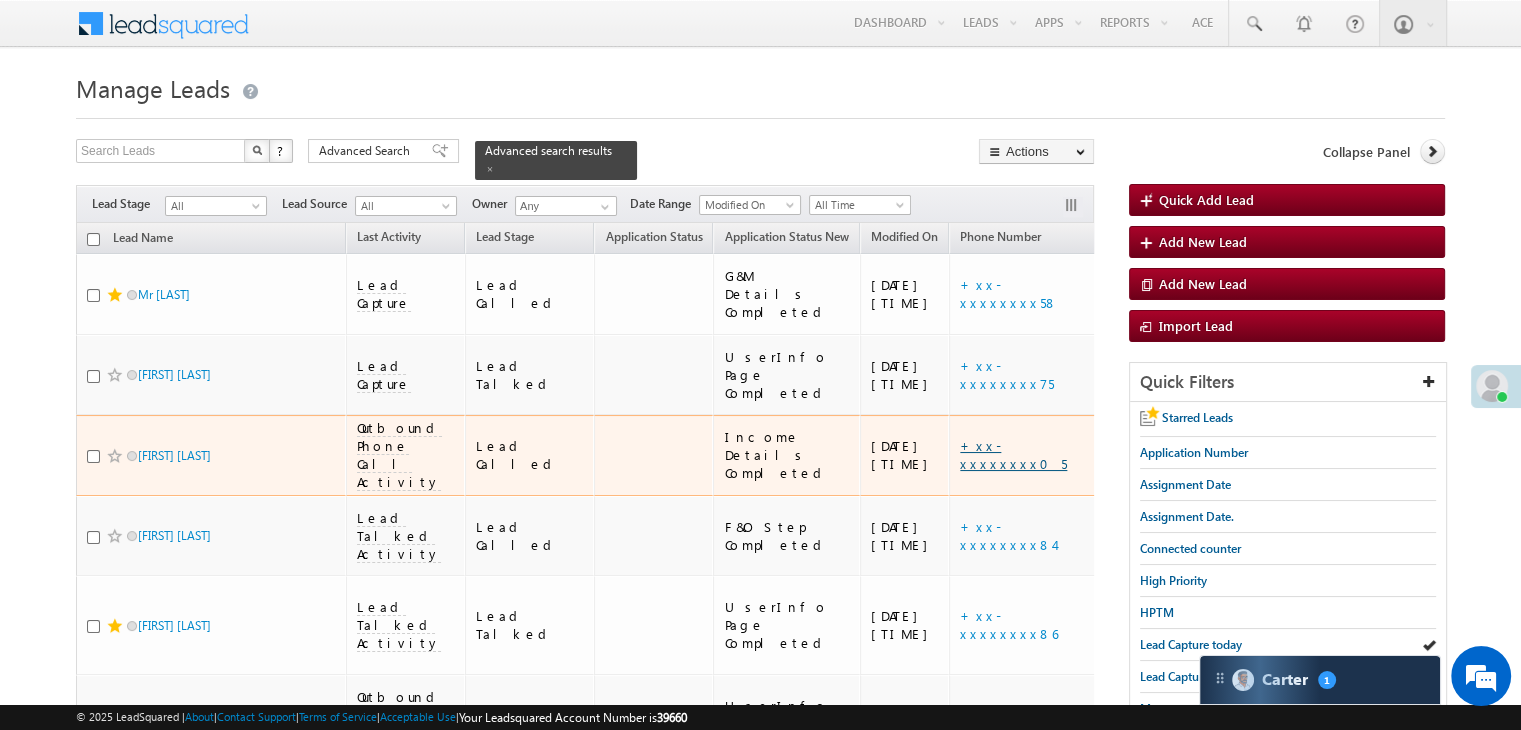 click on "+xx-xxxxxxxx05" at bounding box center [1013, 454] 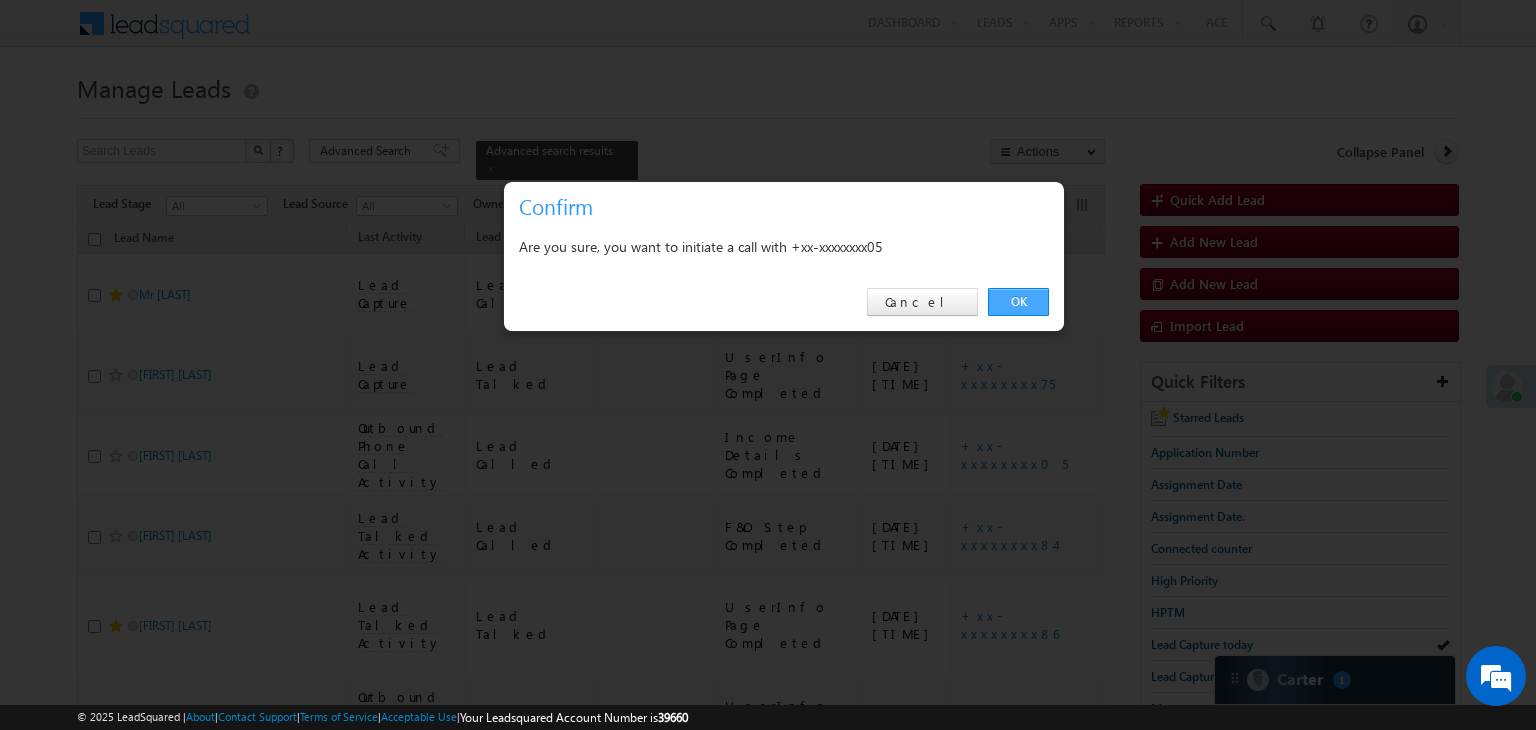click on "OK" at bounding box center (1018, 302) 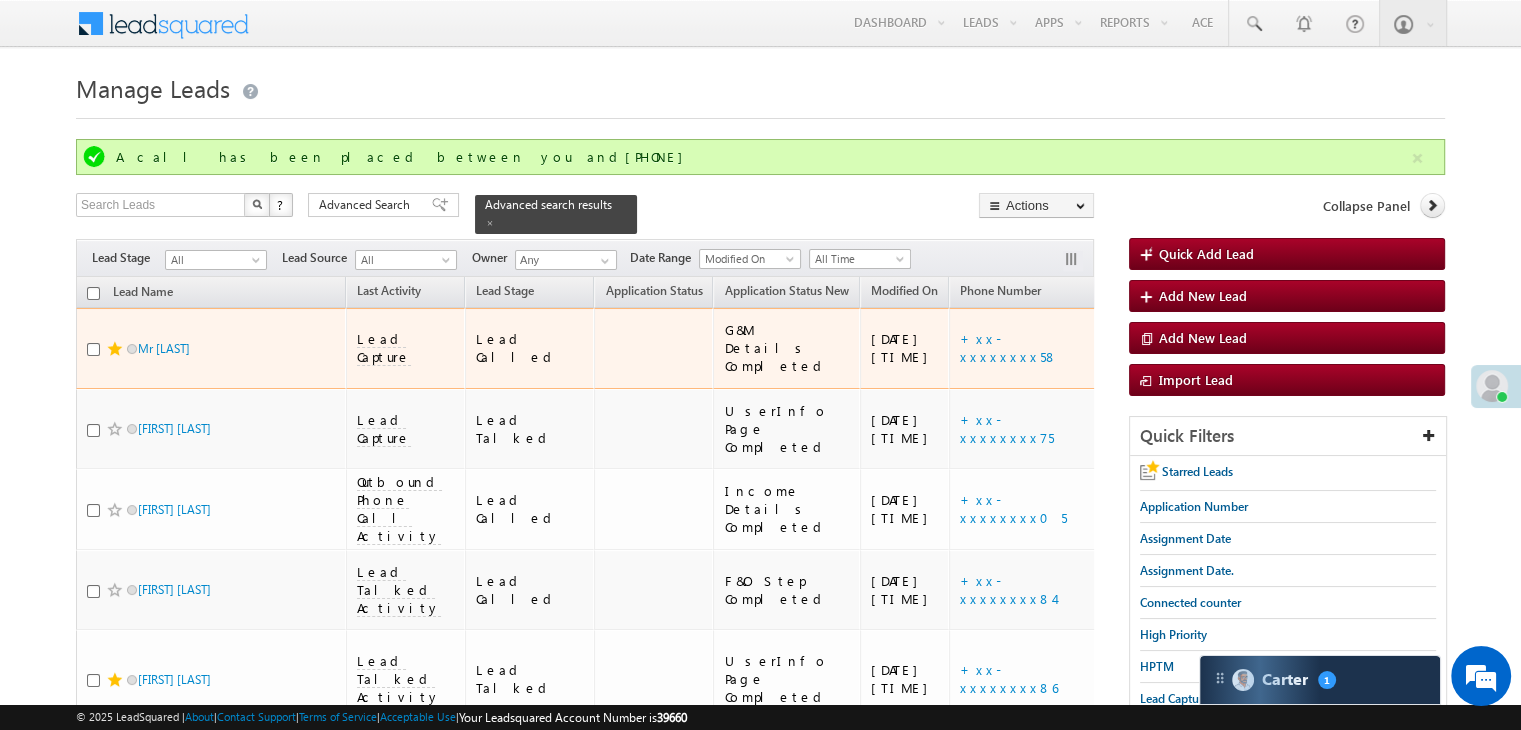click on "https://angelbroking1-pk3em7sa.customui-test.leadsquared.com?leadId=a311daf4-5b5d-4836-b98e-0ec03644ac04" at bounding box center [1243, 348] 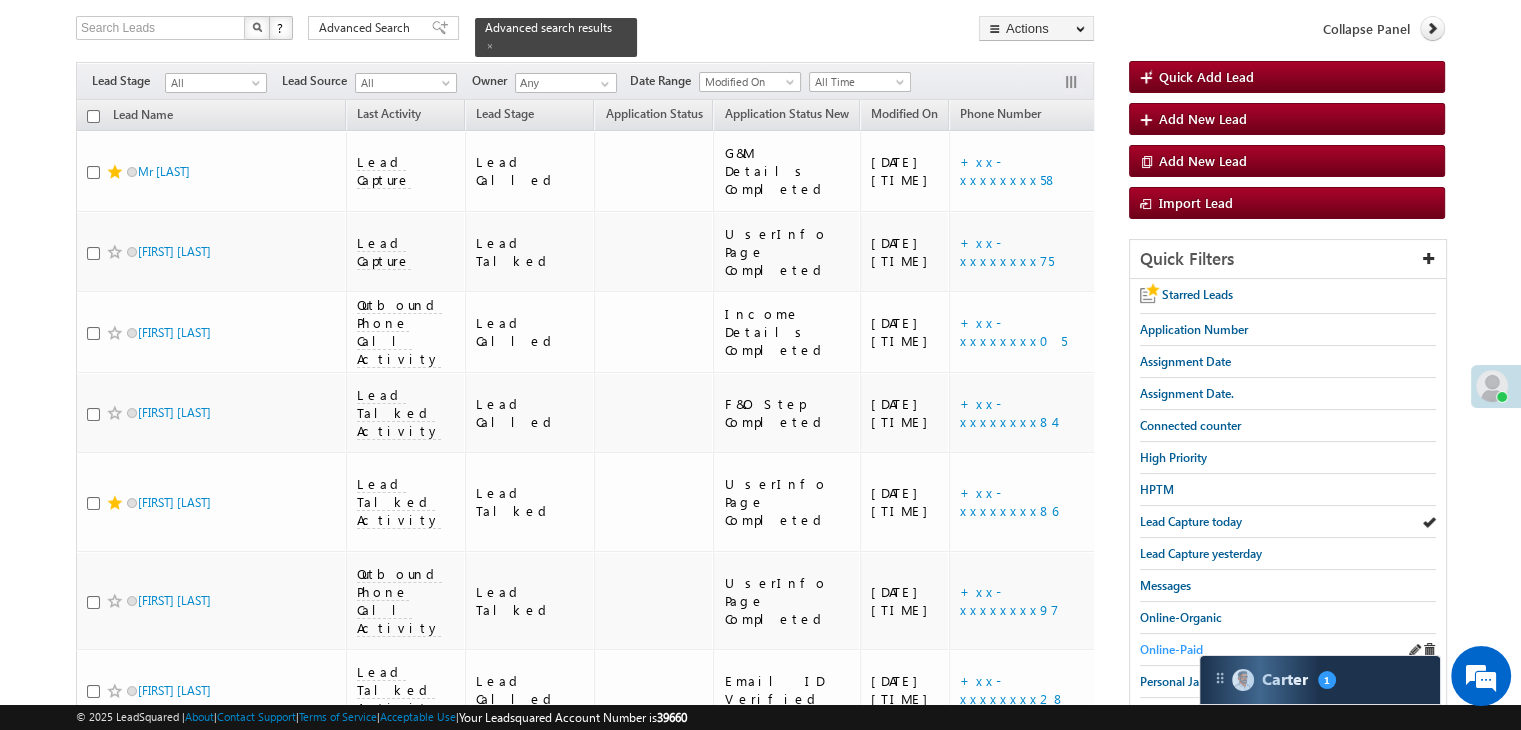 scroll, scrollTop: 200, scrollLeft: 0, axis: vertical 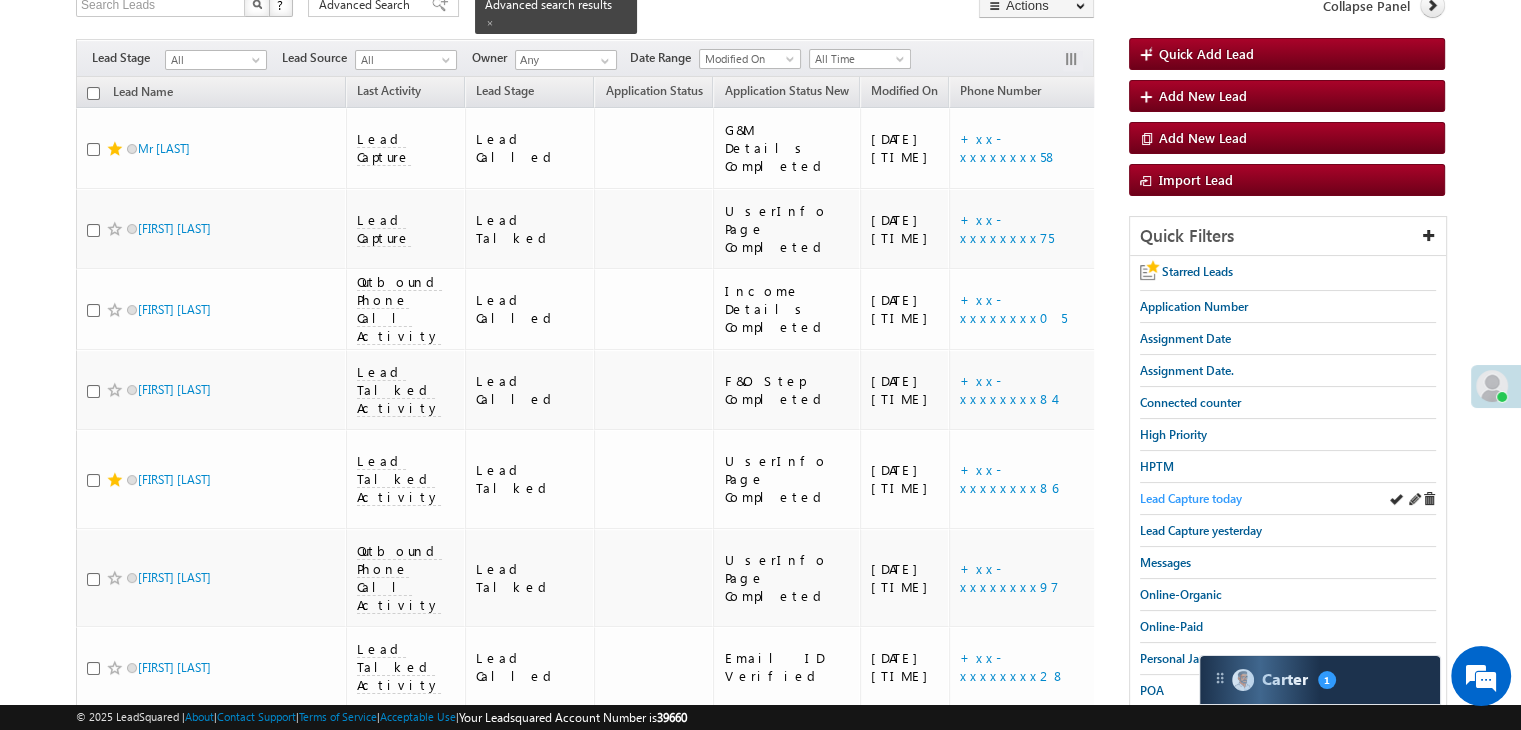 click on "Lead Capture today" at bounding box center (1191, 498) 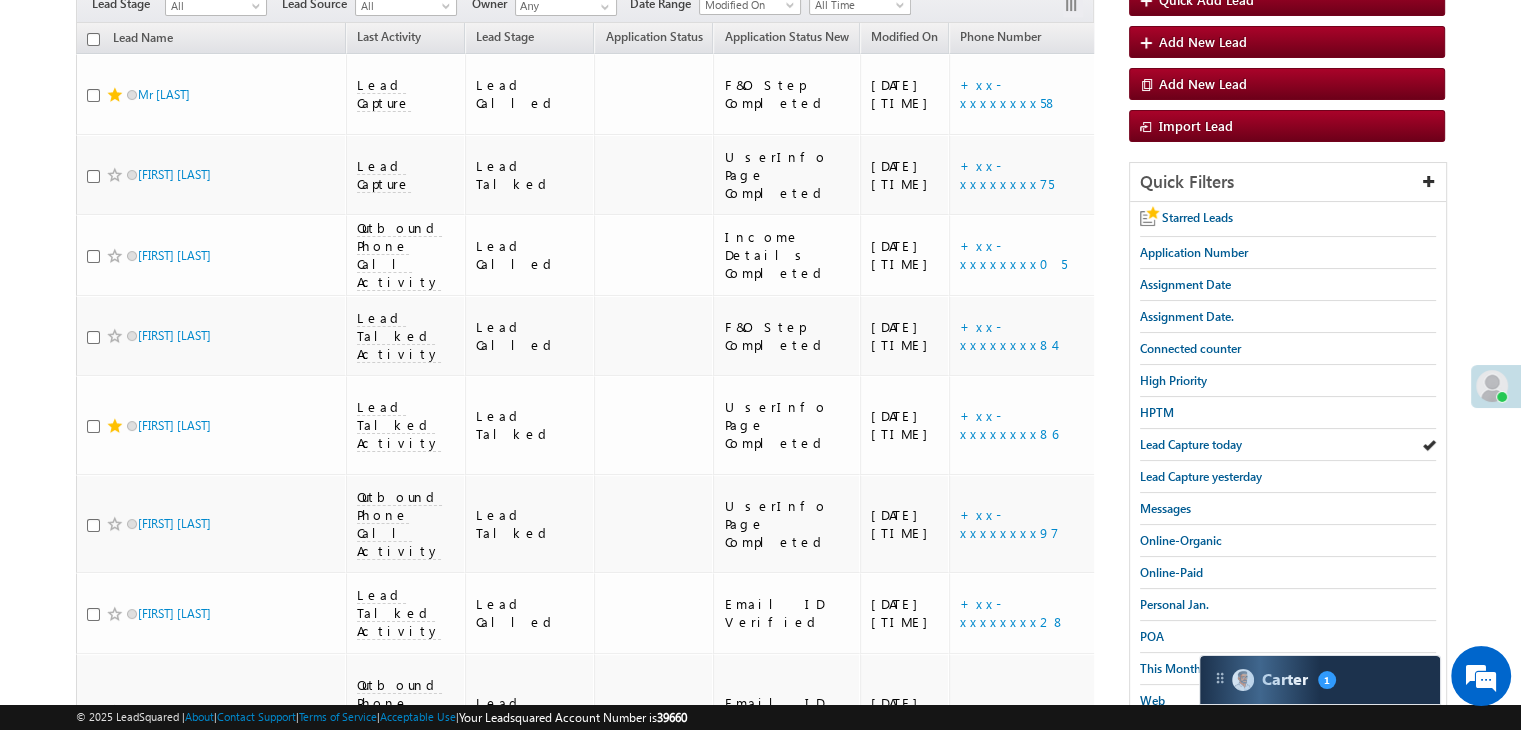 scroll, scrollTop: 146, scrollLeft: 0, axis: vertical 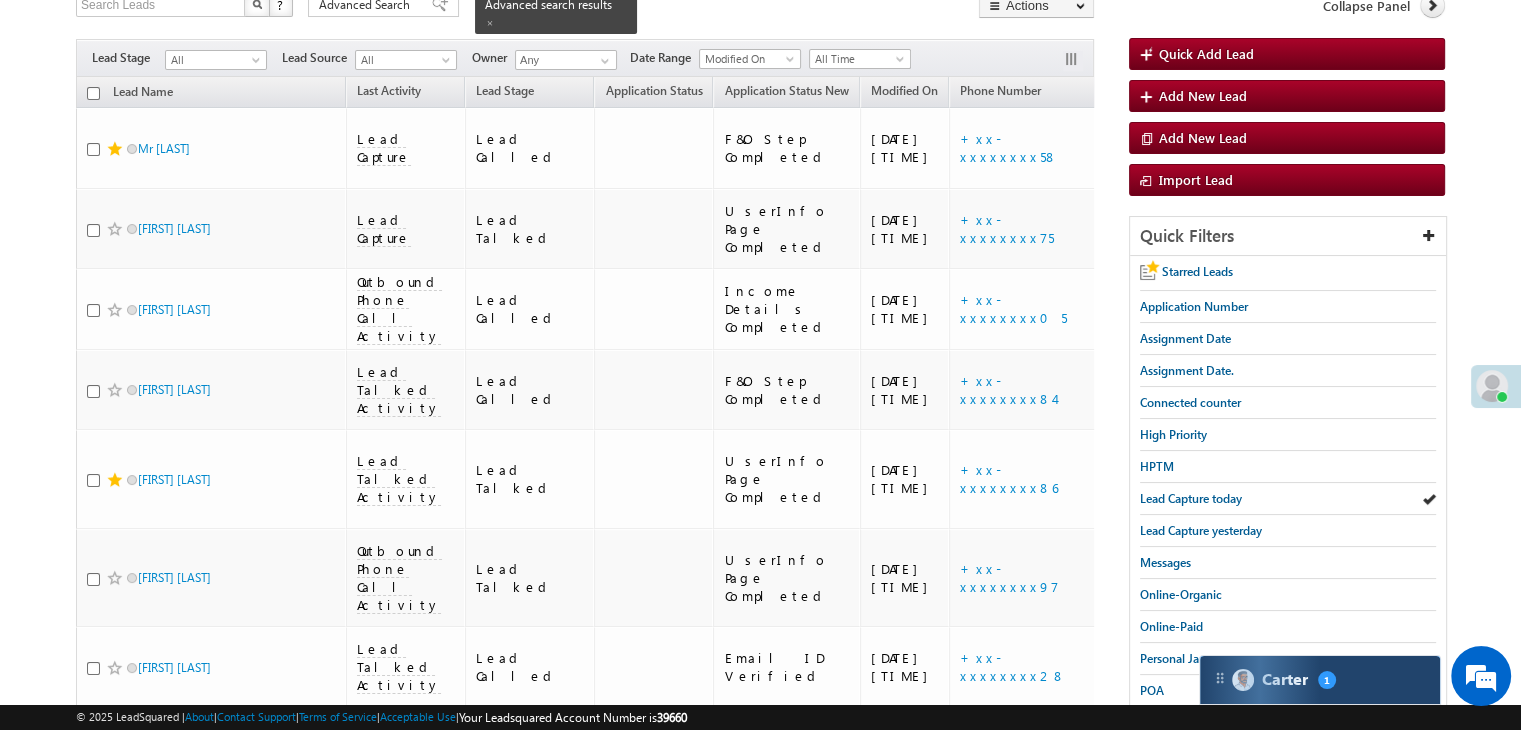 click on "Carter 1" at bounding box center (1320, 680) 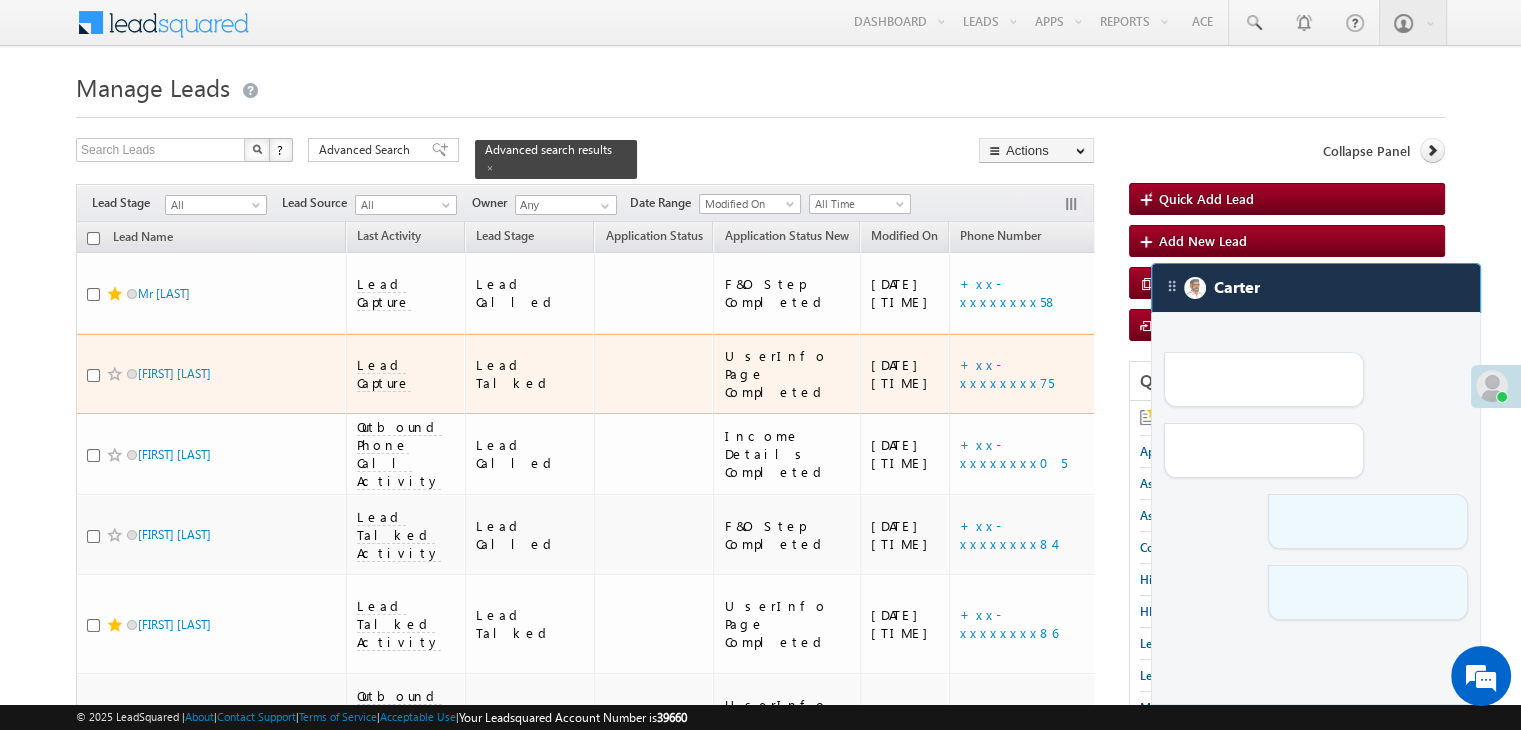 scroll, scrollTop: 0, scrollLeft: 0, axis: both 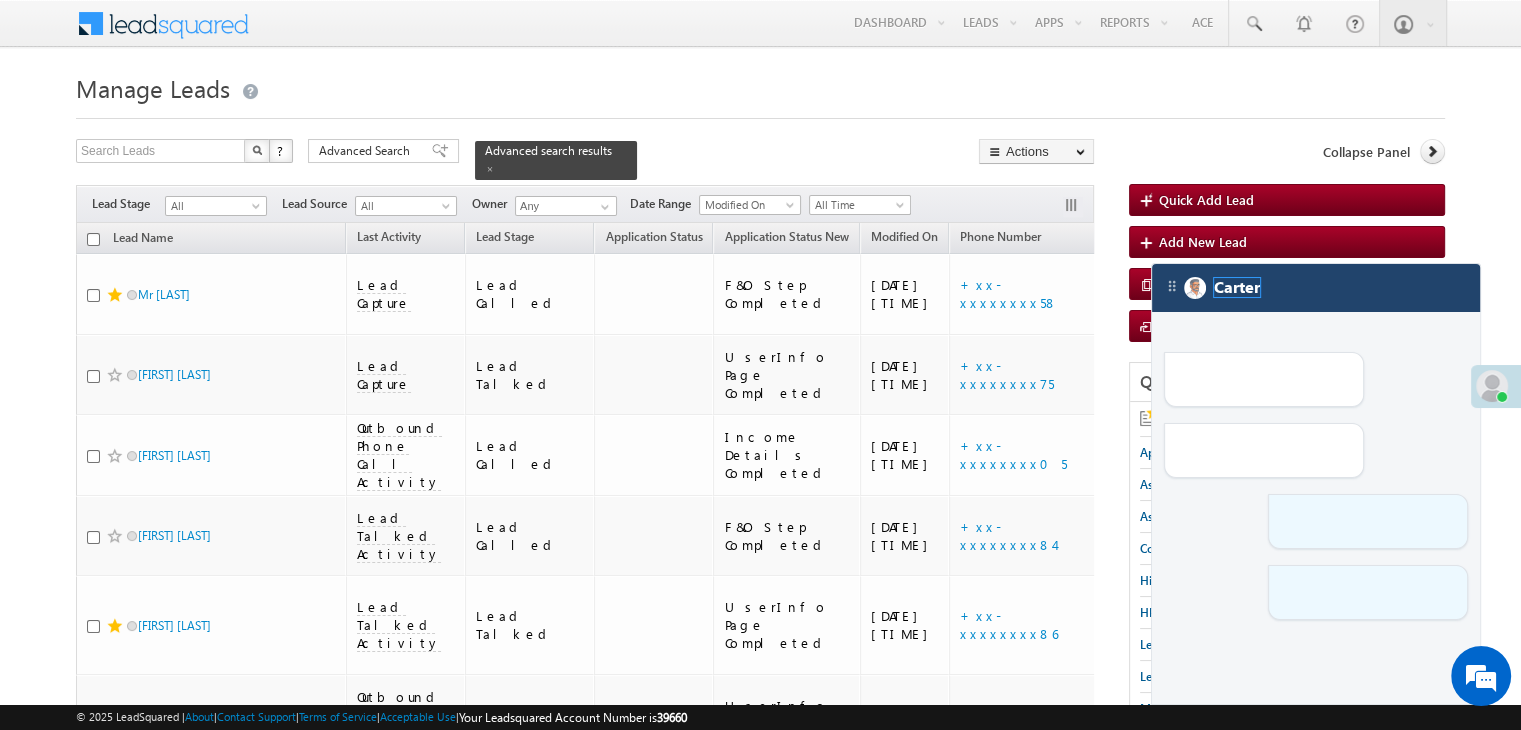click on "Carter" at bounding box center (1237, 287) 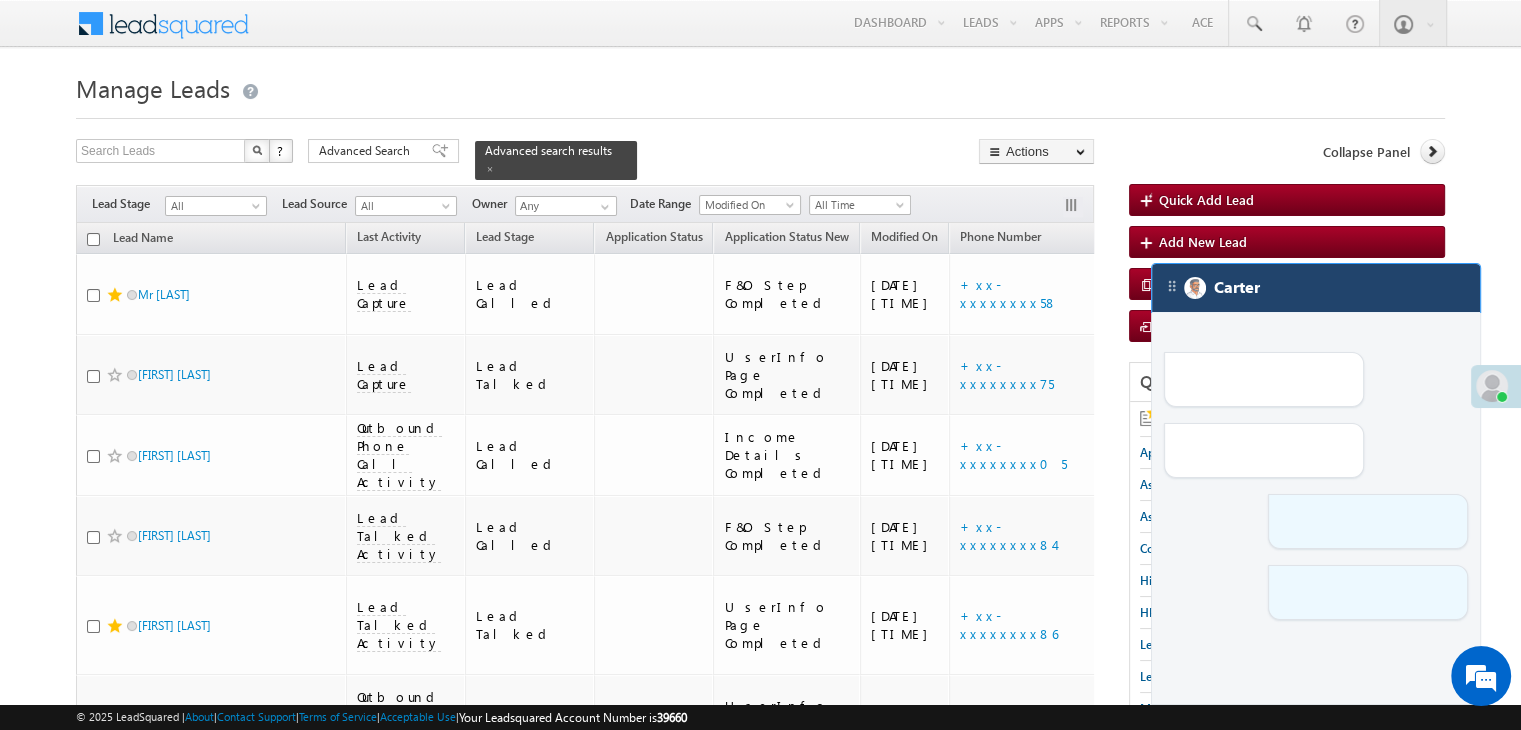click at bounding box center (1195, 288) 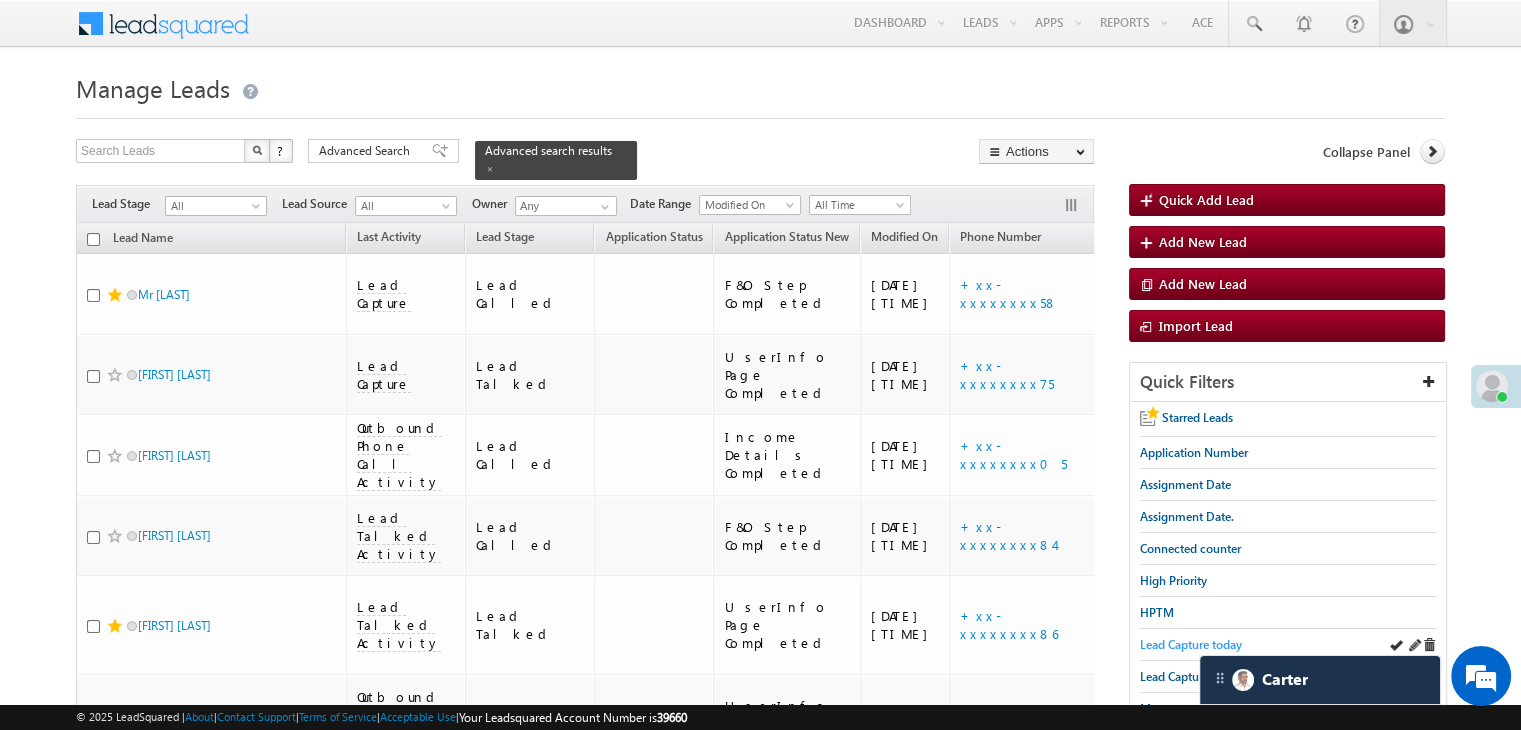 click on "Lead Capture today" at bounding box center (1191, 644) 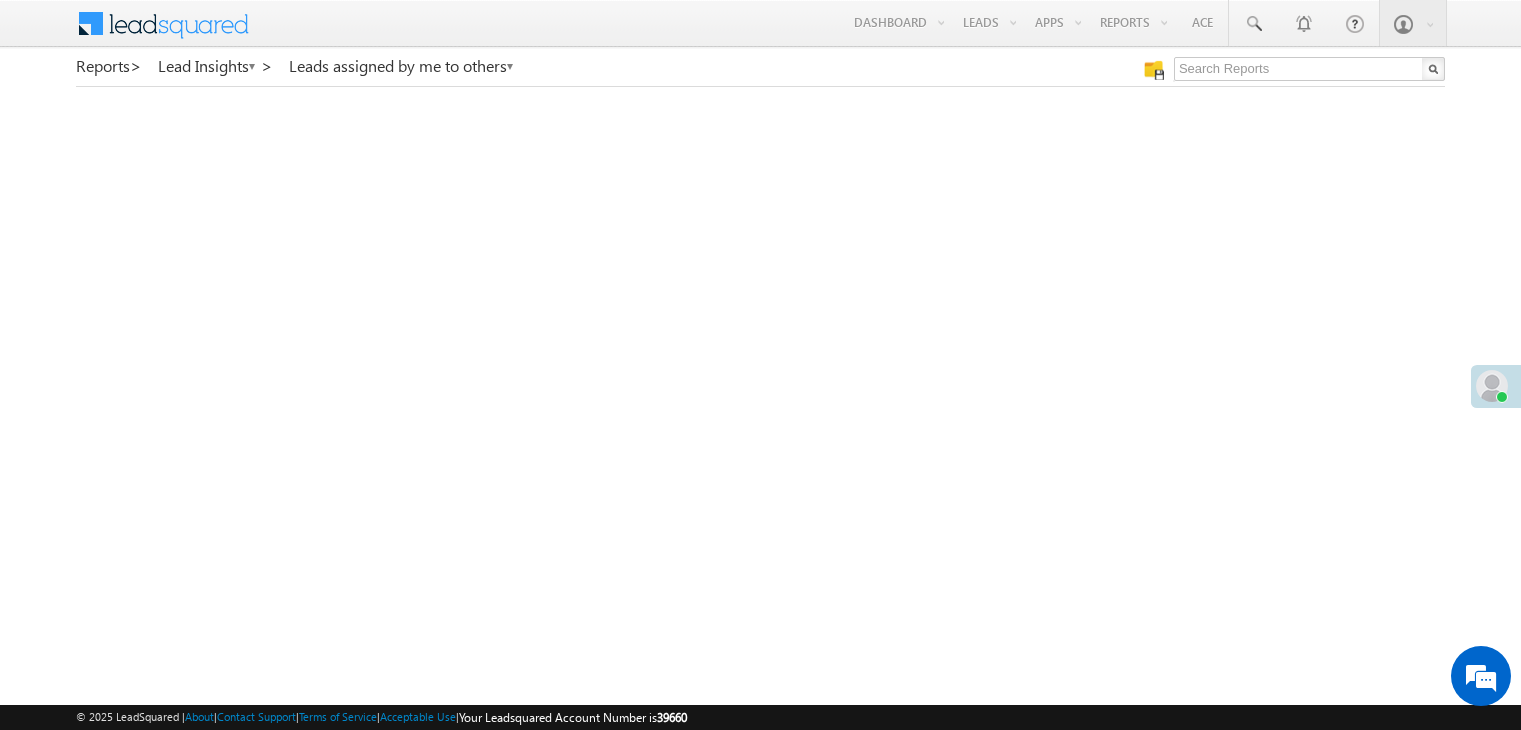 scroll, scrollTop: 0, scrollLeft: 0, axis: both 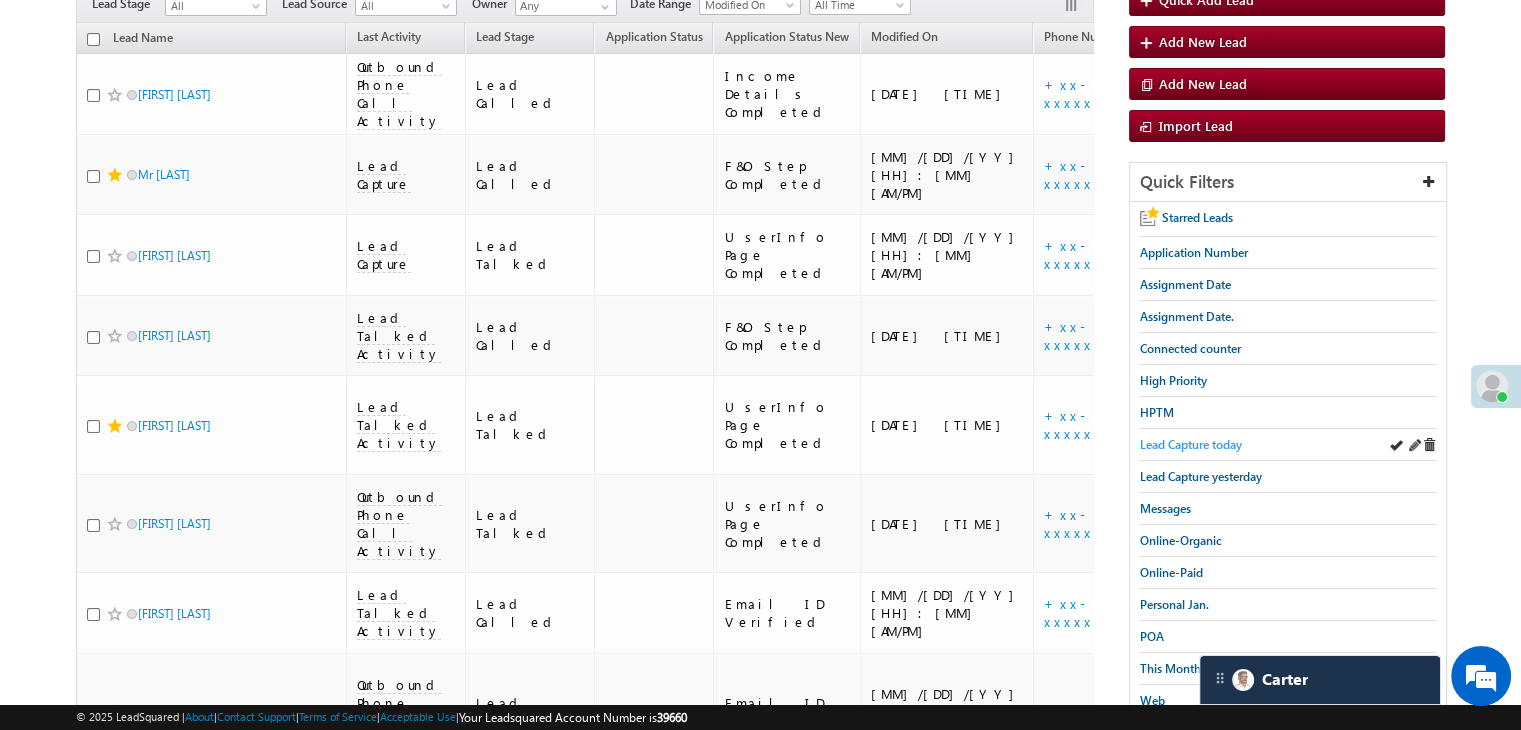 click on "Lead Capture today" at bounding box center [1191, 444] 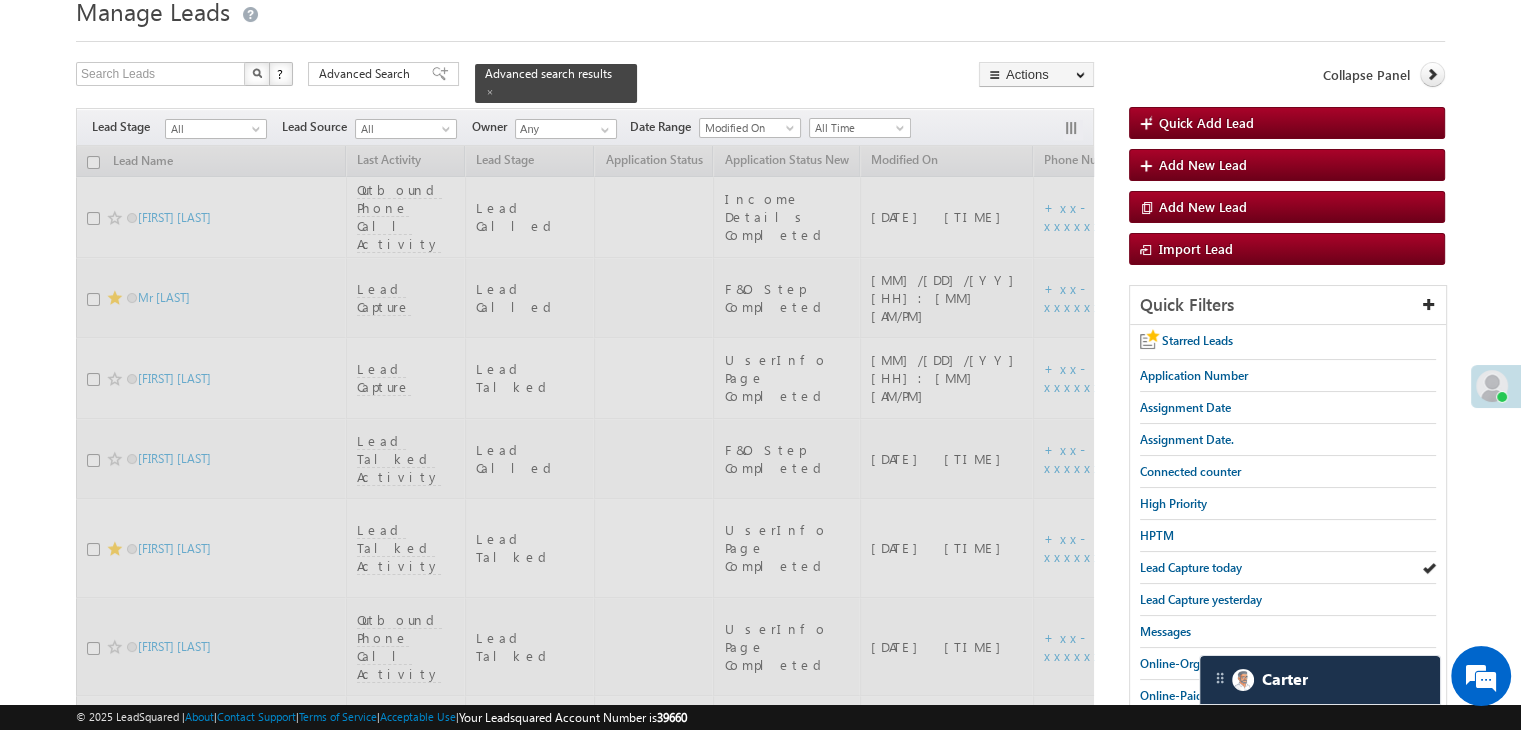 scroll, scrollTop: 0, scrollLeft: 0, axis: both 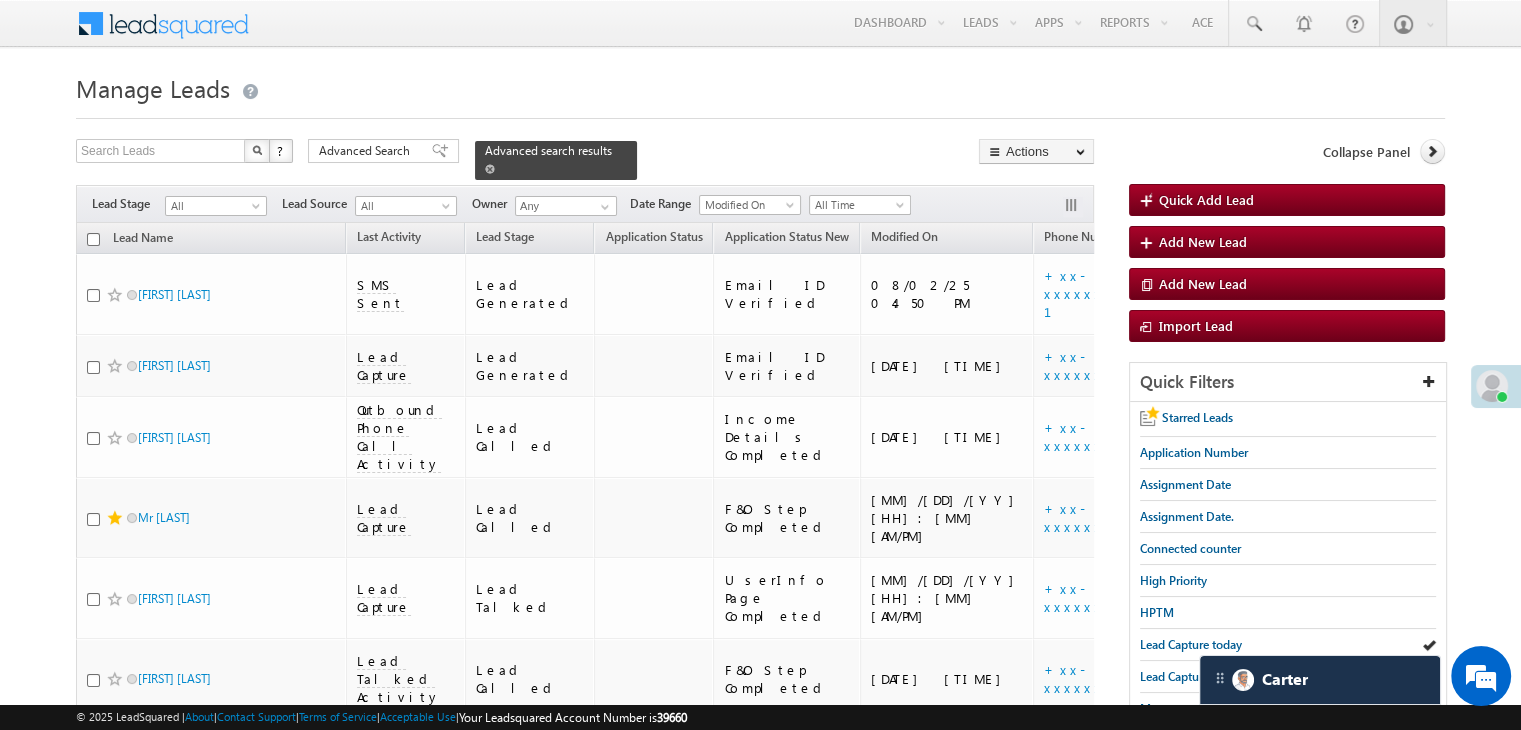 click at bounding box center [490, 168] 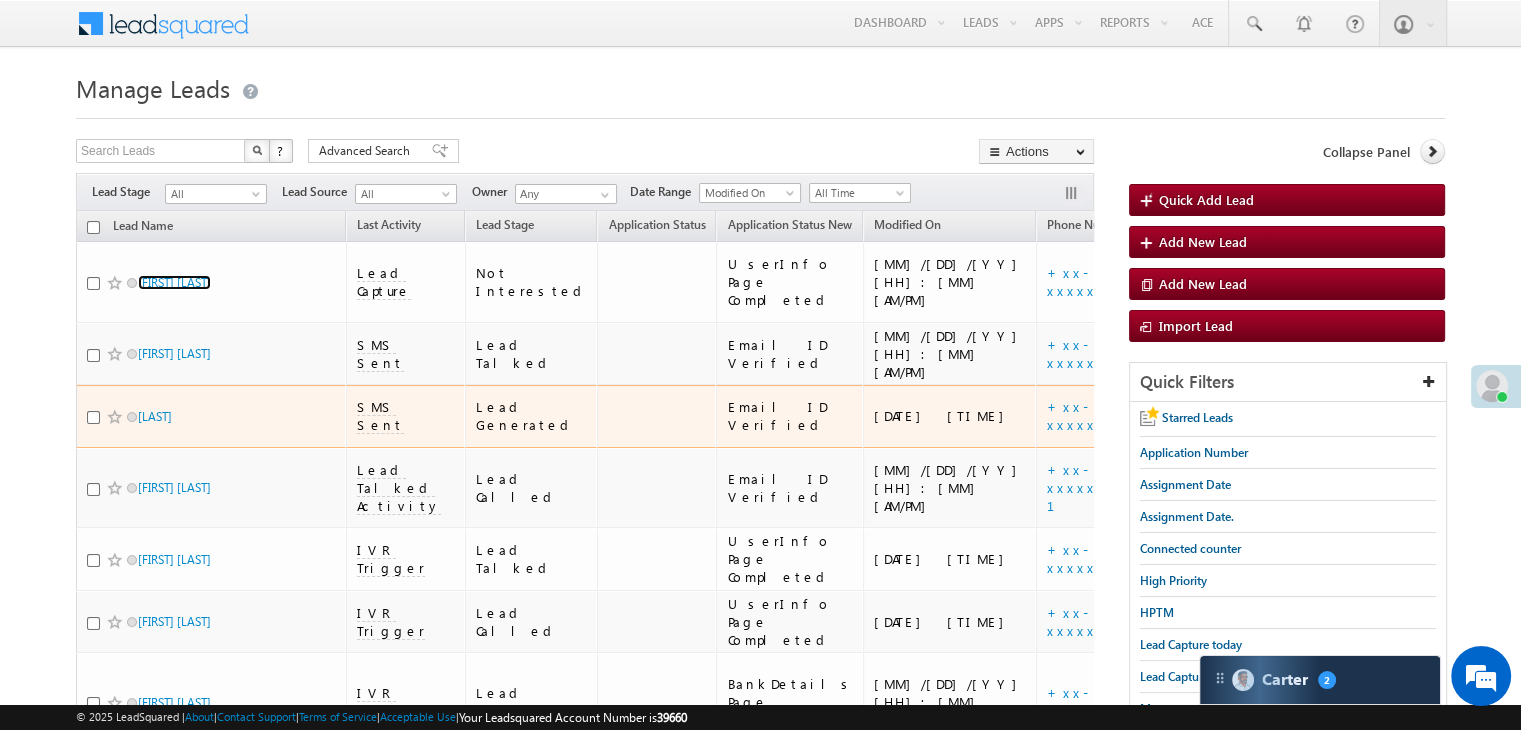 scroll, scrollTop: 200, scrollLeft: 0, axis: vertical 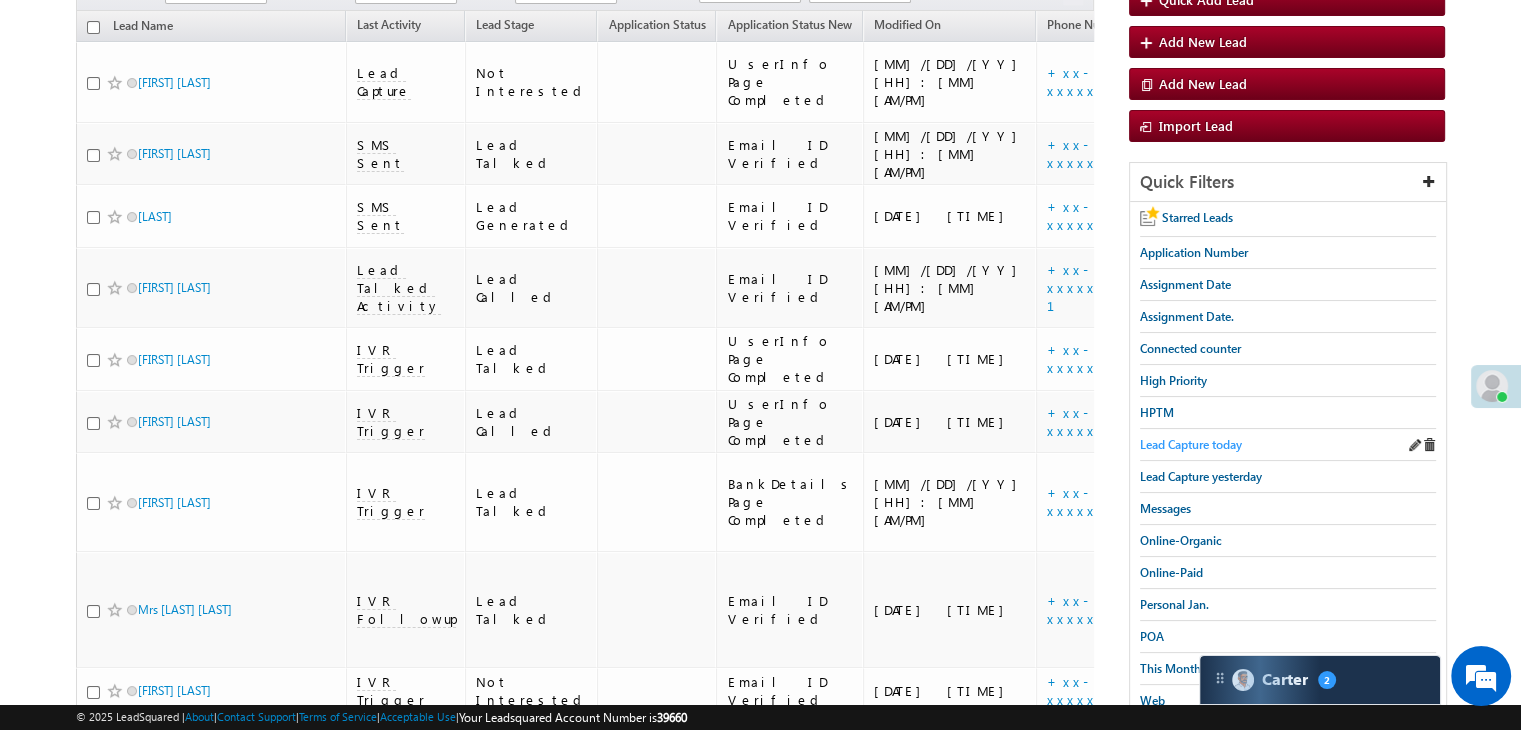 click on "Lead Capture today" at bounding box center [1191, 444] 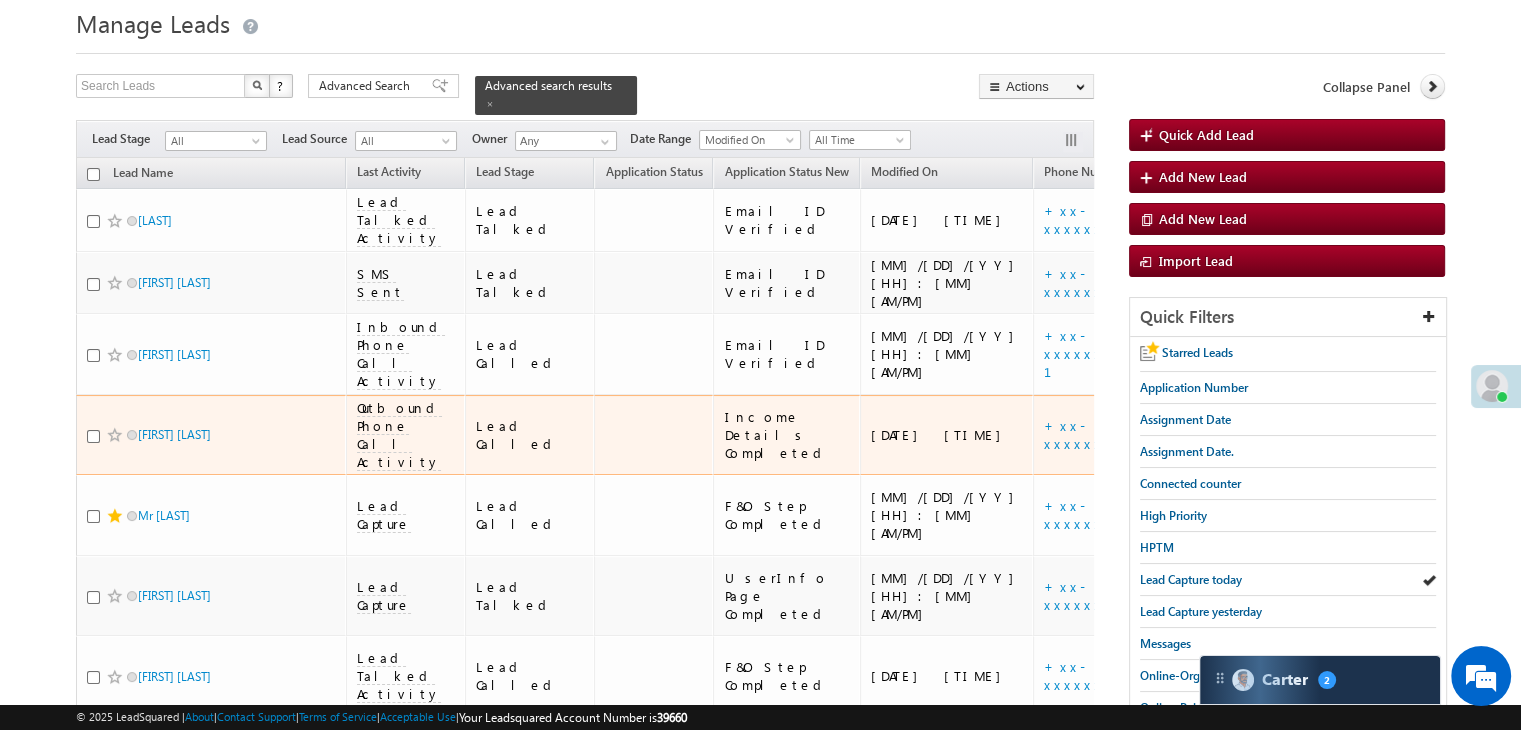 scroll, scrollTop: 100, scrollLeft: 0, axis: vertical 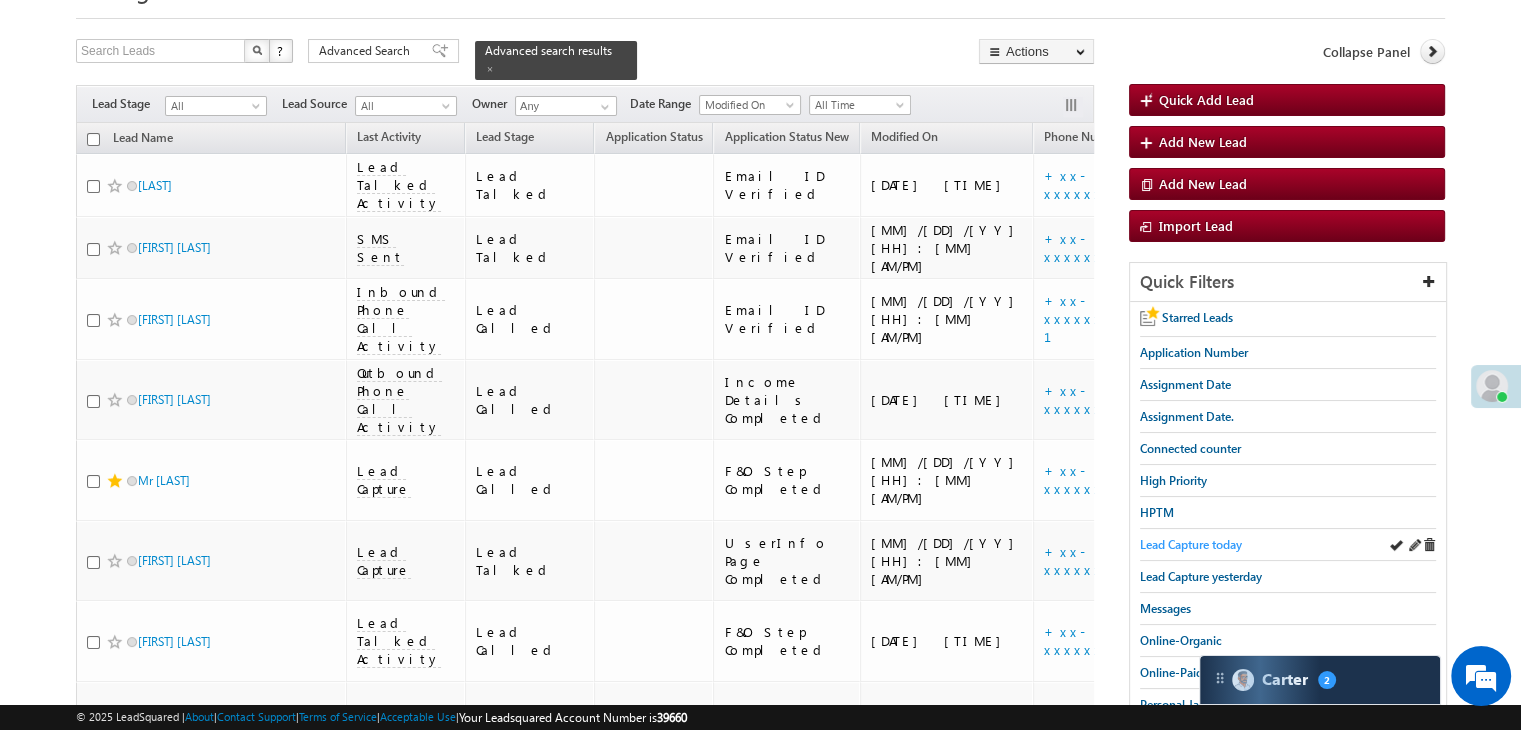 click on "Lead Capture today" at bounding box center (1191, 544) 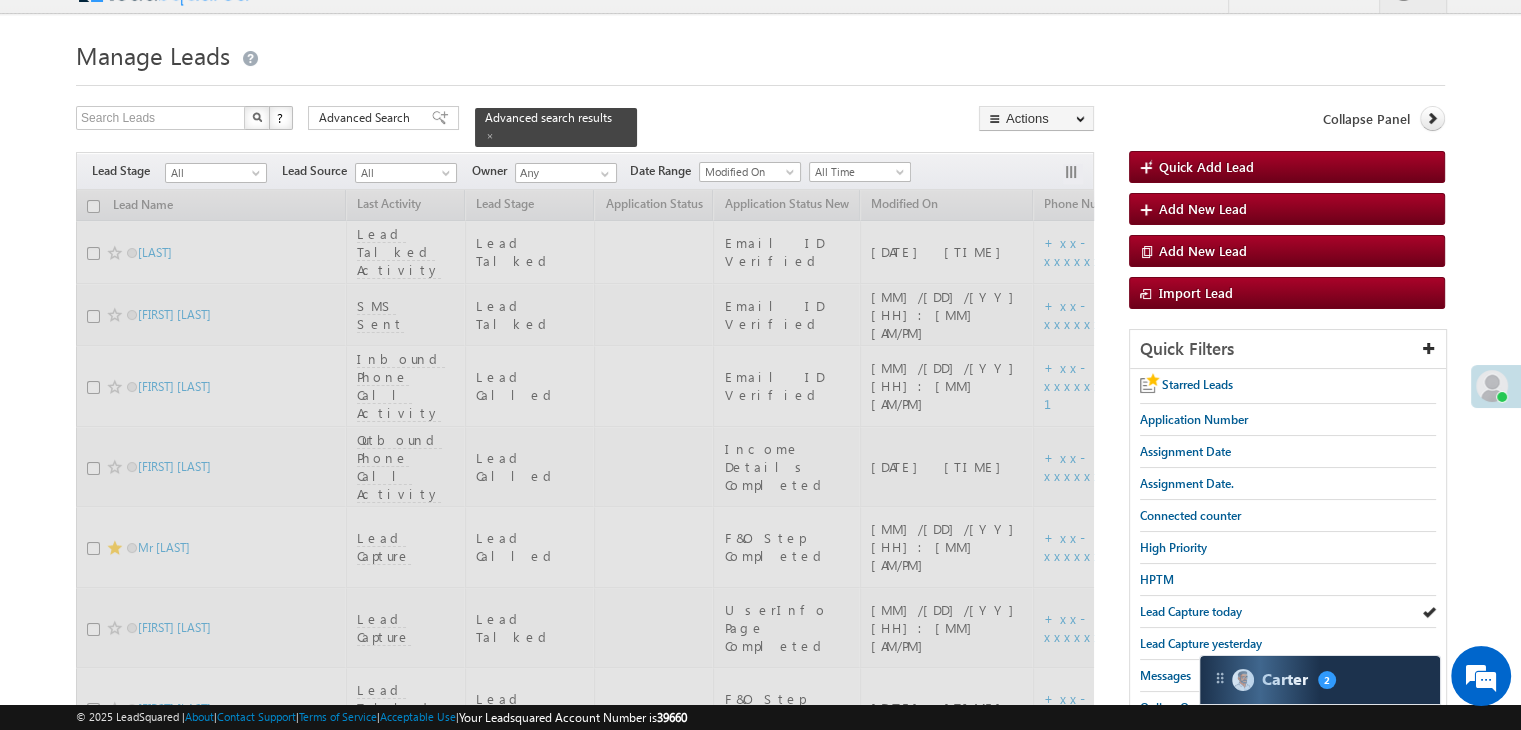 scroll, scrollTop: 0, scrollLeft: 0, axis: both 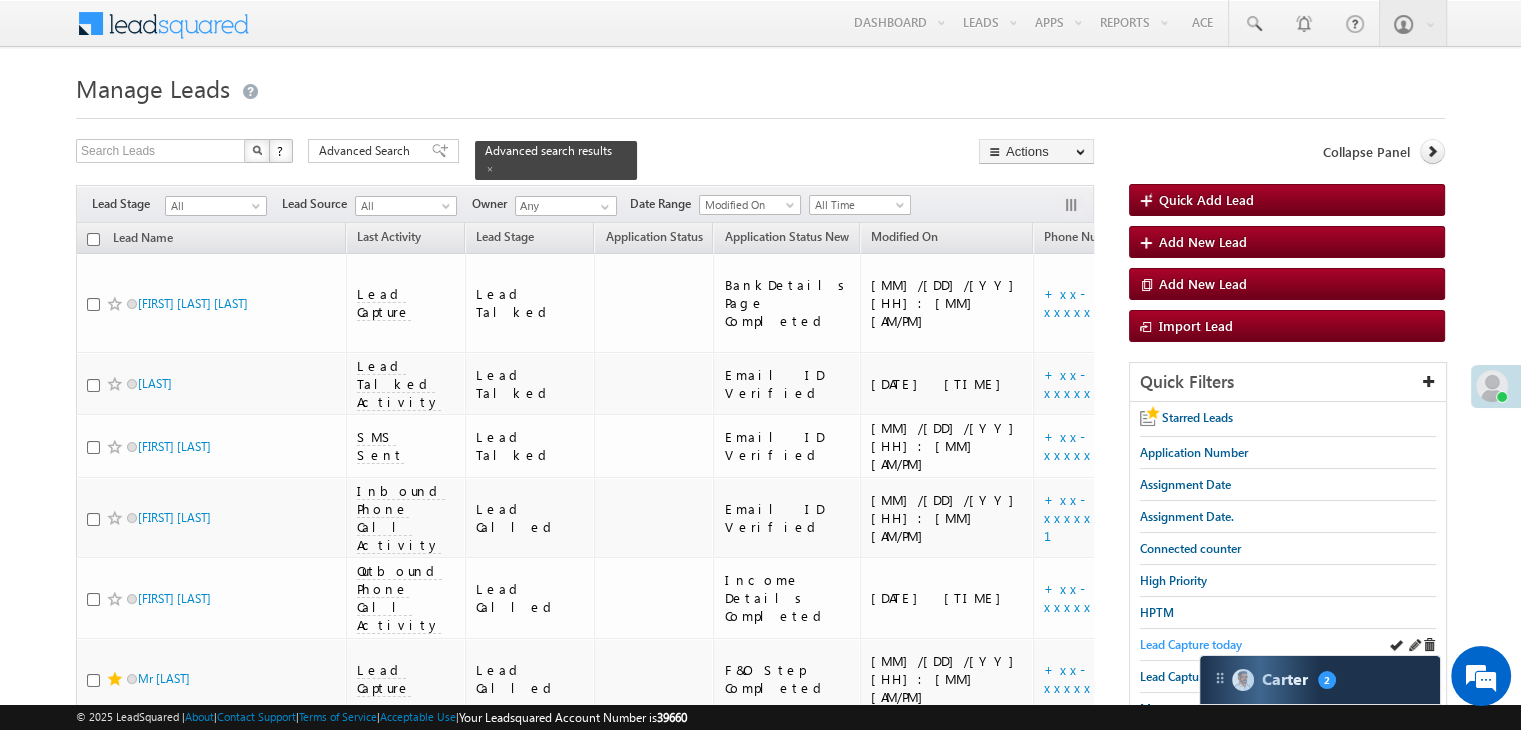 click on "Lead Capture today" at bounding box center [1191, 644] 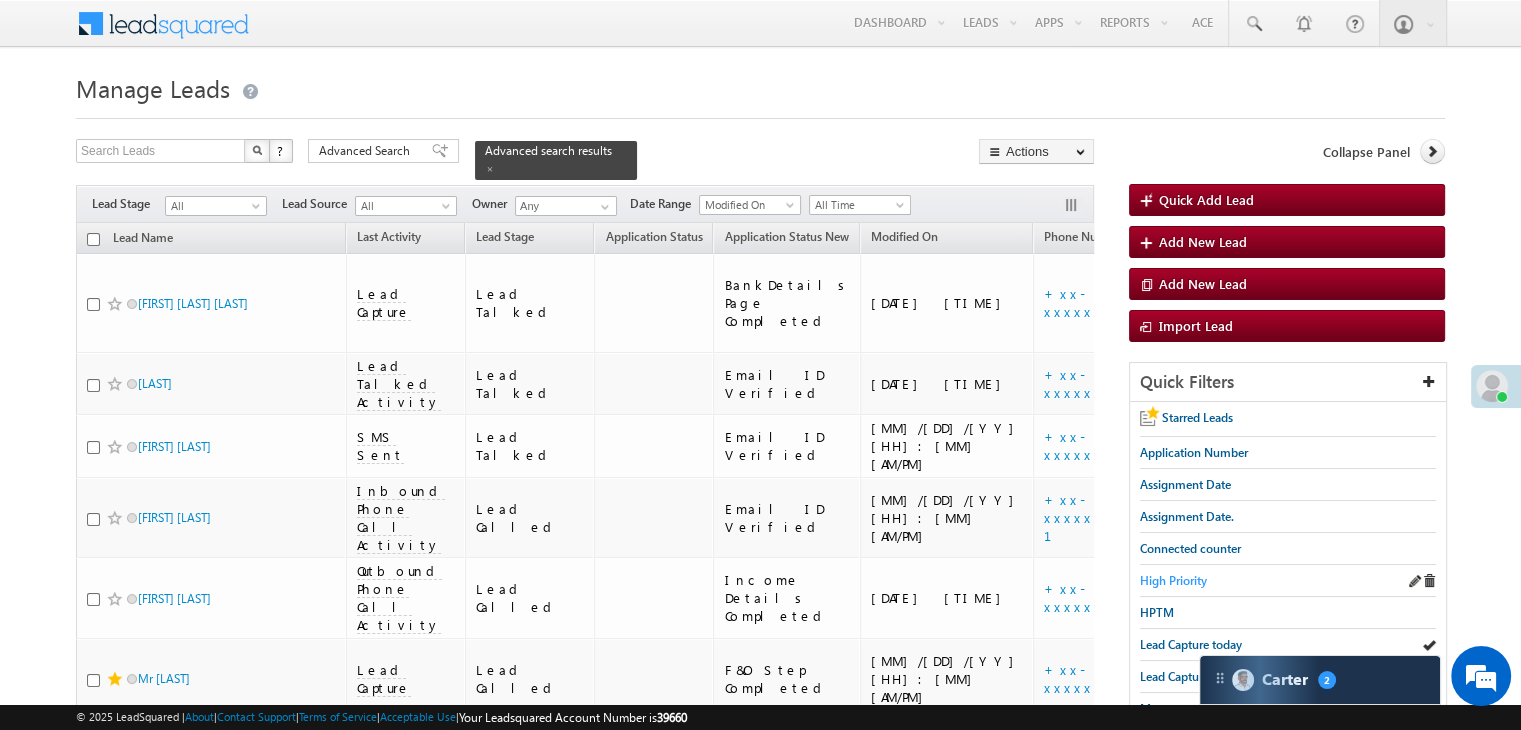 click on "High Priority" at bounding box center [1173, 580] 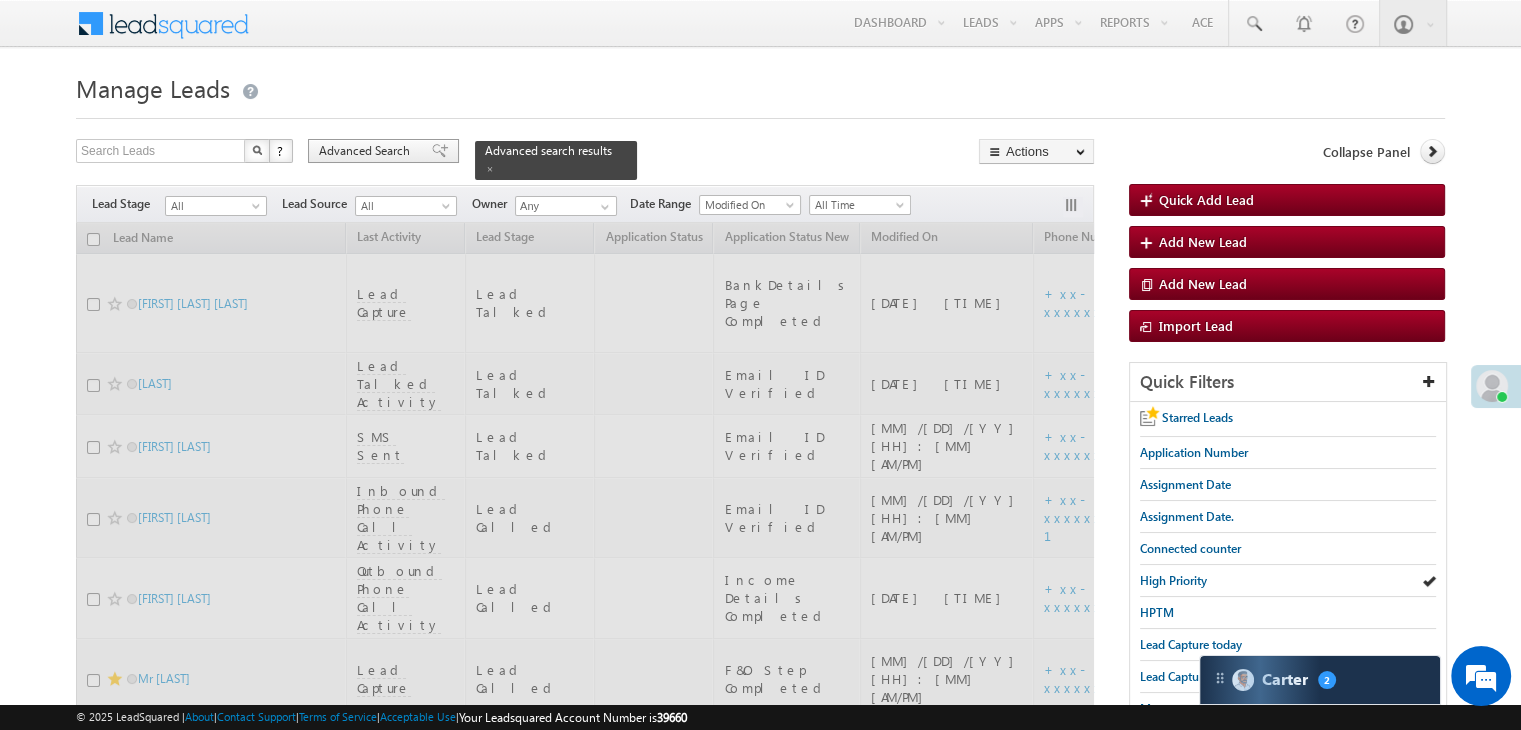 click at bounding box center [440, 151] 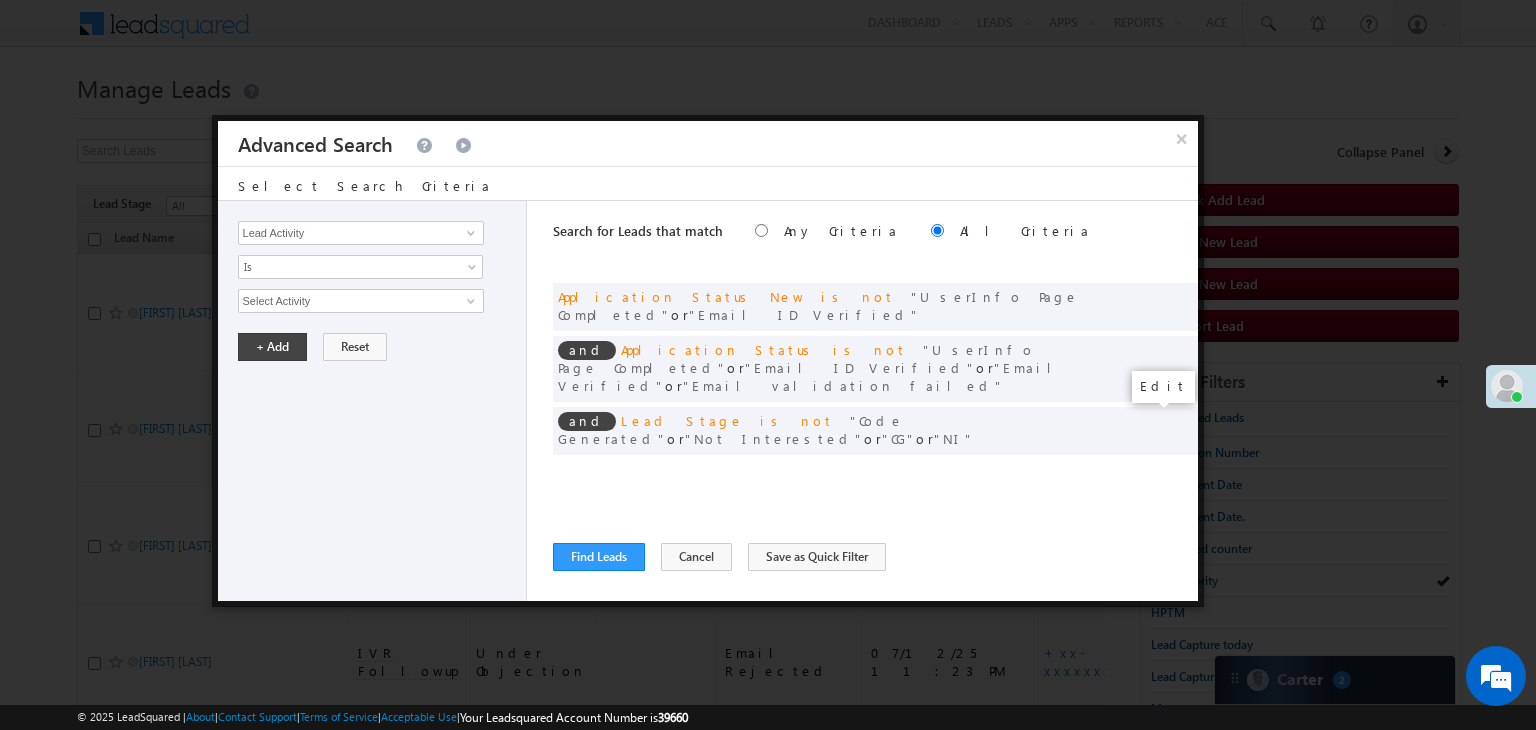 click at bounding box center (1152, 472) 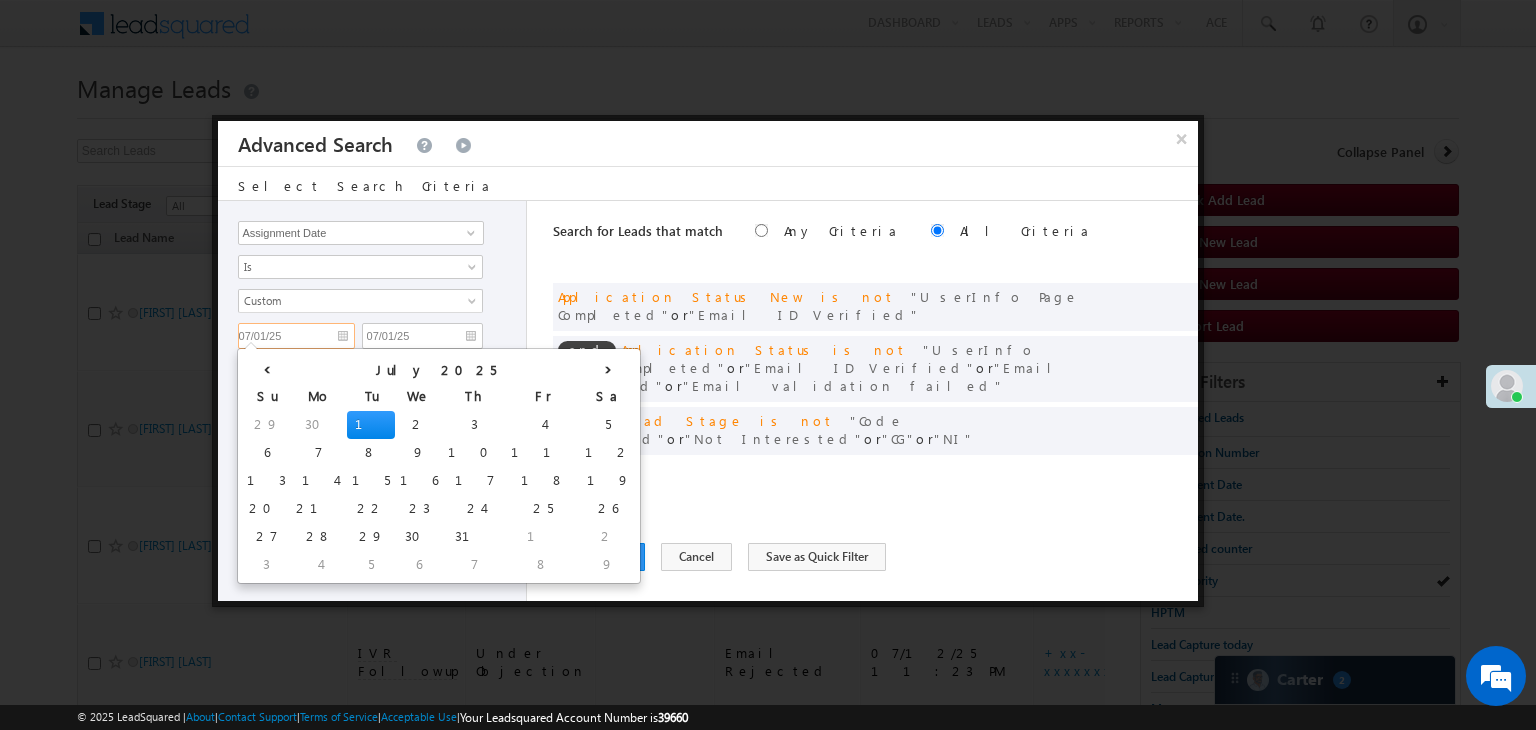 click on "07/01/25" at bounding box center [296, 336] 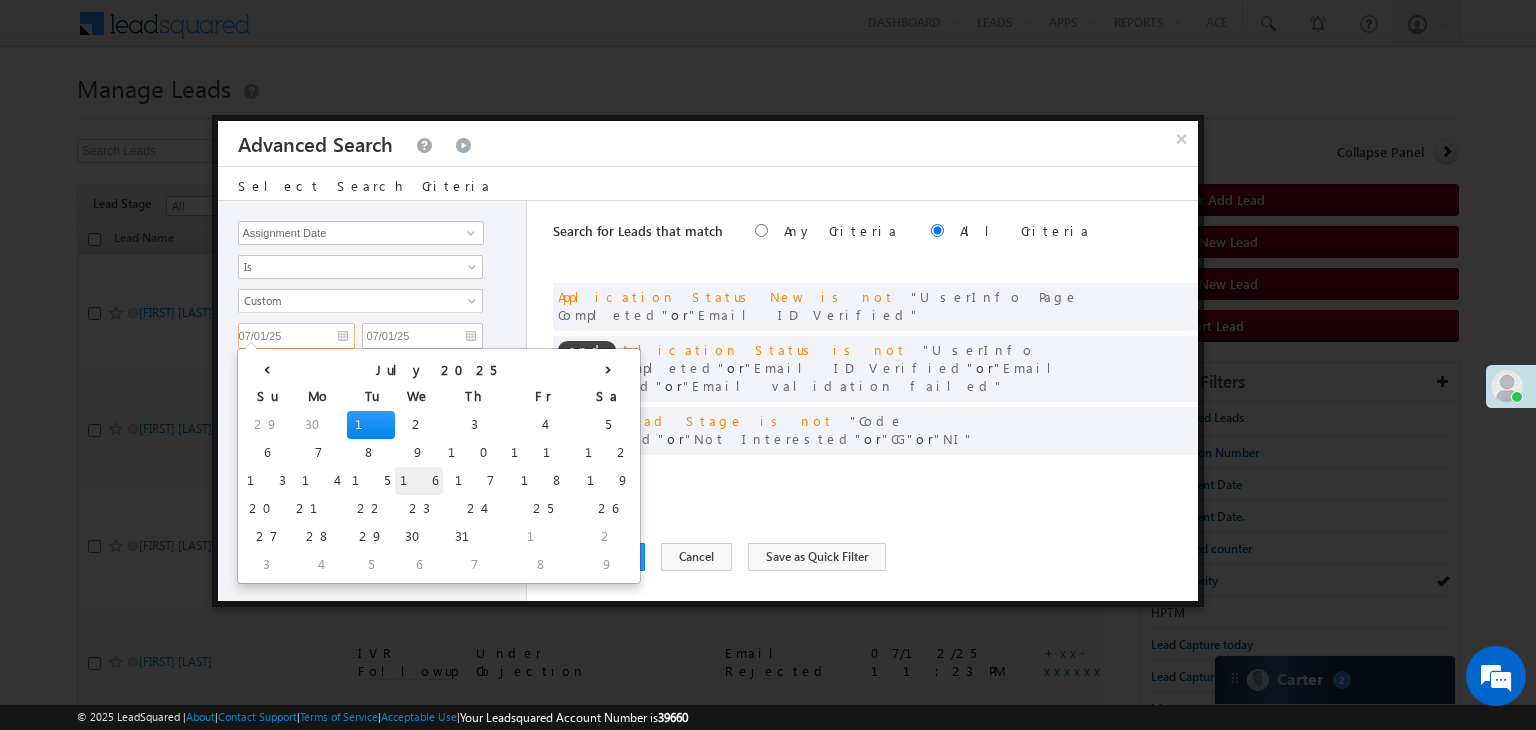 click on "16" at bounding box center (419, 481) 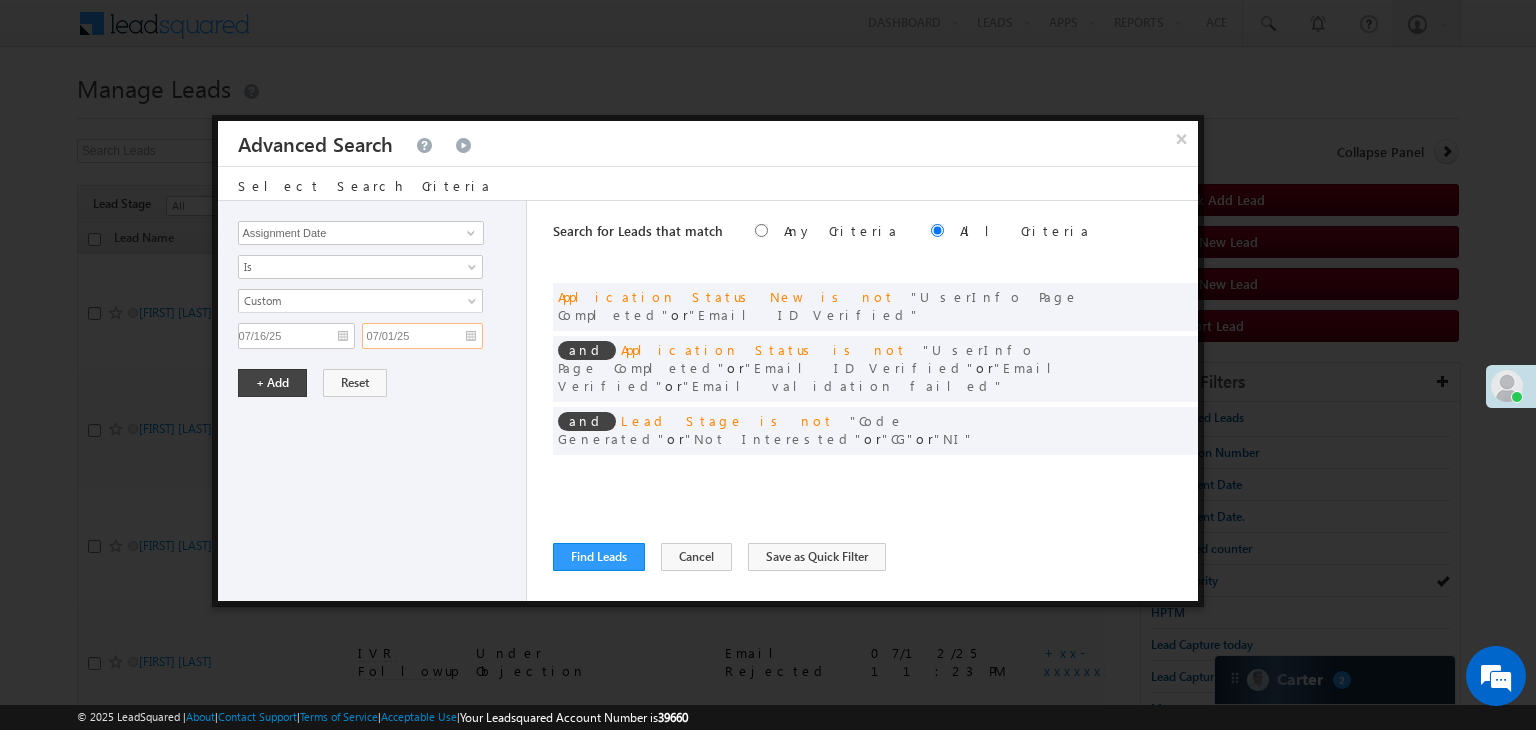 click on "07/01/25" at bounding box center (422, 336) 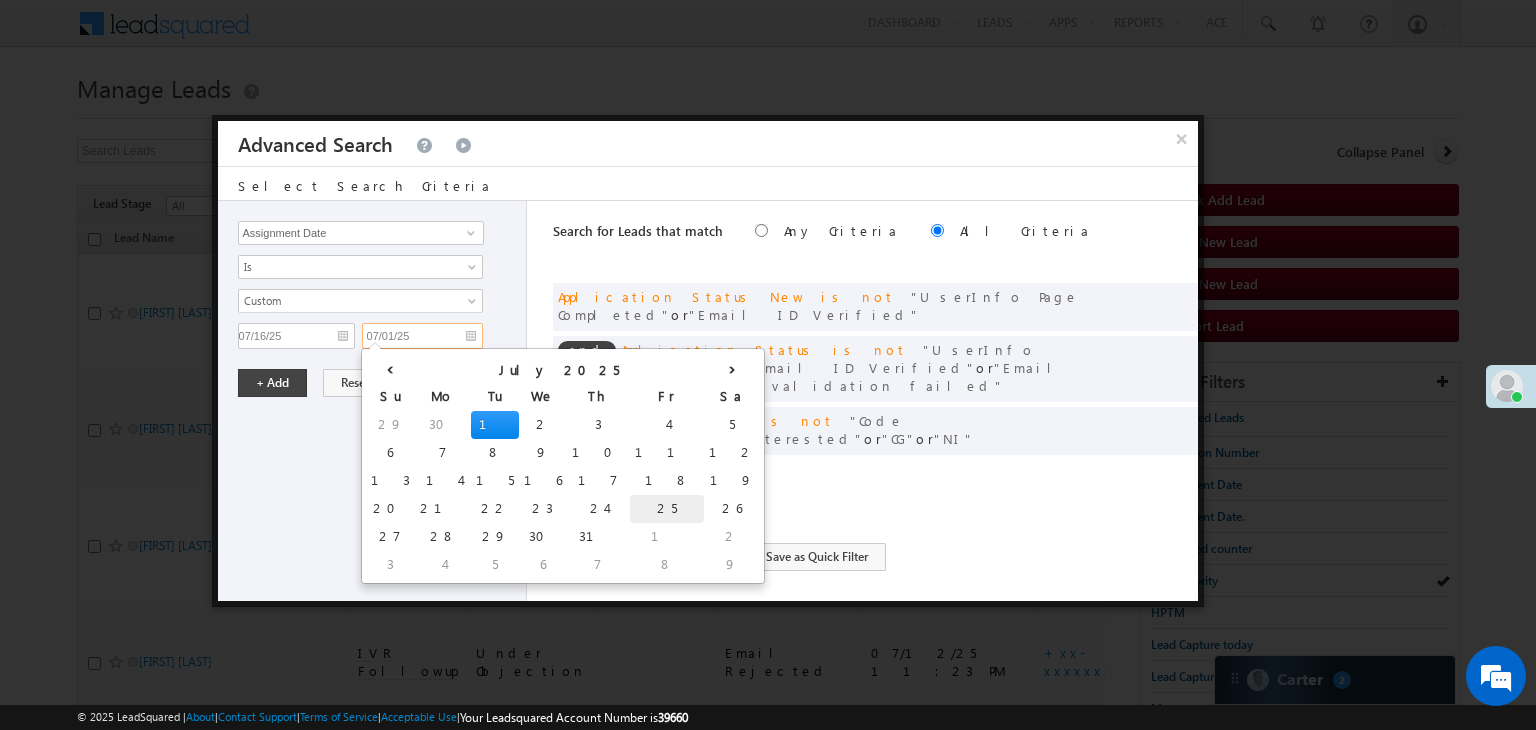 click on "25" at bounding box center [667, 509] 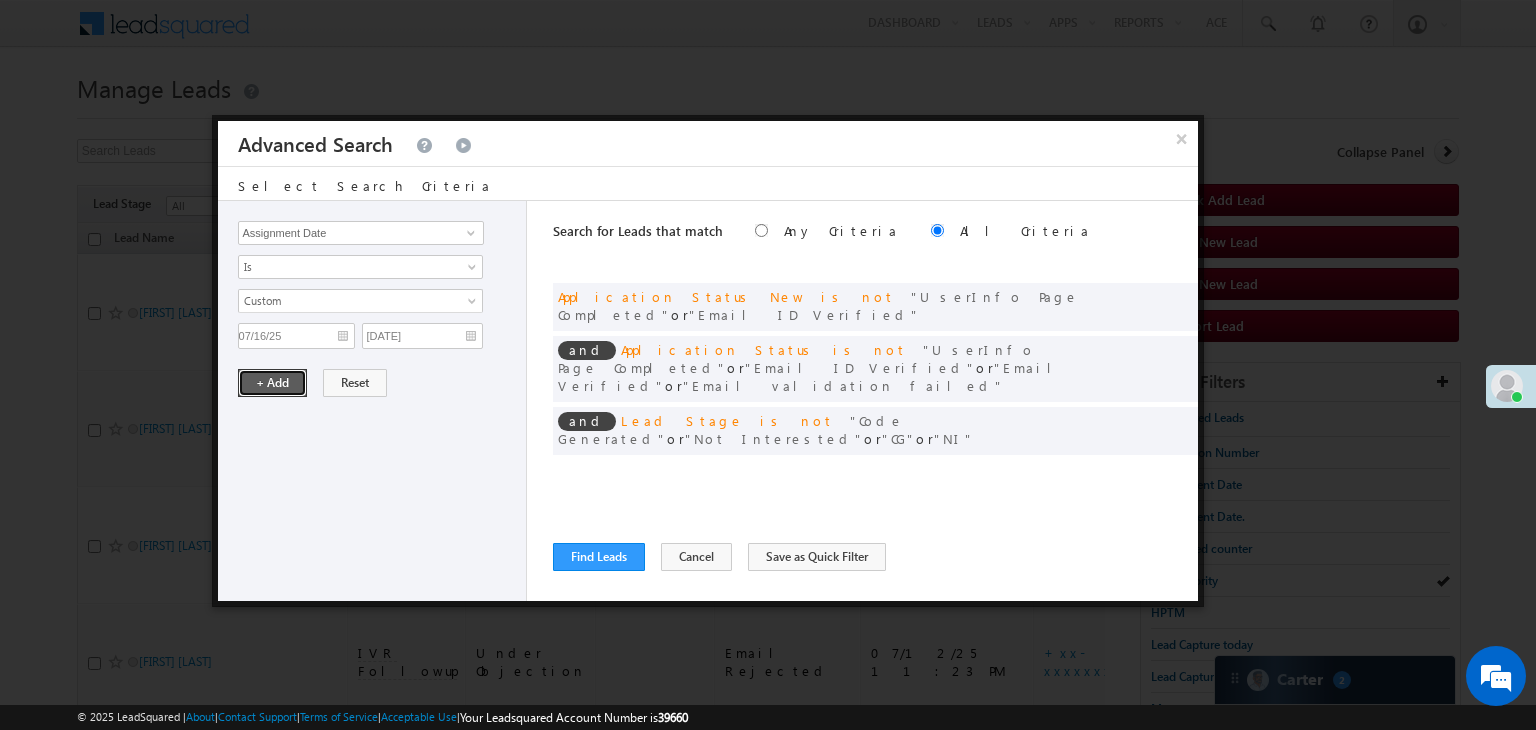 click on "+ Add" at bounding box center [272, 383] 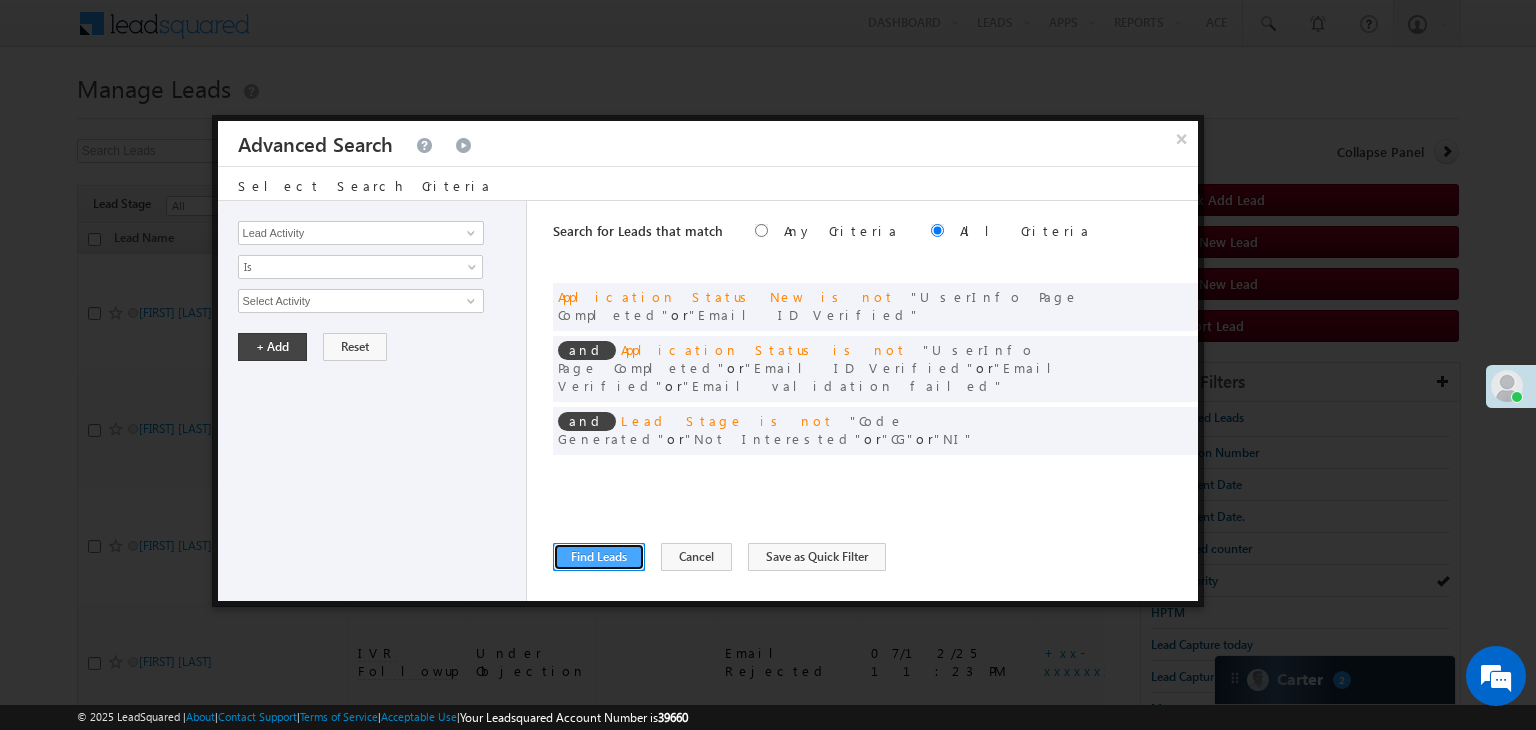 click on "Find Leads" at bounding box center [599, 557] 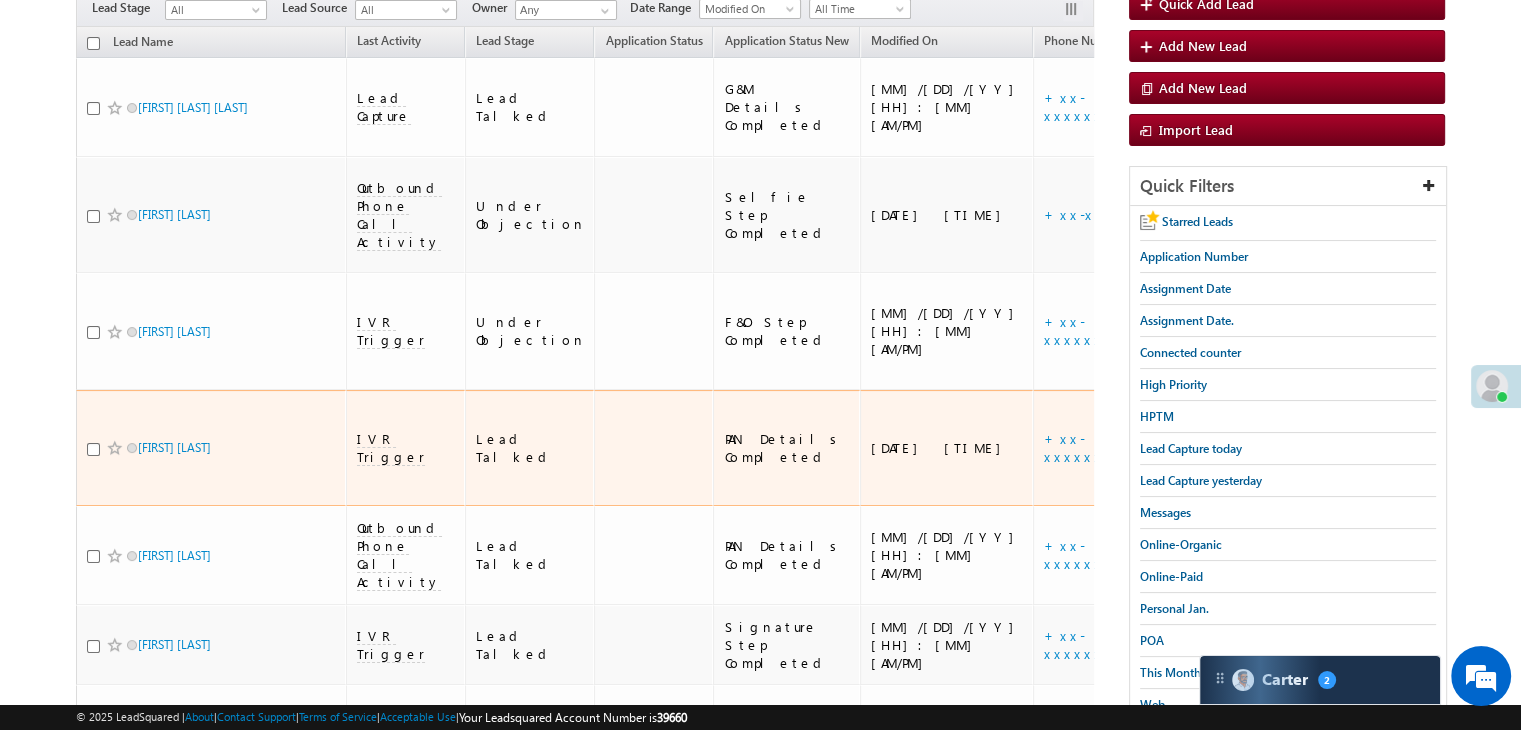 scroll, scrollTop: 200, scrollLeft: 0, axis: vertical 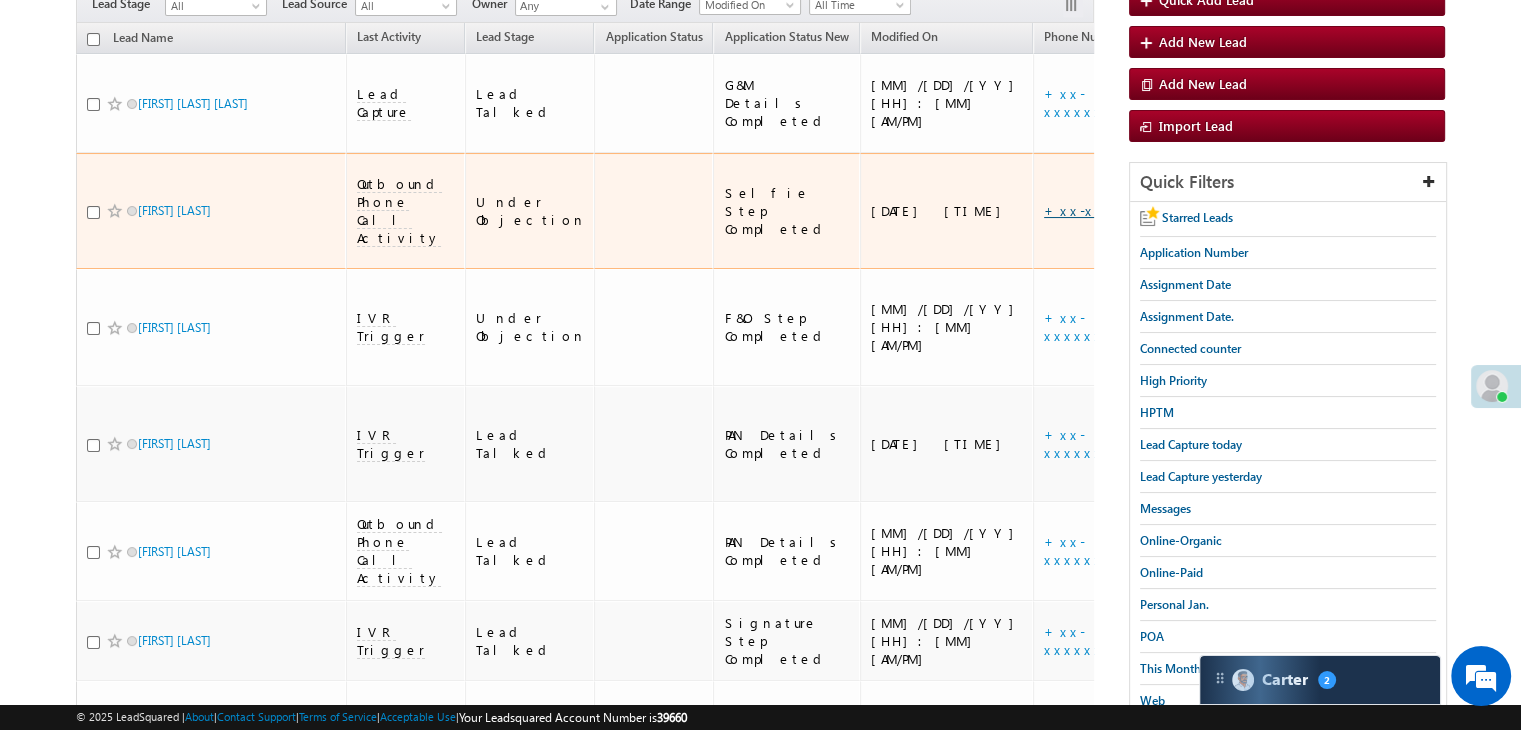 click on "+xx-xxxxxxxx44" at bounding box center [1106, 210] 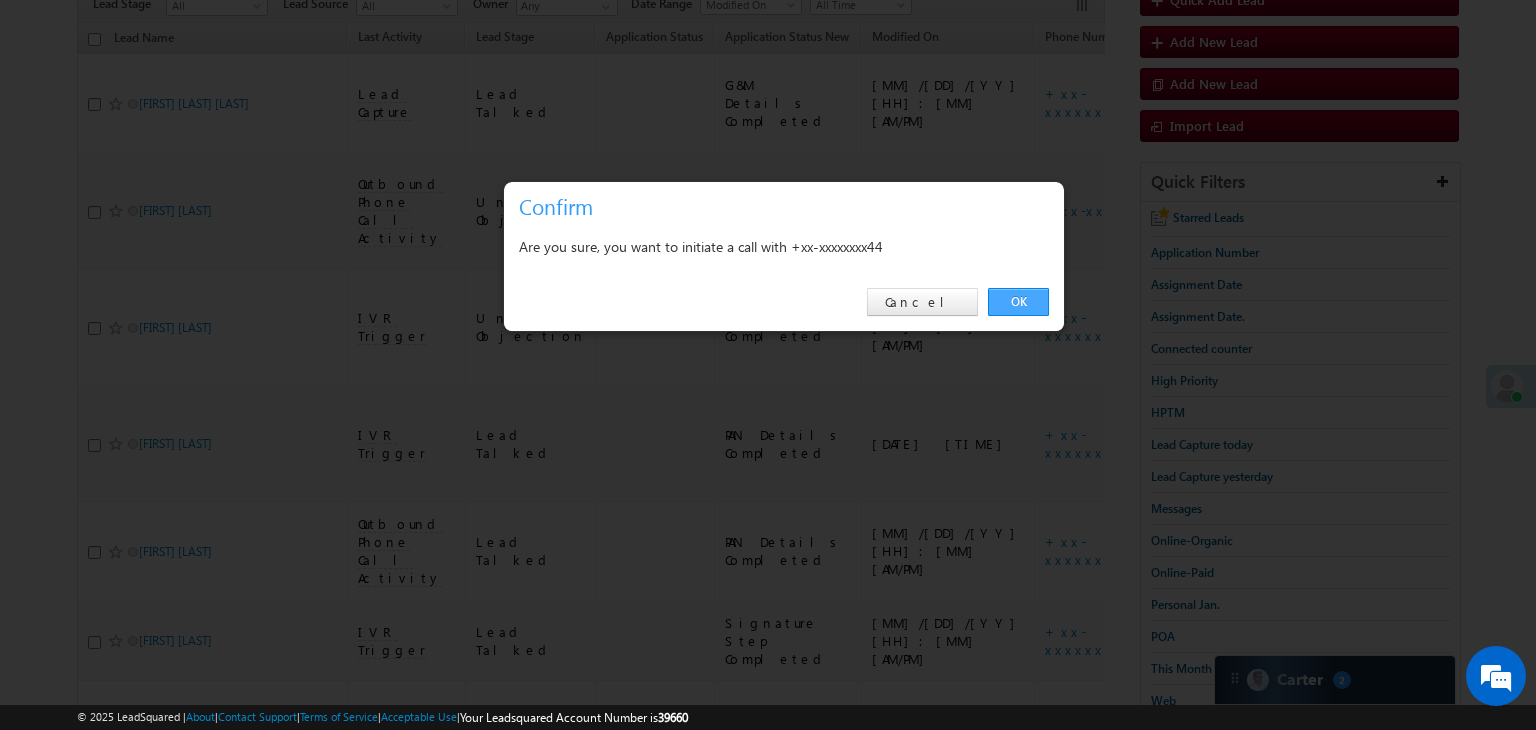 click on "OK" at bounding box center (1018, 302) 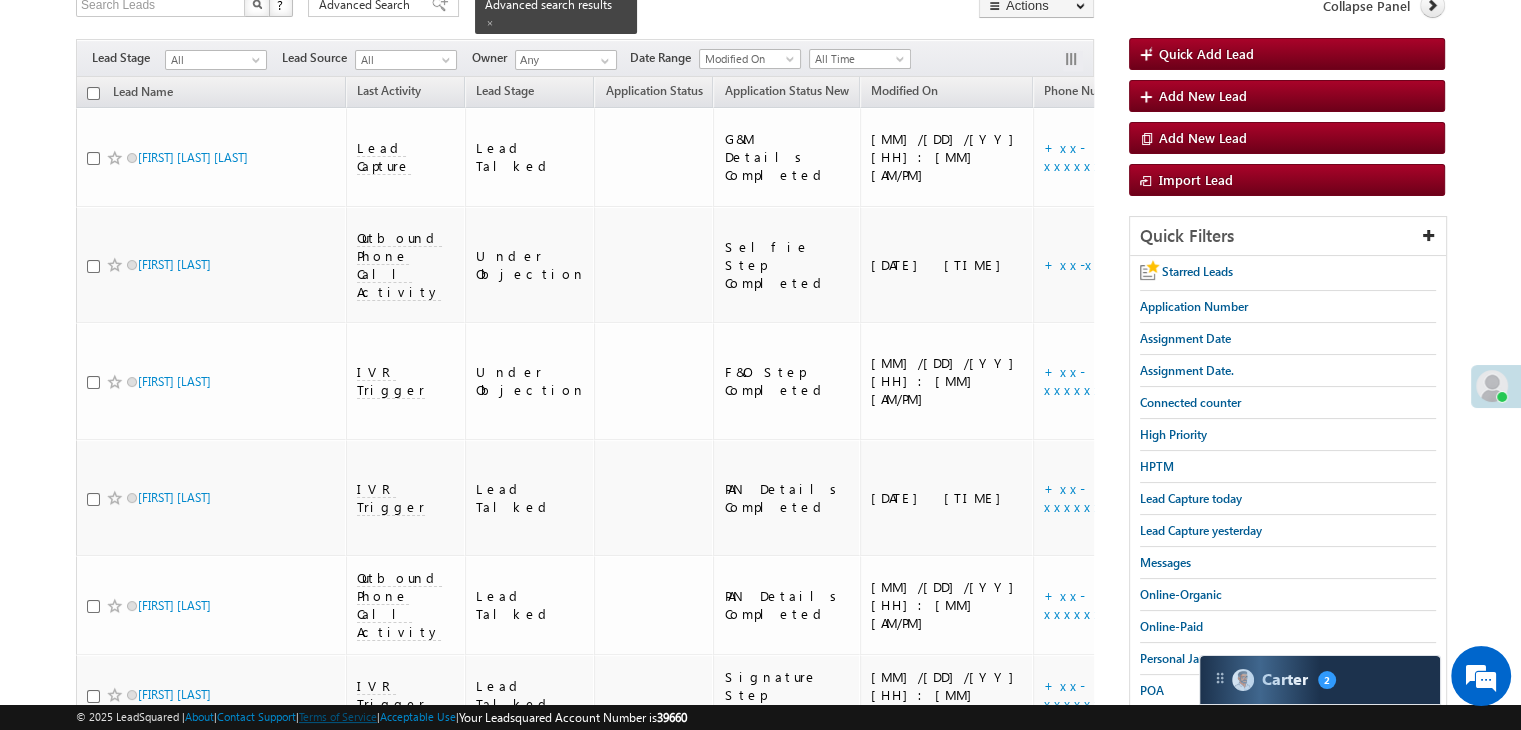scroll, scrollTop: 253, scrollLeft: 0, axis: vertical 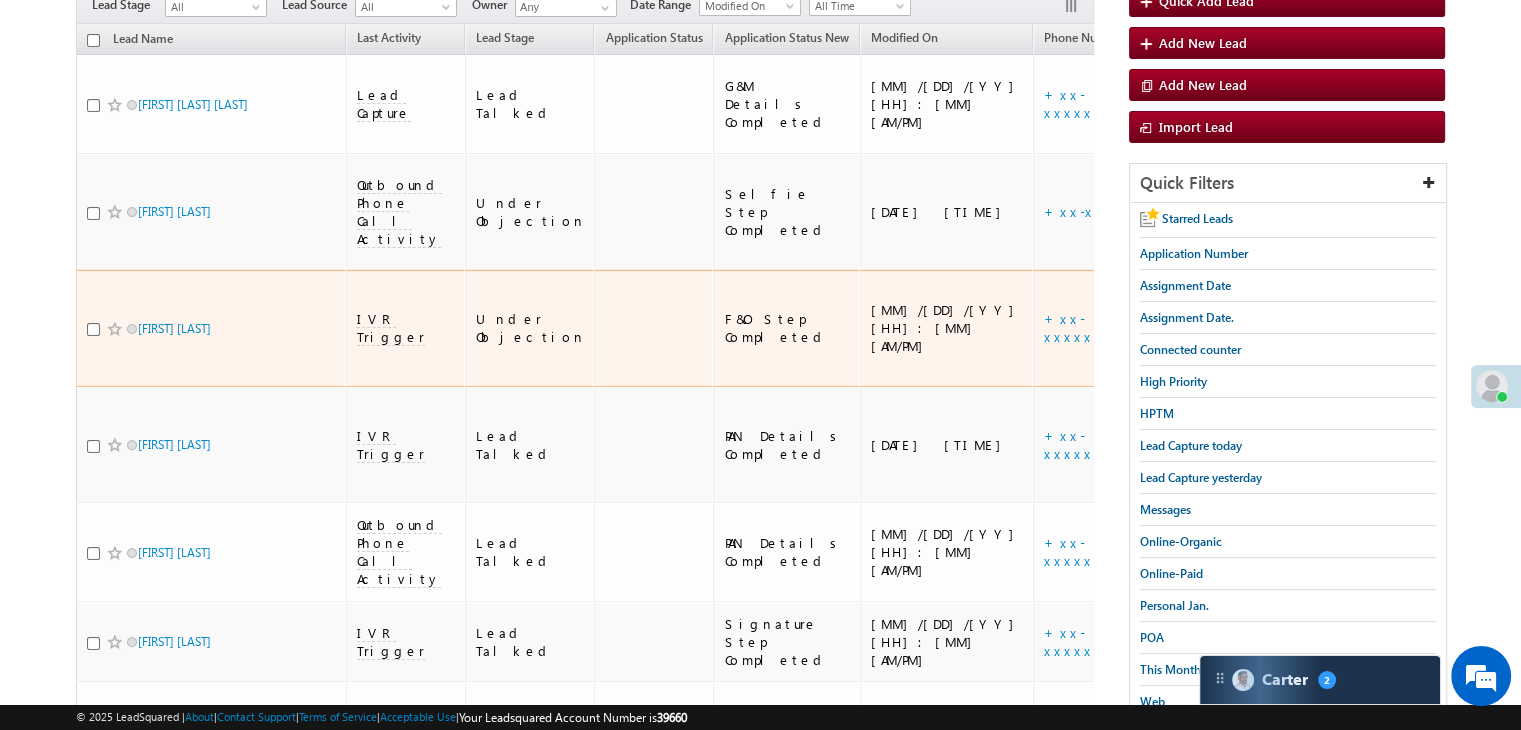 click on "https://angelbroking1-pk3em7sa.customui-test.leadsquared.com?leadId=1133b554-82cf-4864-abe0-b7cb0e0281d8" at bounding box center (1327, 328) 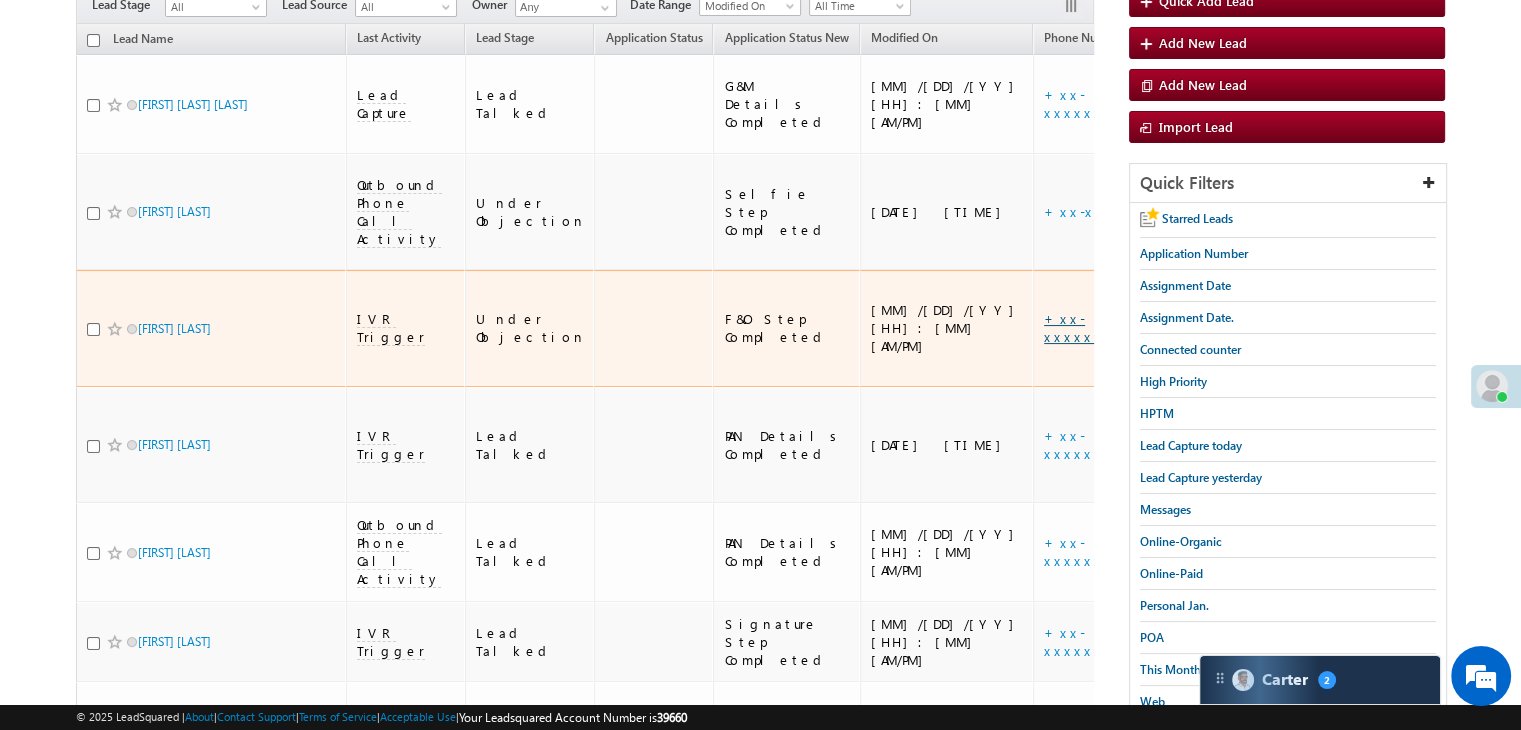click on "+xx-xxxxxxxx58" at bounding box center (1093, 327) 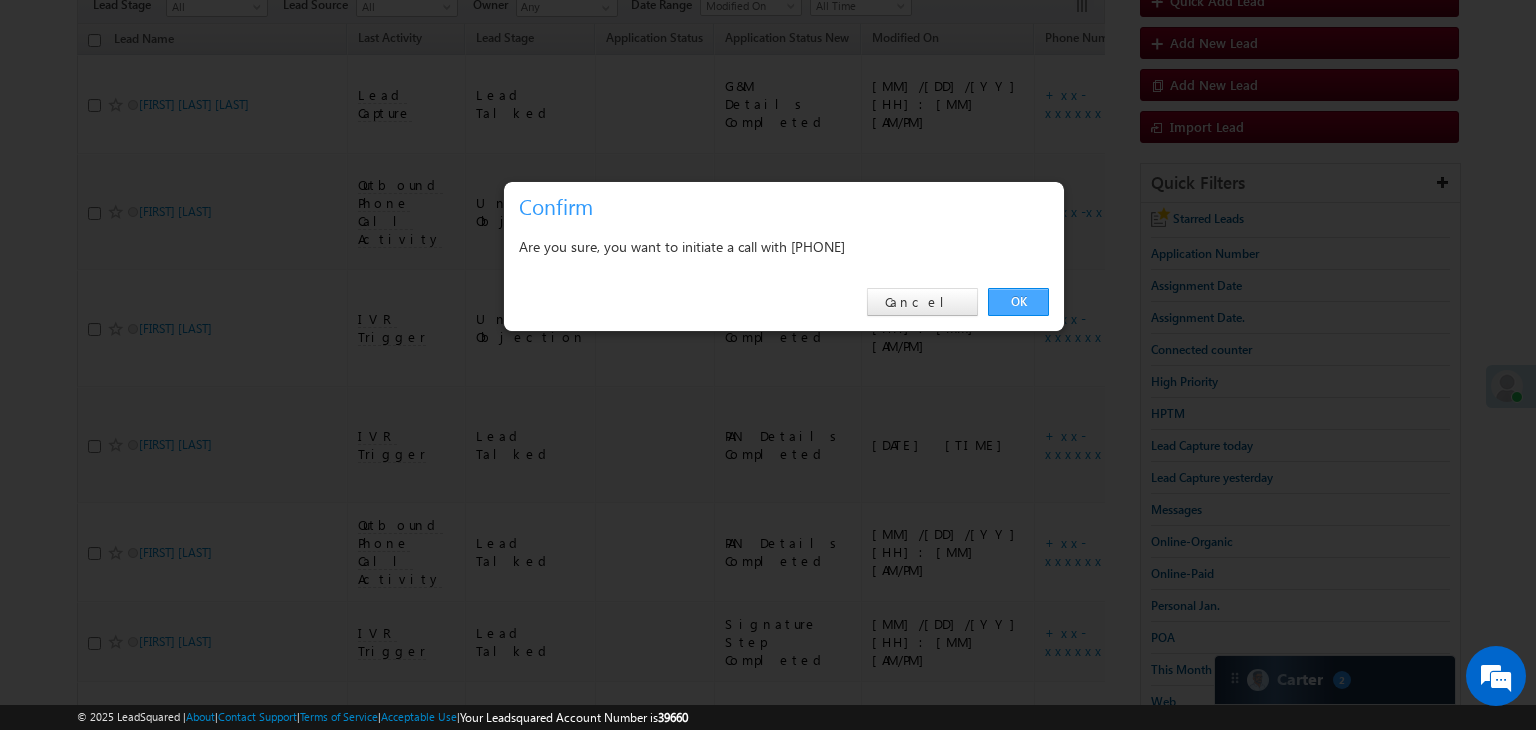 click on "OK" at bounding box center (1018, 302) 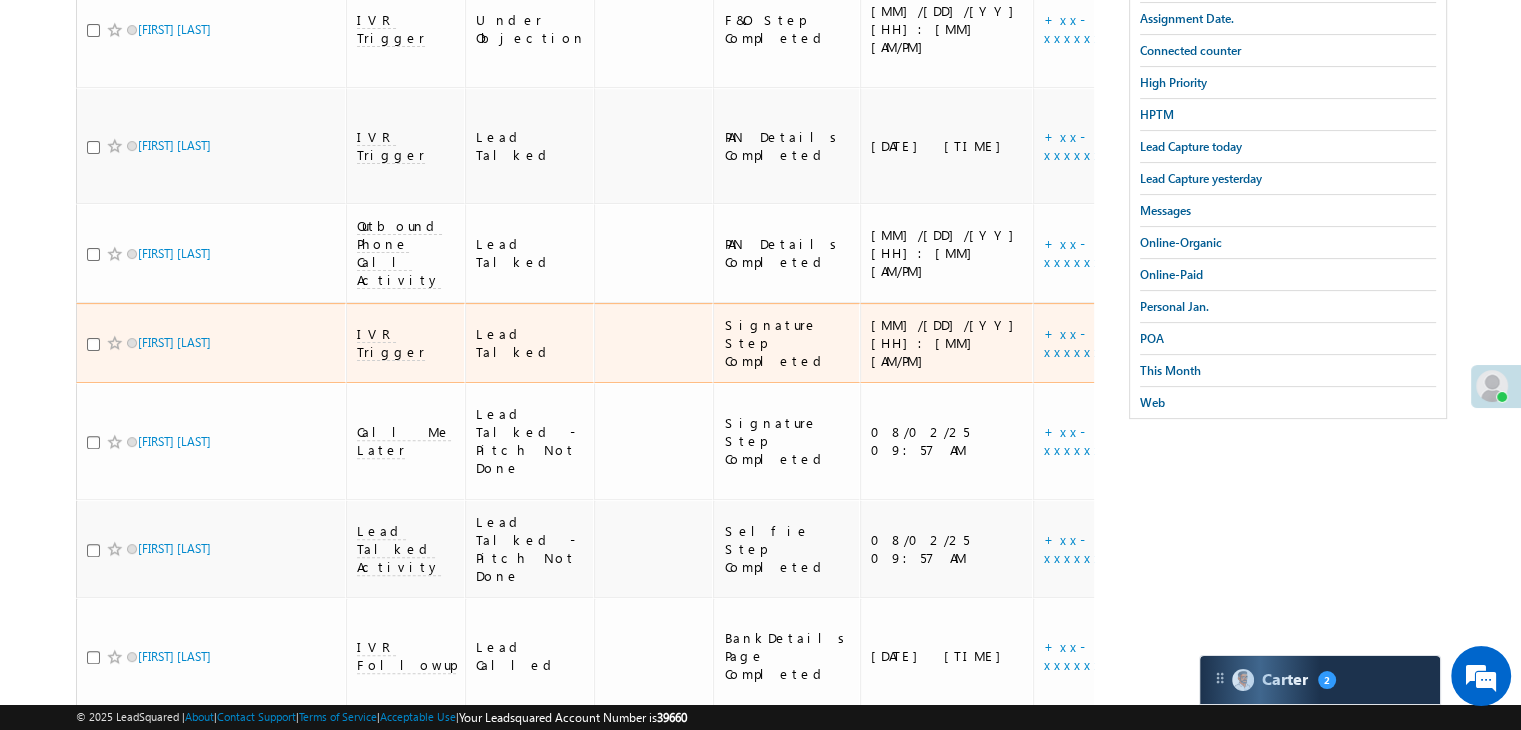 scroll, scrollTop: 553, scrollLeft: 0, axis: vertical 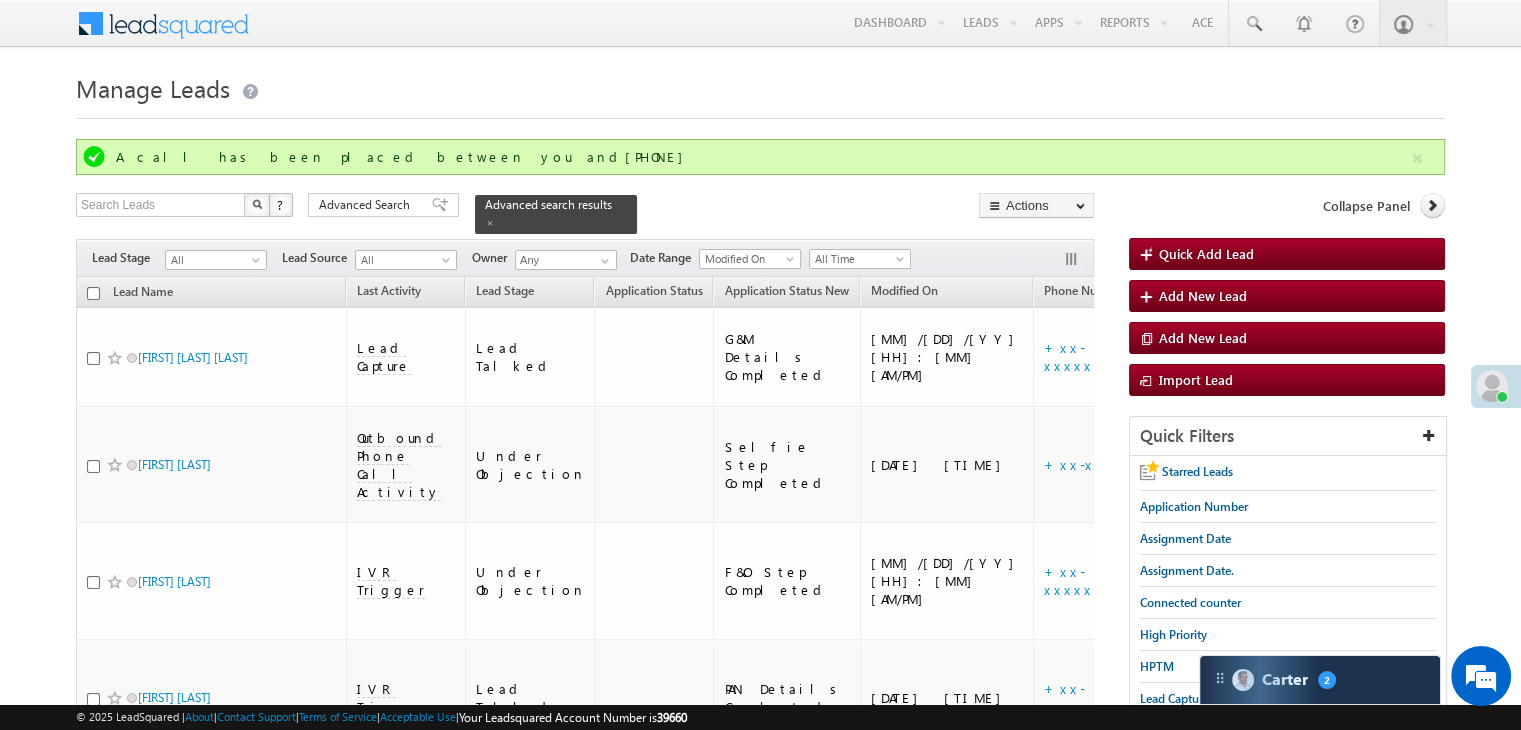 click on "A call has been placed between you and+xx-xxxxxxxx58" at bounding box center (762, 157) 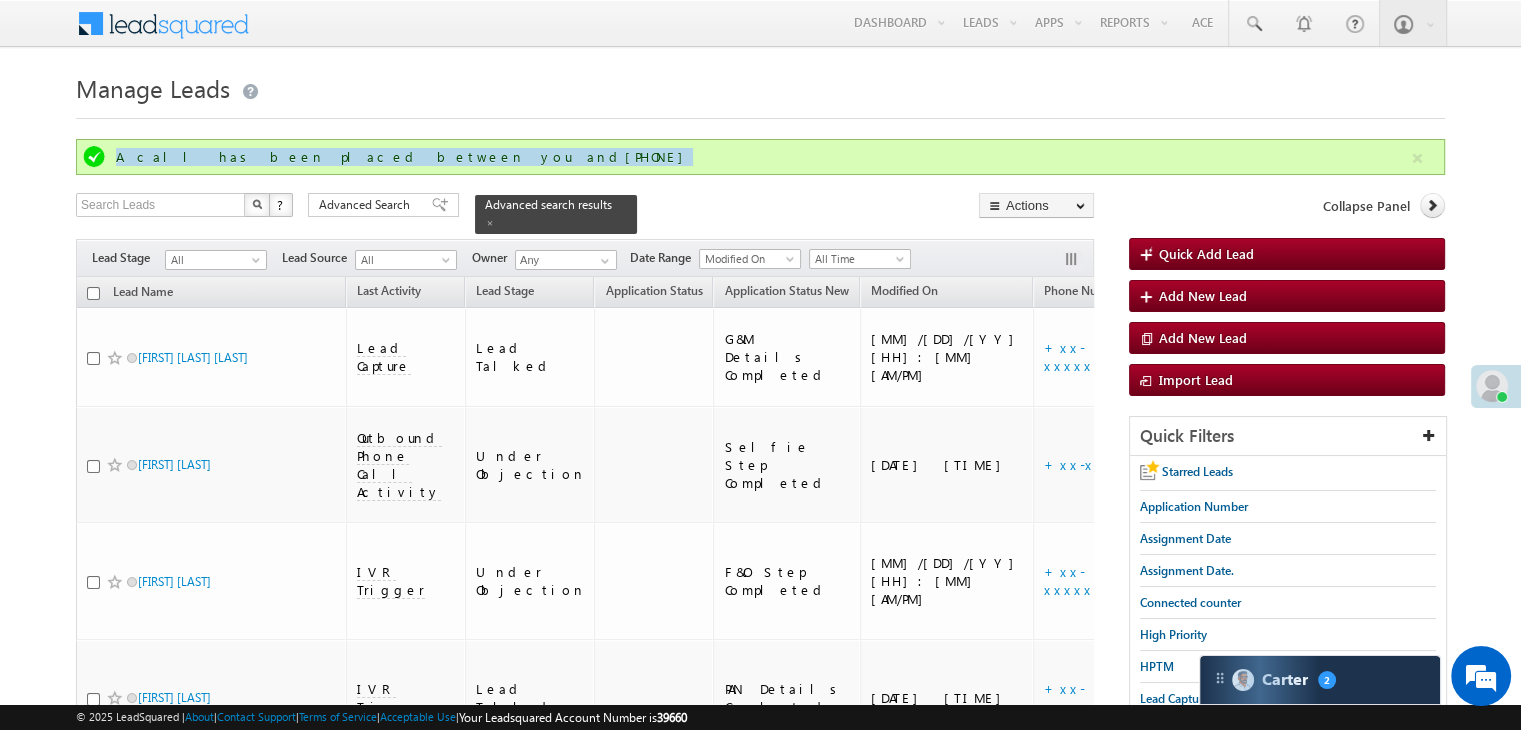 click on "A call has been placed between you and+xx-xxxxxxxx58" at bounding box center (762, 157) 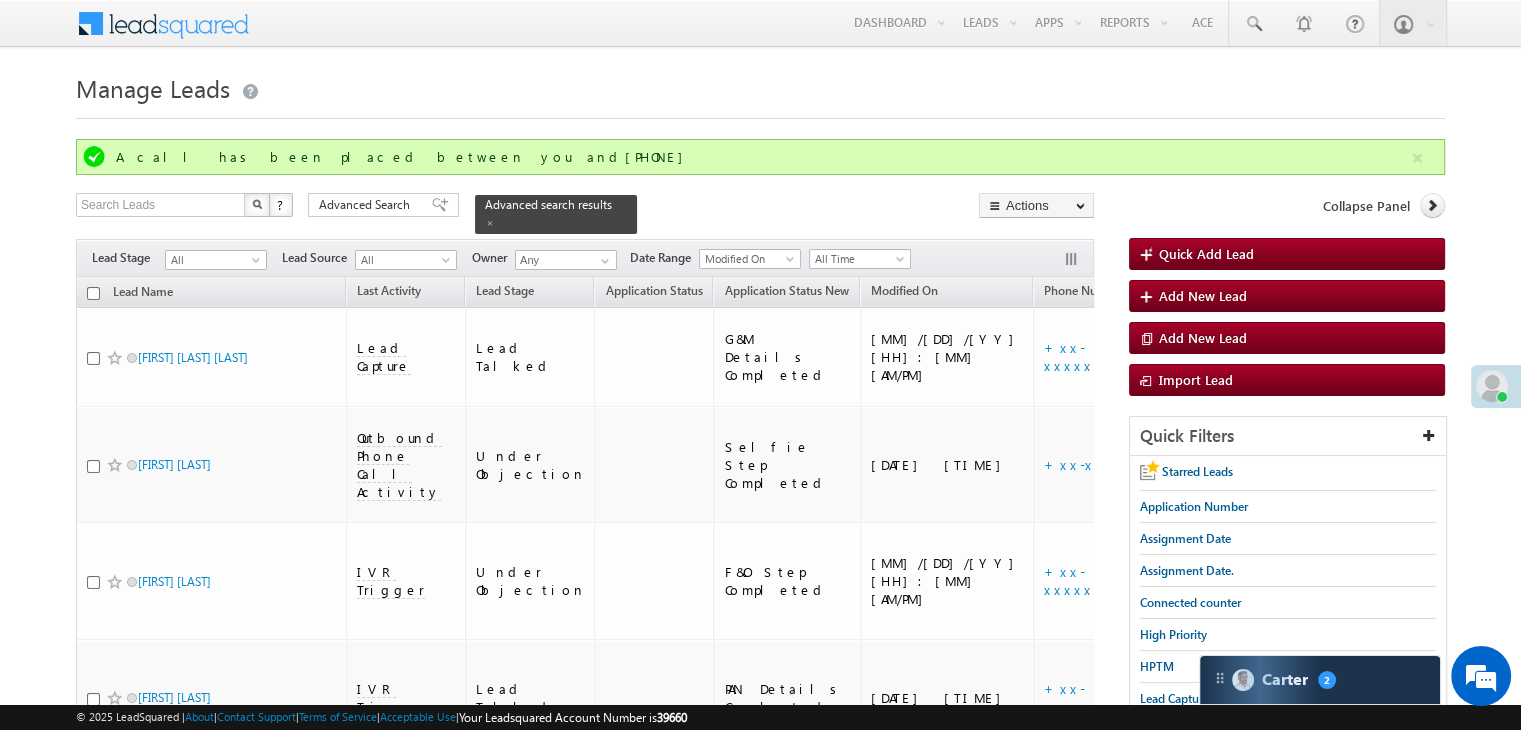 click at bounding box center [760, 112] 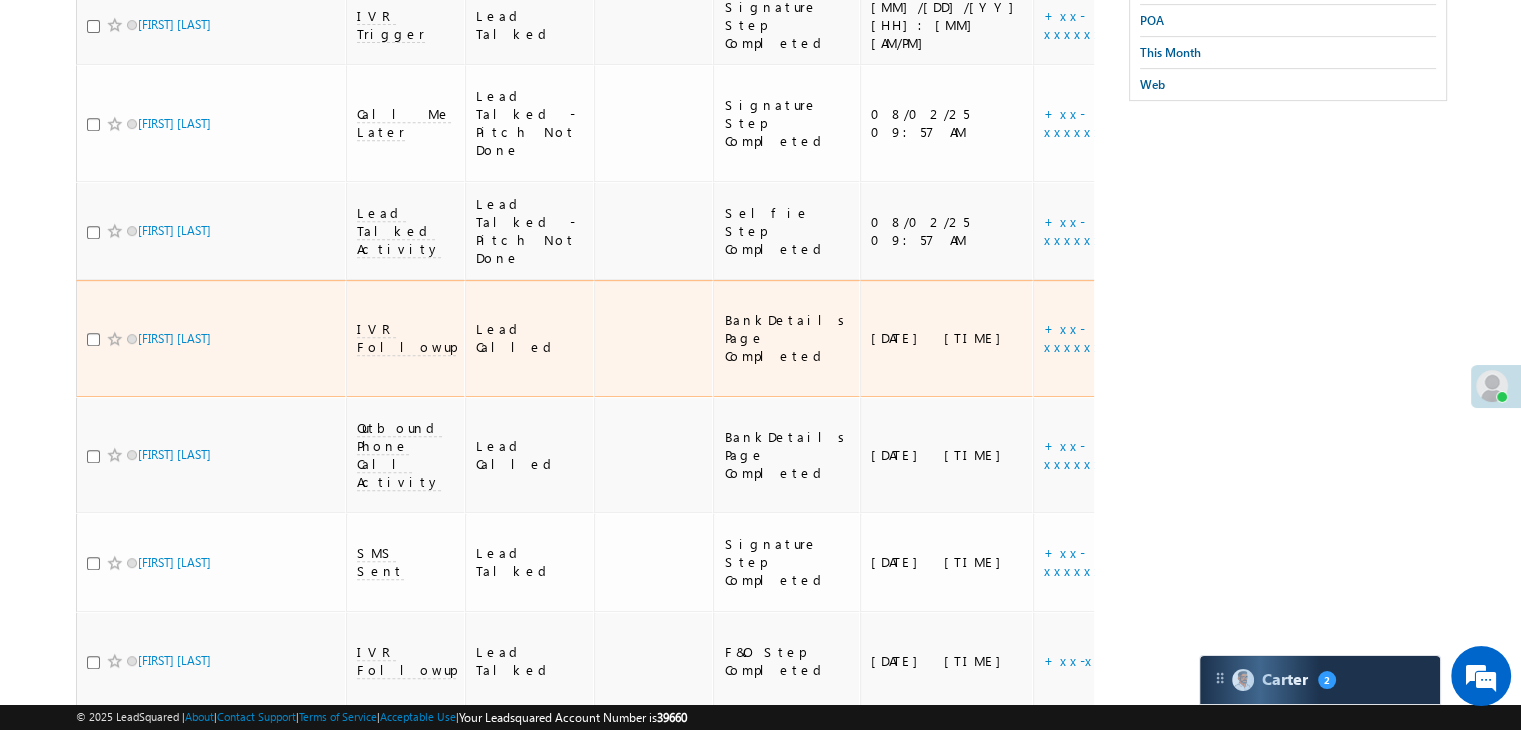 scroll, scrollTop: 900, scrollLeft: 0, axis: vertical 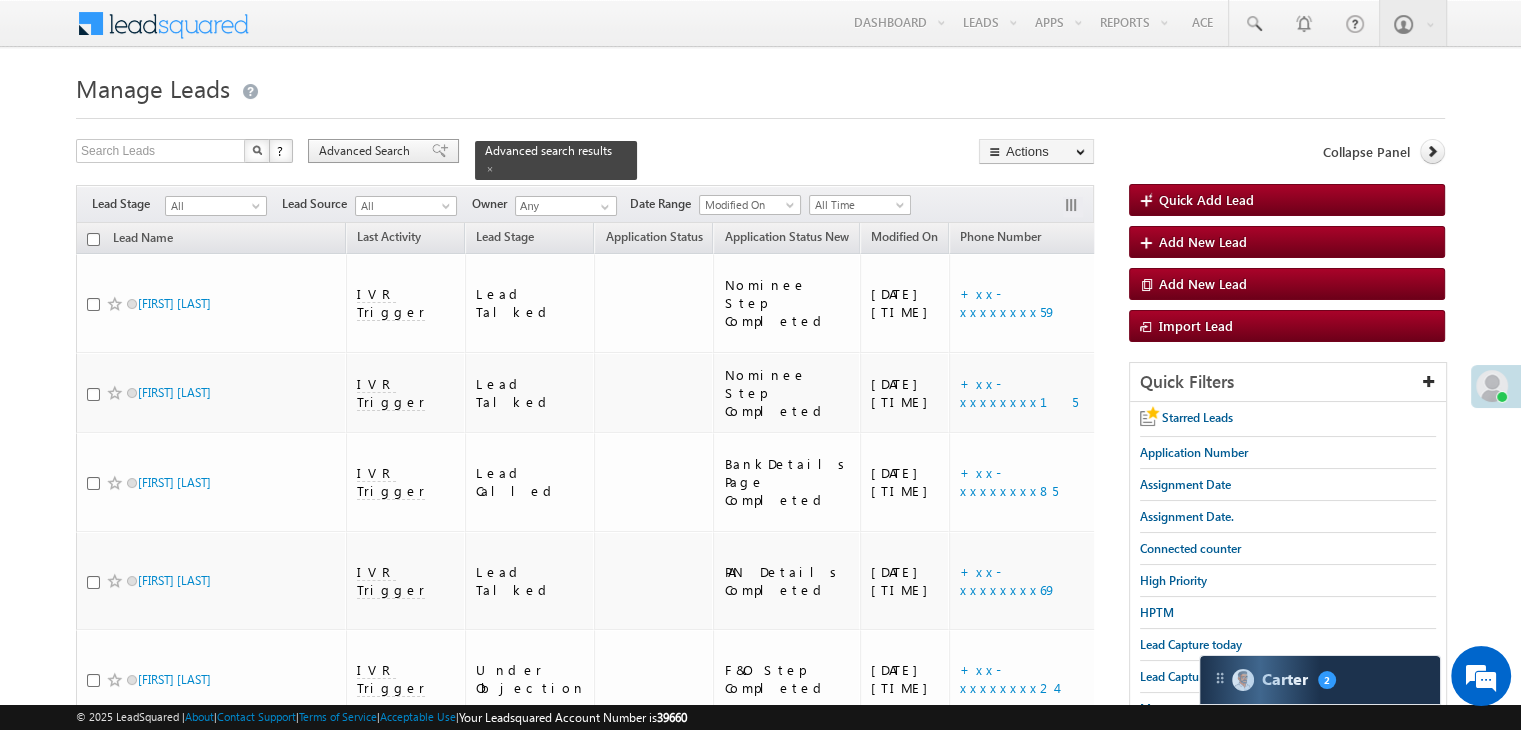 click on "Advanced Search" at bounding box center (367, 151) 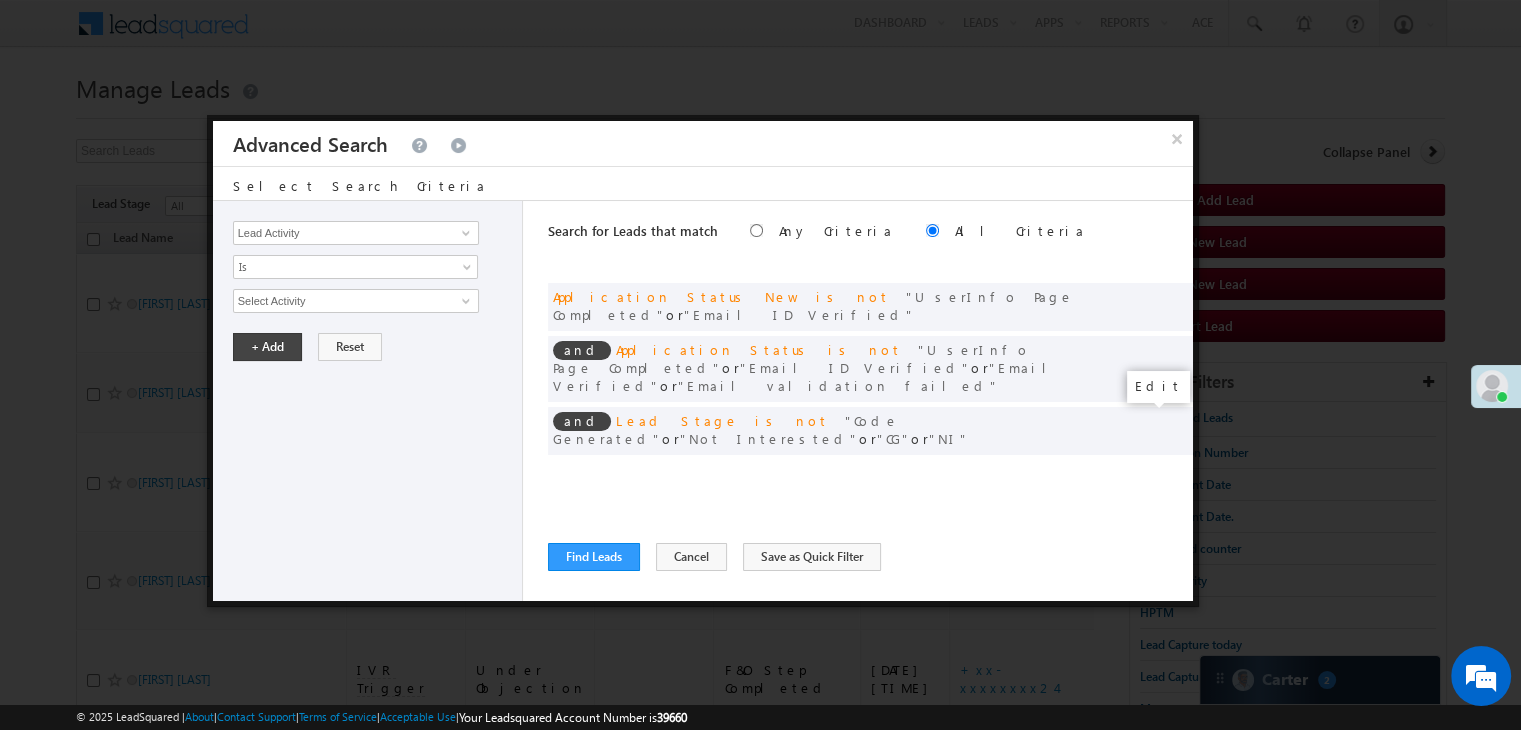 click at bounding box center [1147, 472] 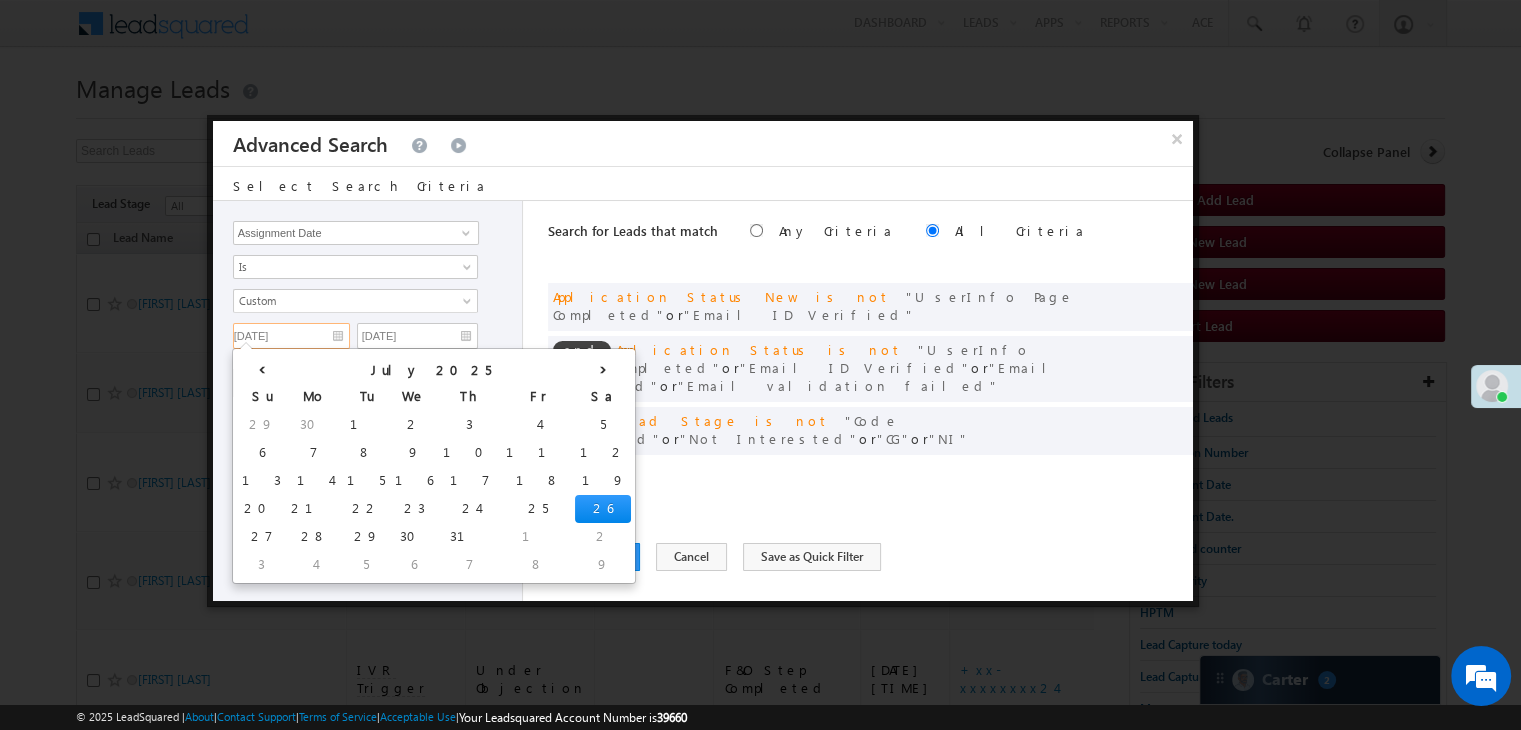 click on "07/26/25" at bounding box center (291, 336) 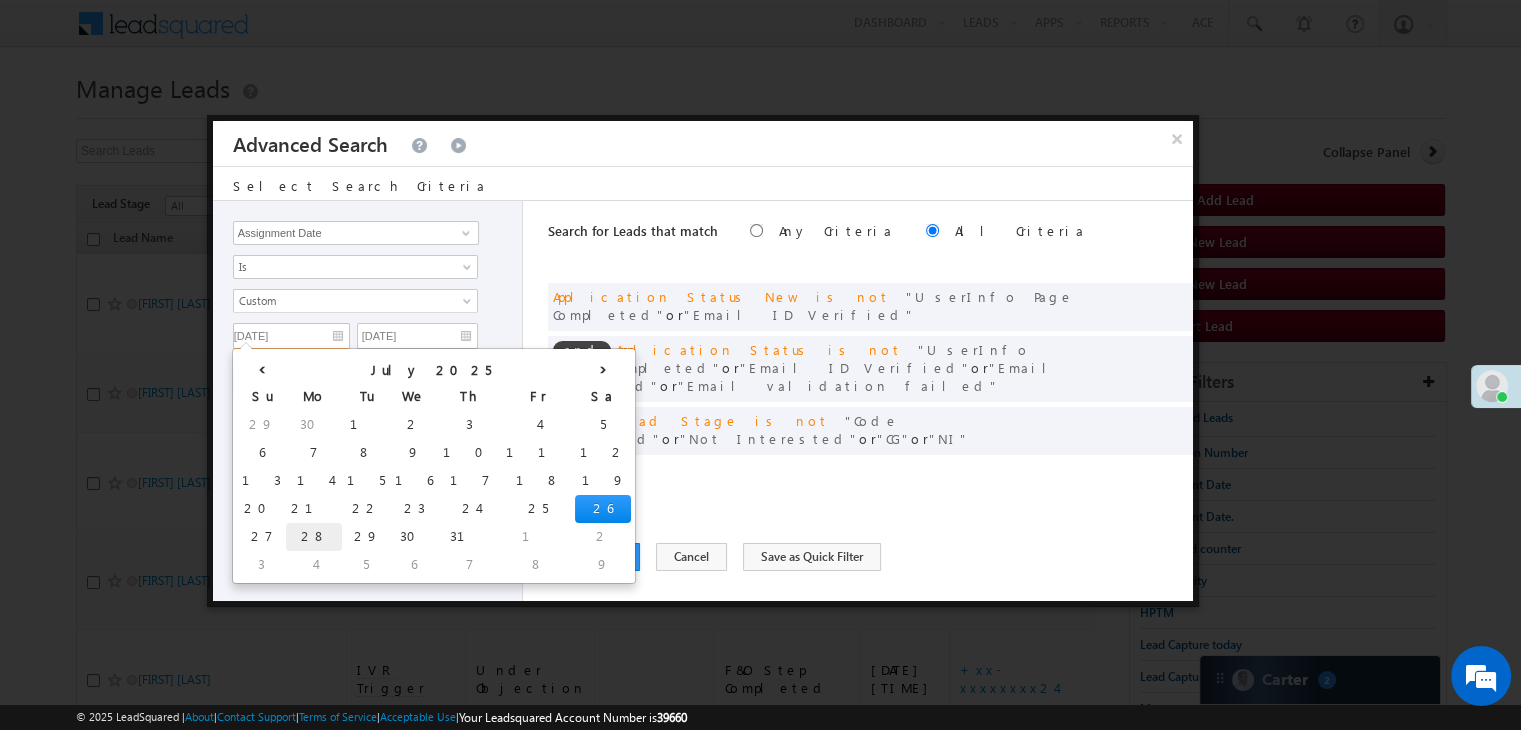 click on "28" at bounding box center [314, 537] 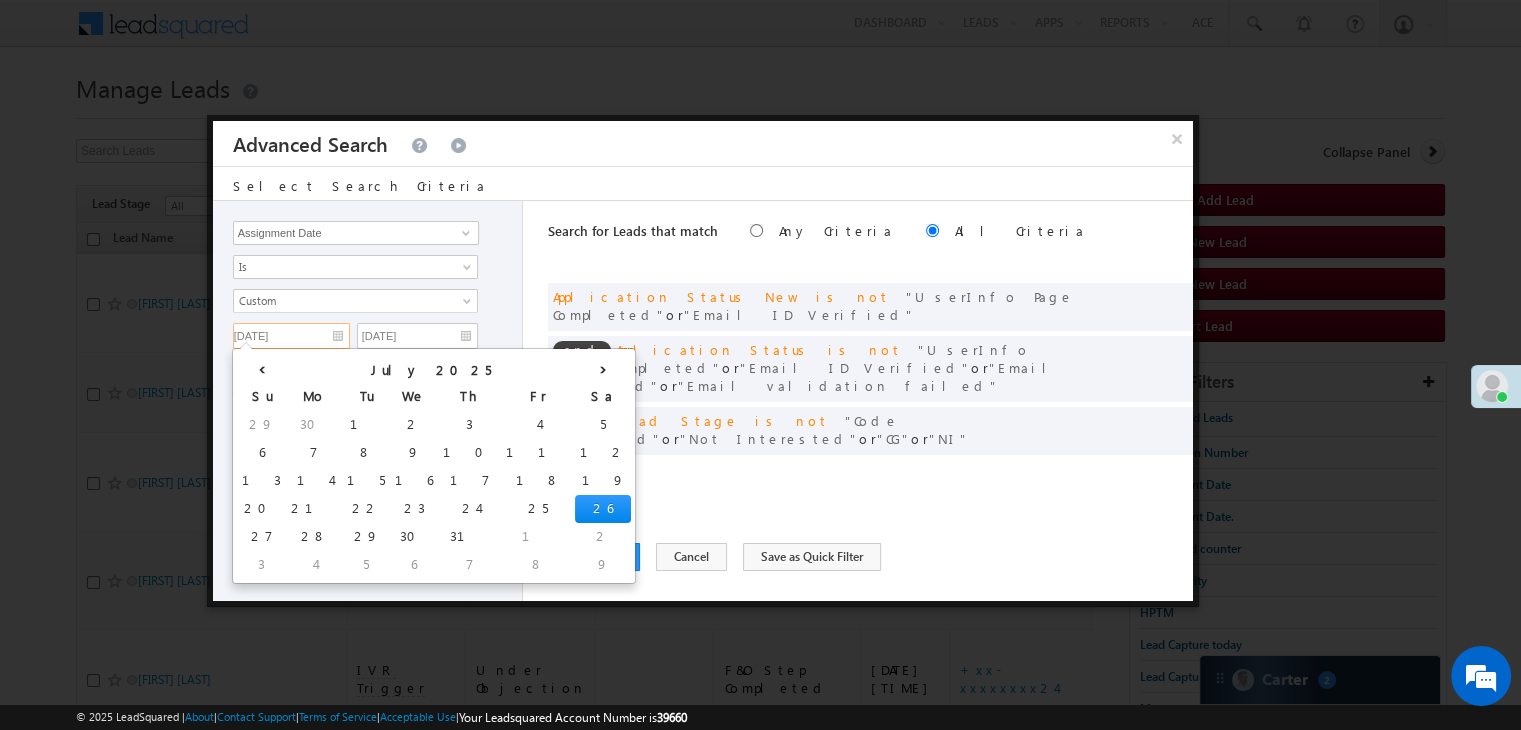 type on "07/28/25" 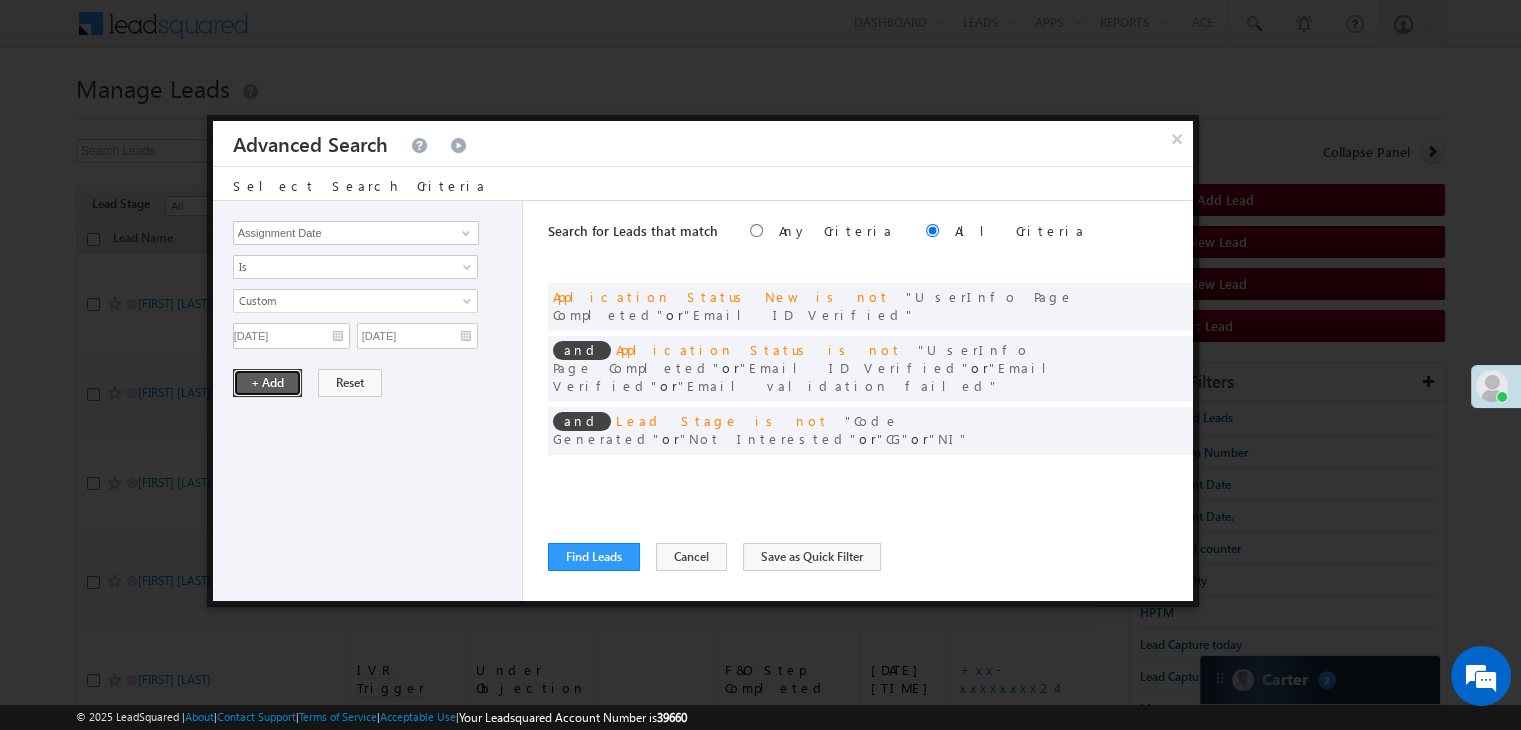 click on "+ Add" at bounding box center [267, 383] 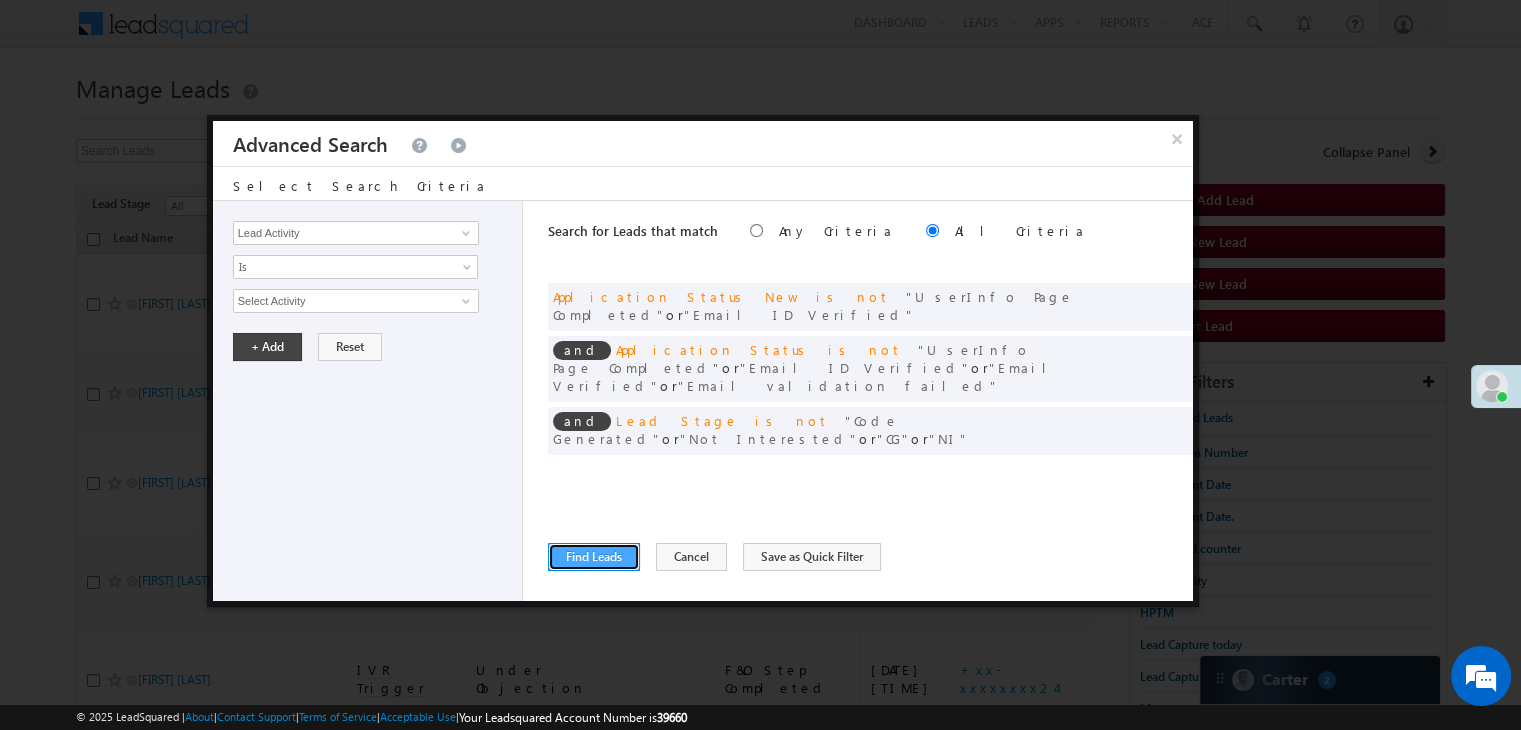 click on "Find Leads" at bounding box center [594, 557] 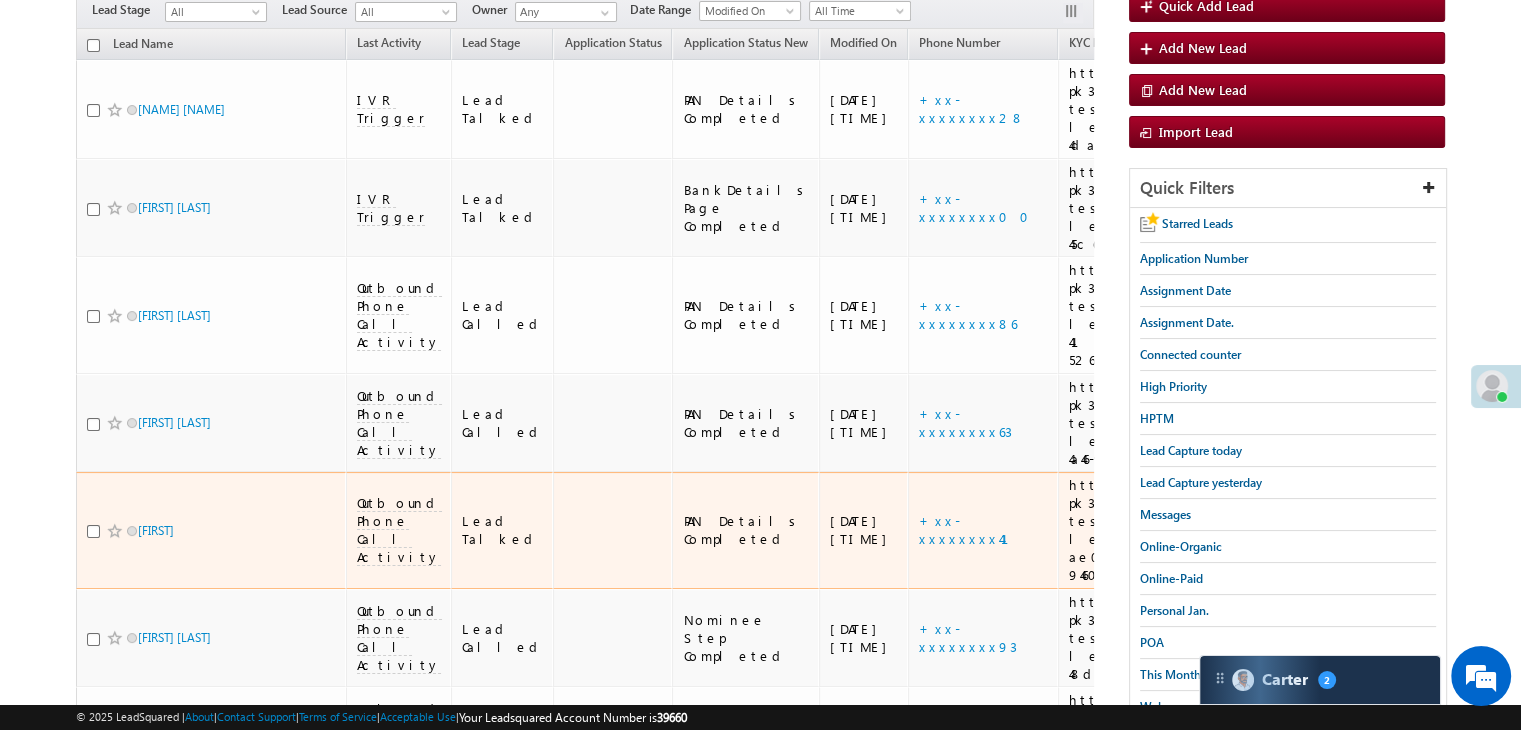 scroll, scrollTop: 0, scrollLeft: 0, axis: both 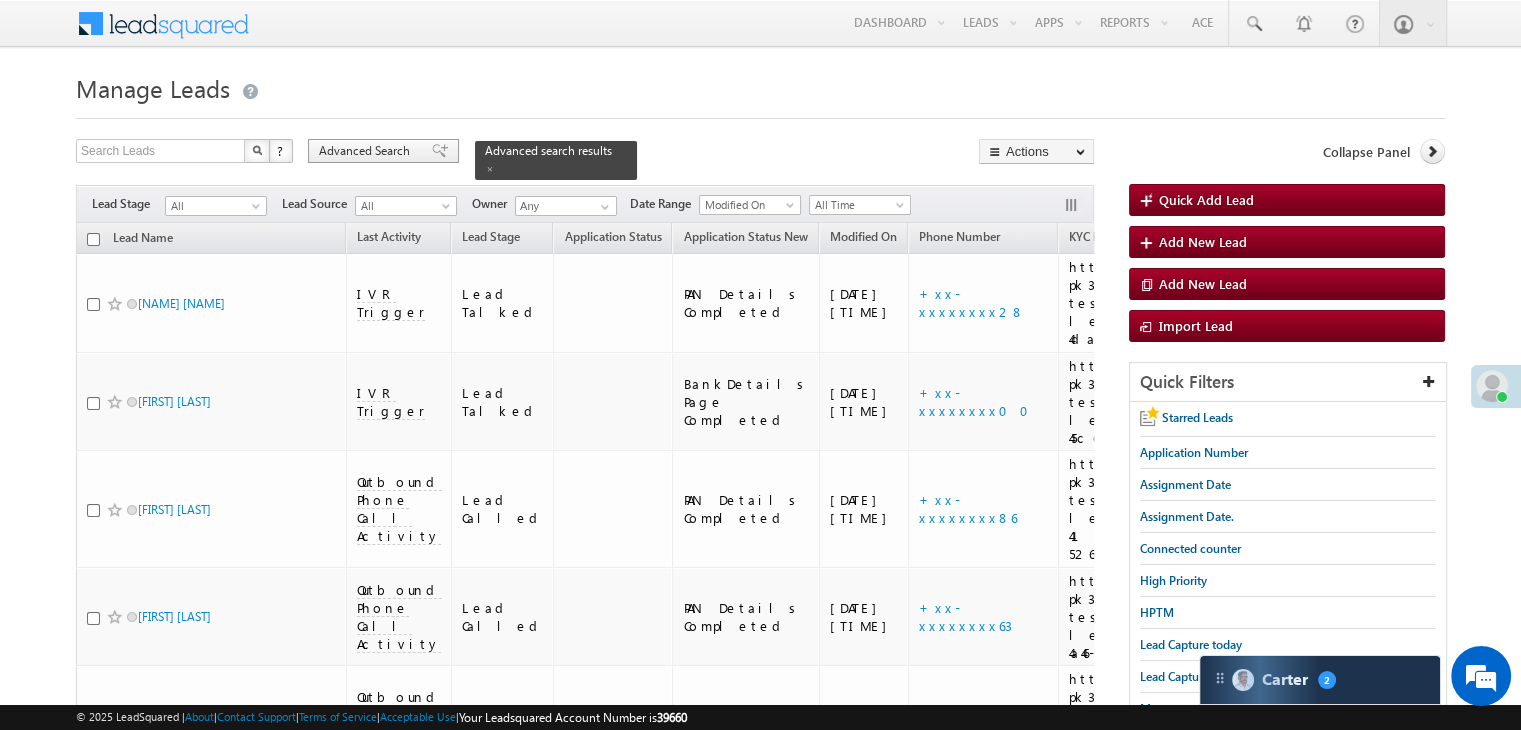 click on "Advanced Search" at bounding box center [367, 151] 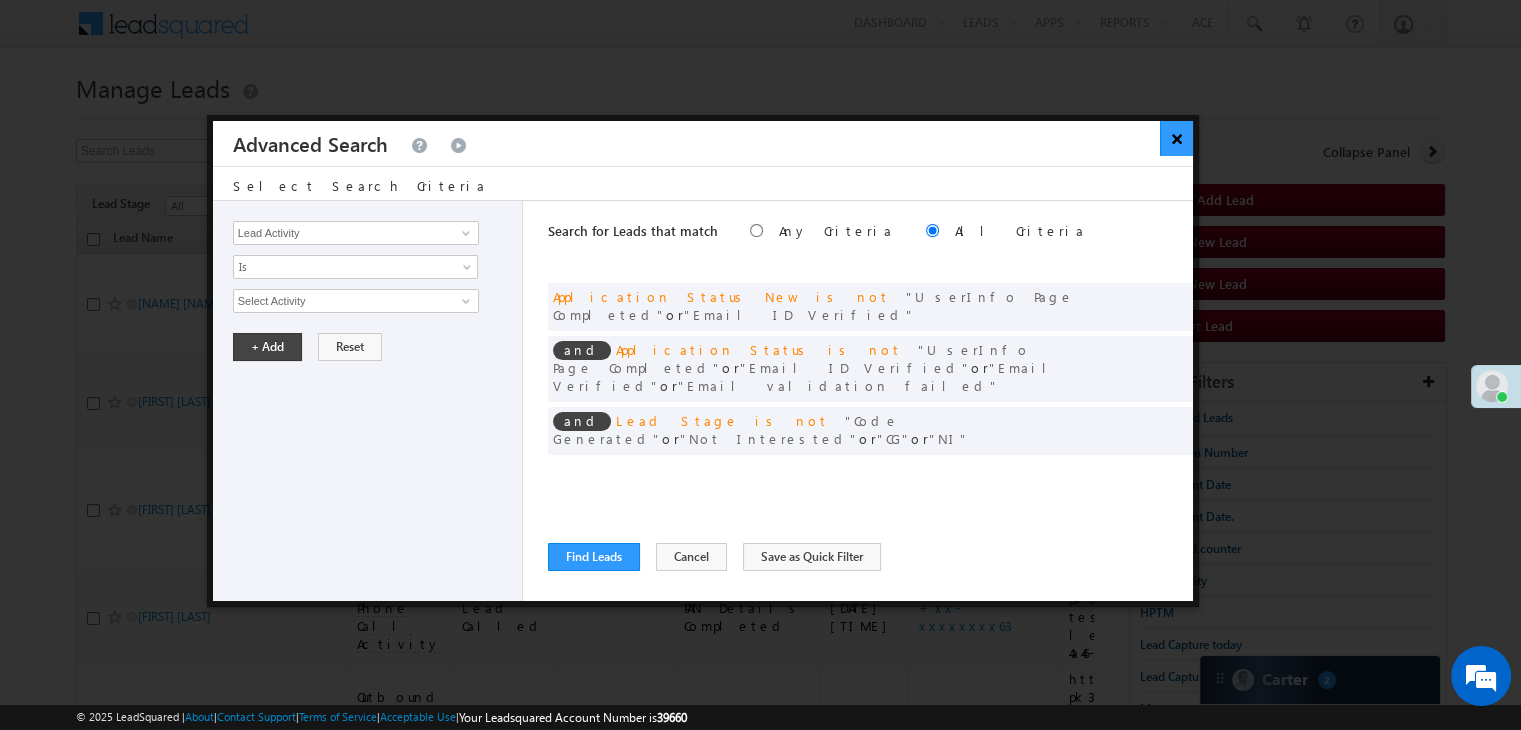 click on "×" at bounding box center [1176, 138] 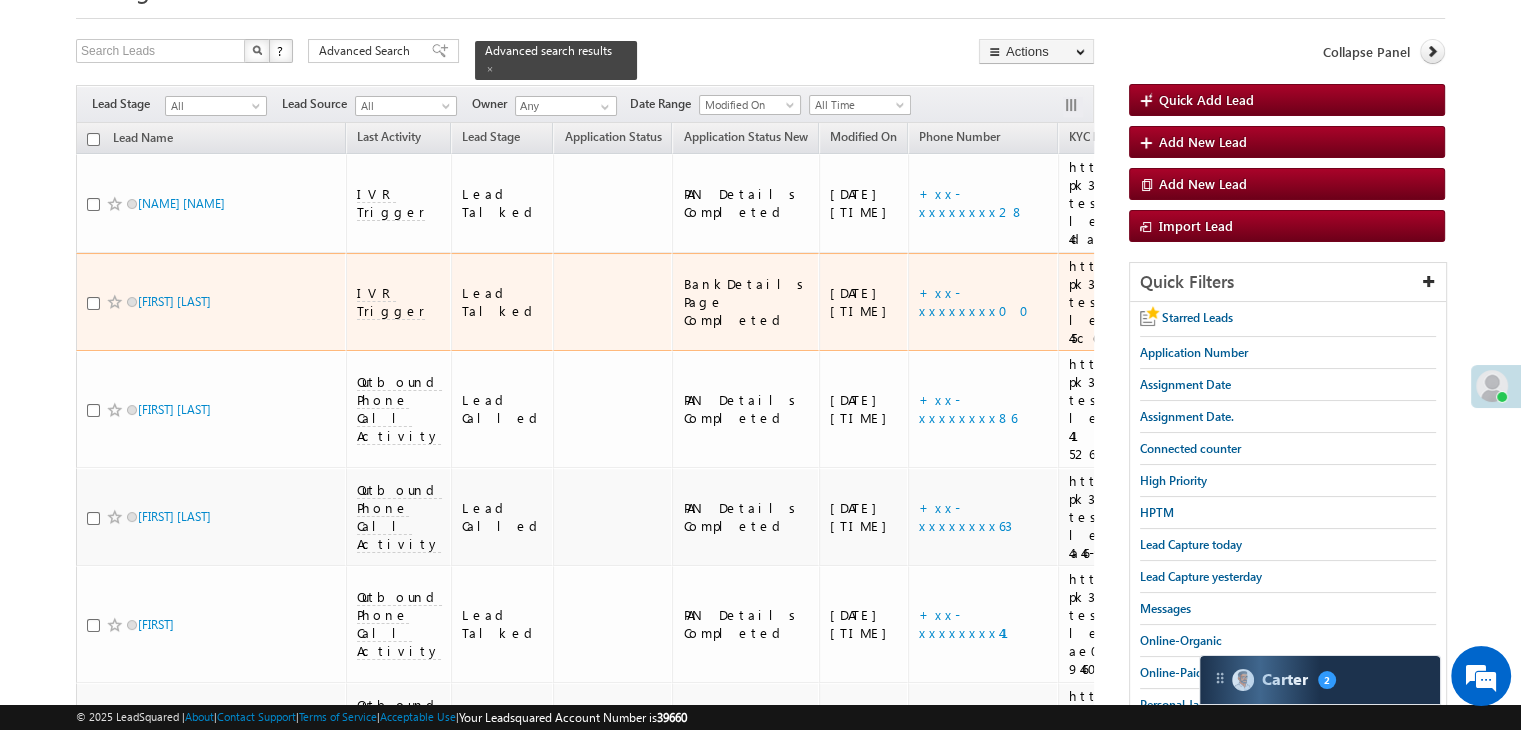 scroll, scrollTop: 100, scrollLeft: 0, axis: vertical 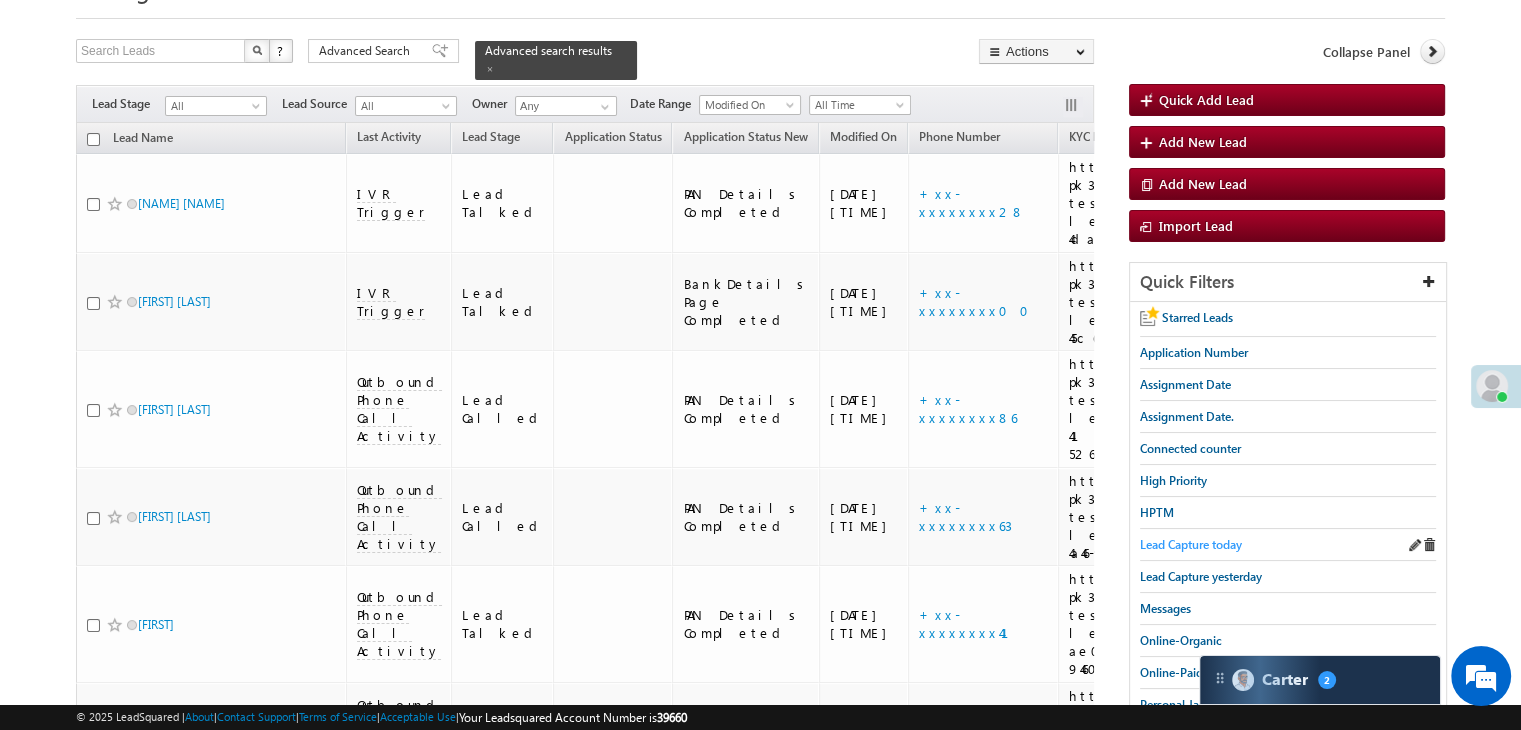 click on "Lead Capture today" at bounding box center (1191, 544) 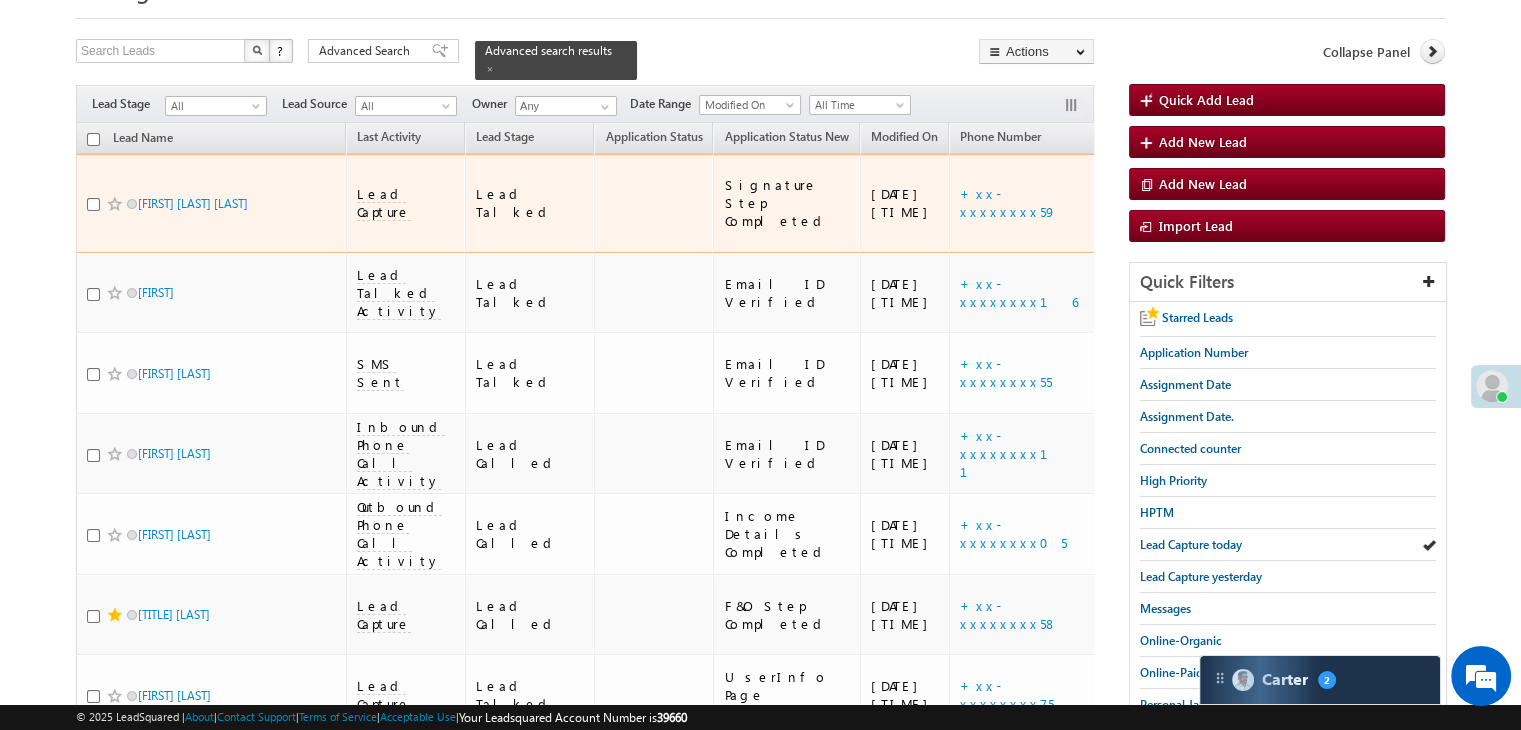 click on "https://angelbroking1-pk3em7sa.customui-test.leadsquared.com?leadId=ac0625e4-1693-4e5d-8193-5f2d9db52675" at bounding box center (1243, 203) 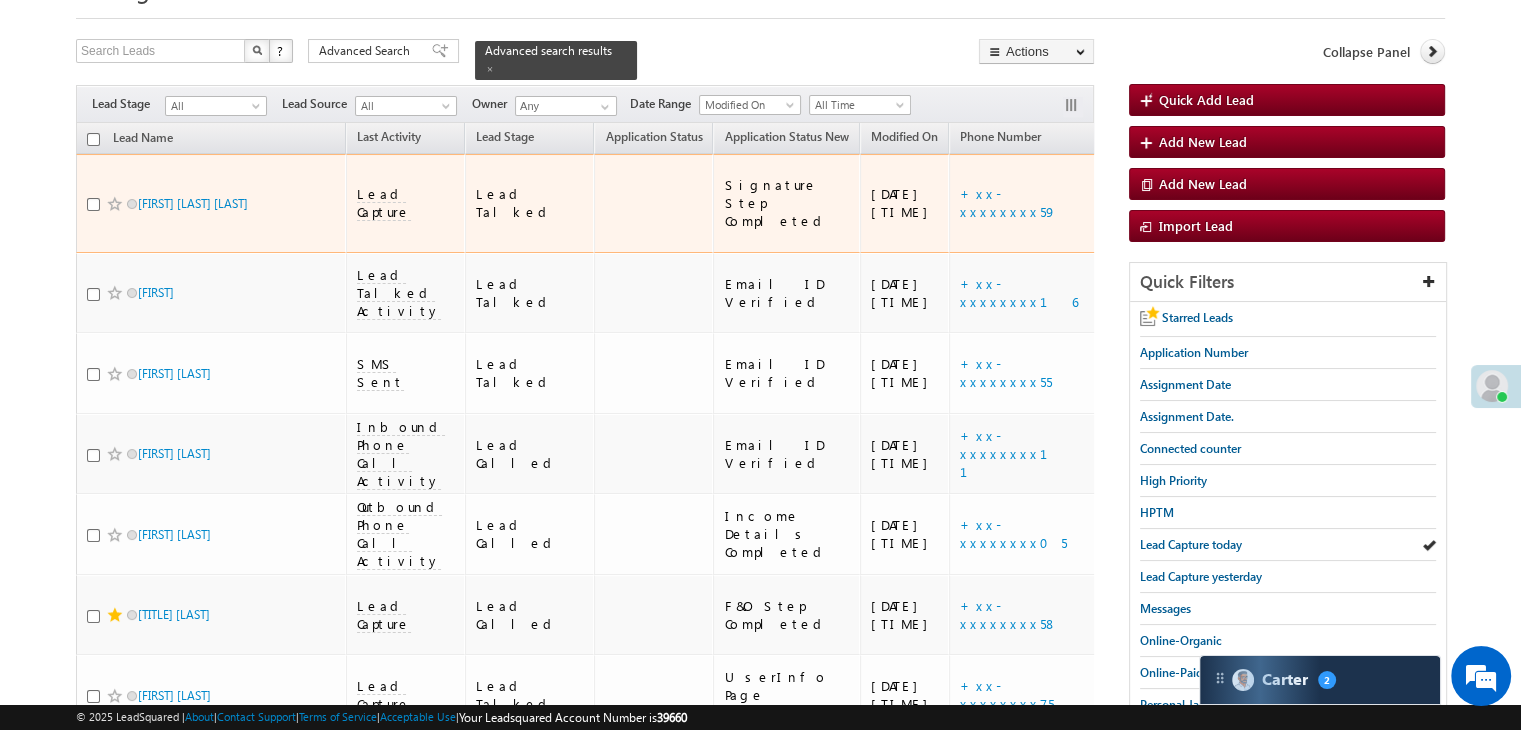 click on "https://angelbroking1-pk3em7sa.customui-test.leadsquared.com?leadId=ac0625e4-1693-4e5d-8193-5f2d9db52675" at bounding box center [1243, 203] 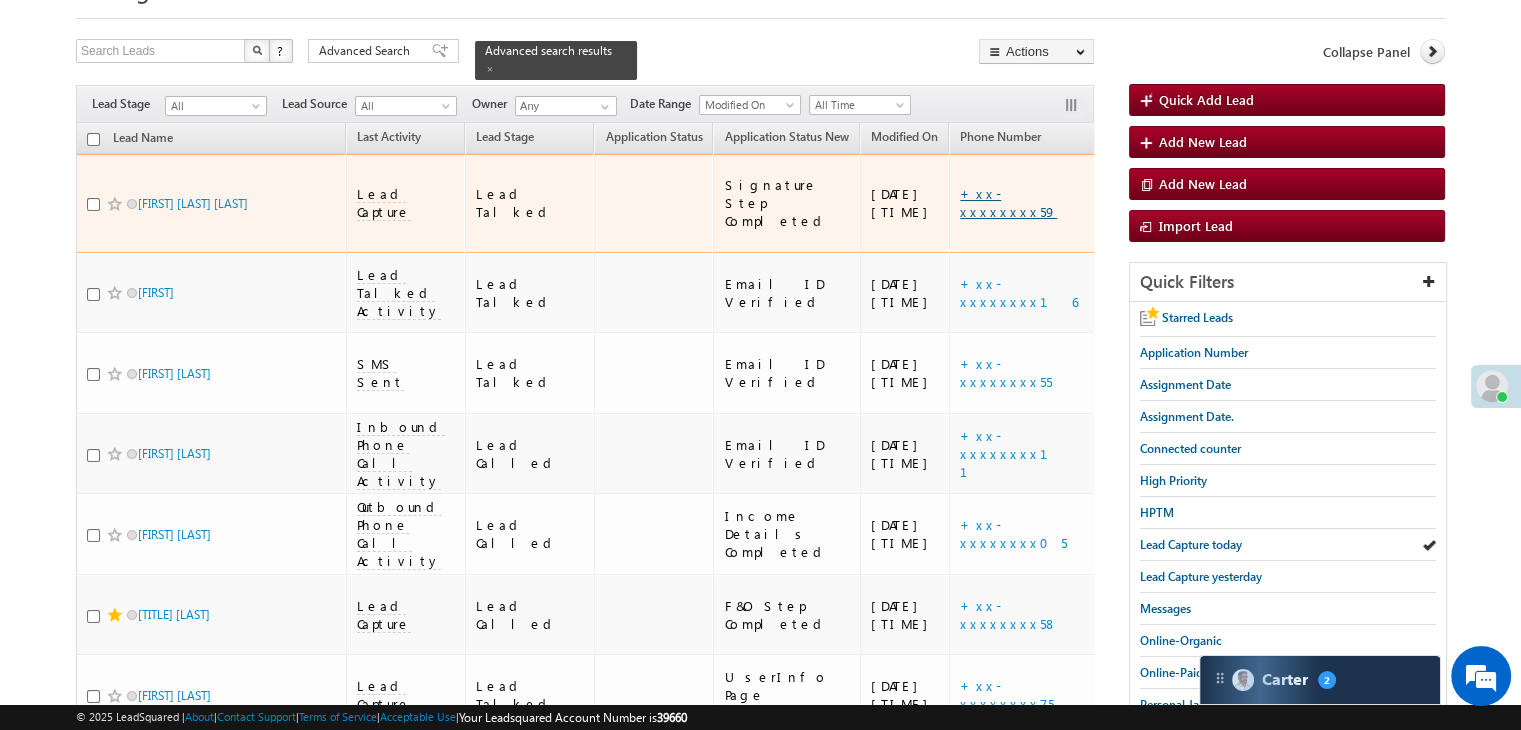click on "+xx-xxxxxxxx59" at bounding box center [1008, 202] 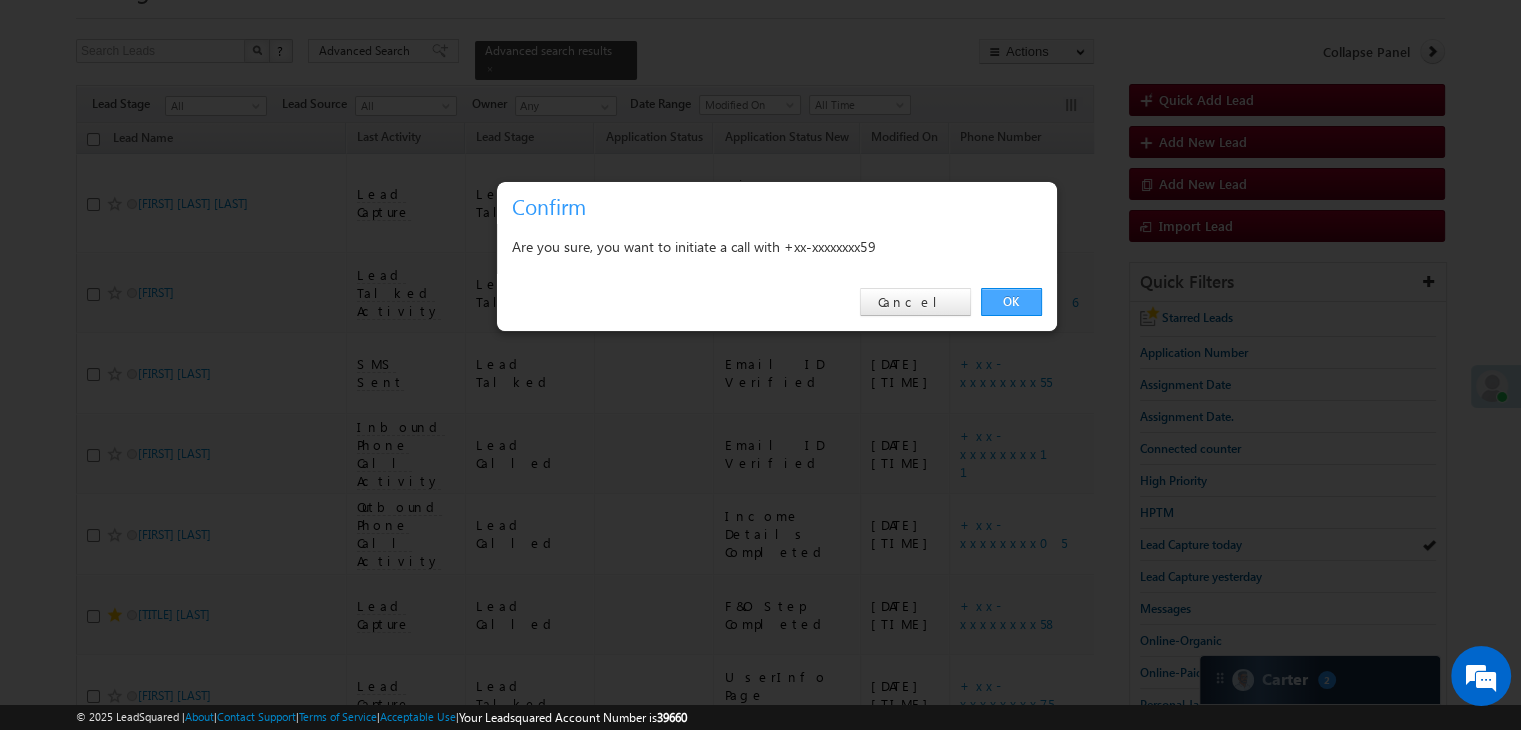 click on "OK" at bounding box center [1011, 302] 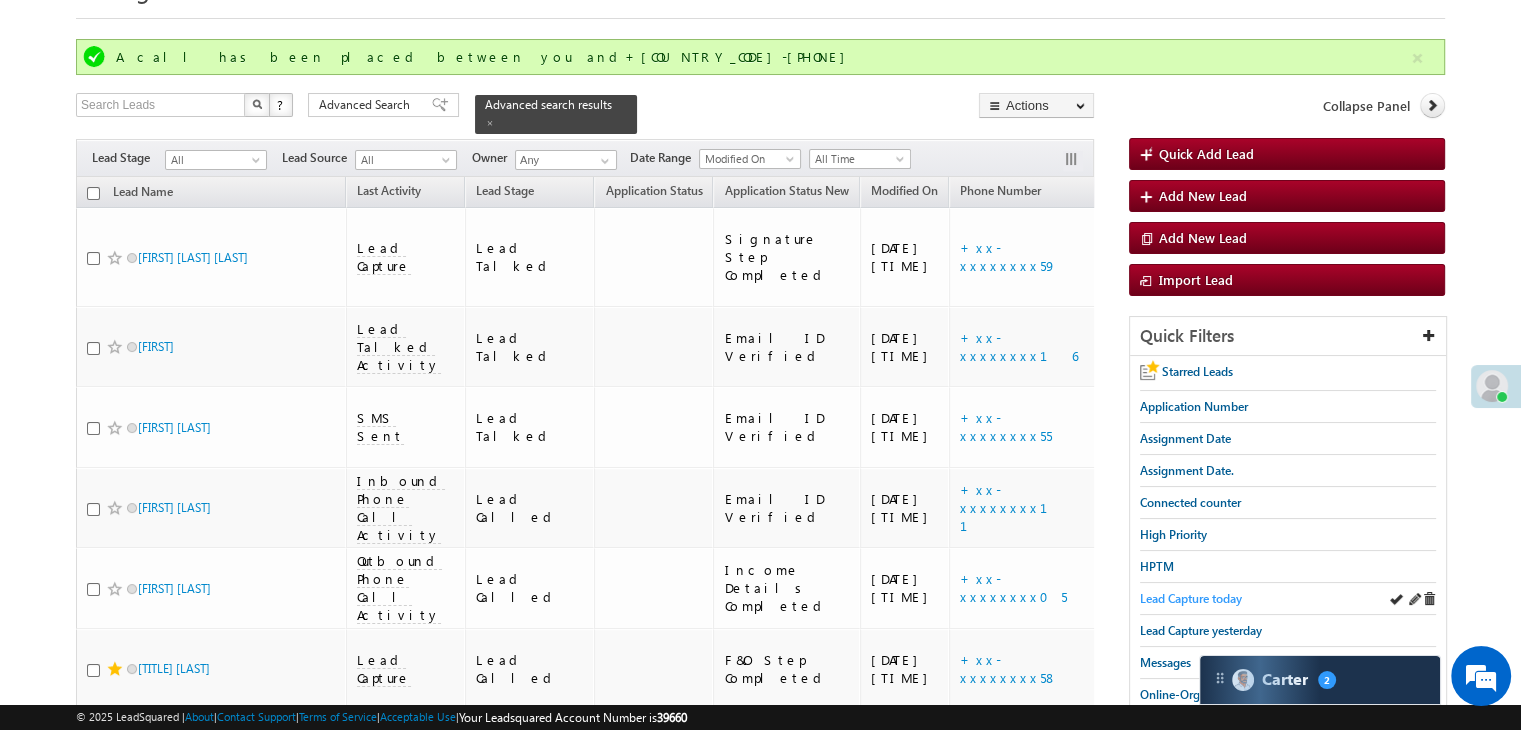 click on "Lead Capture today" at bounding box center (1191, 598) 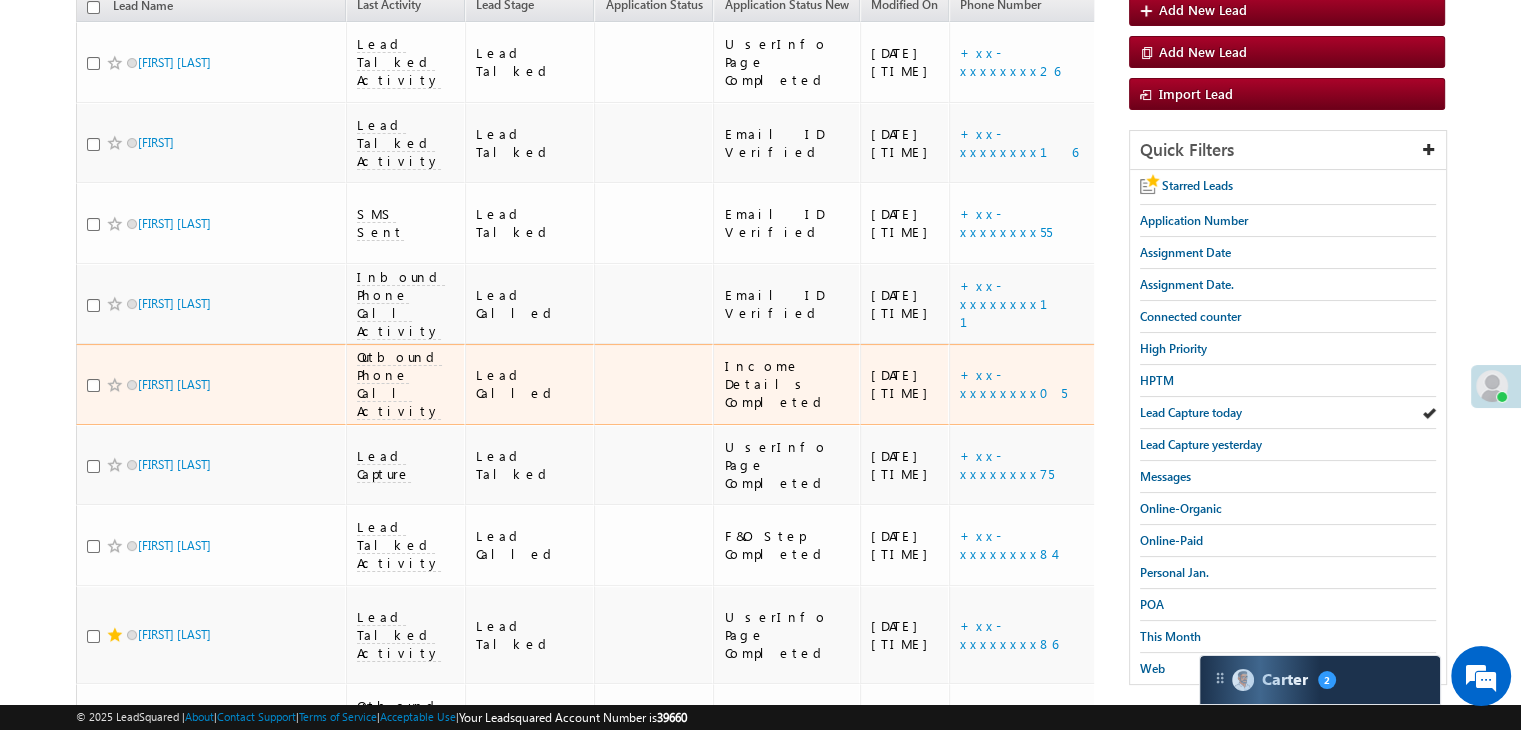 scroll, scrollTop: 300, scrollLeft: 0, axis: vertical 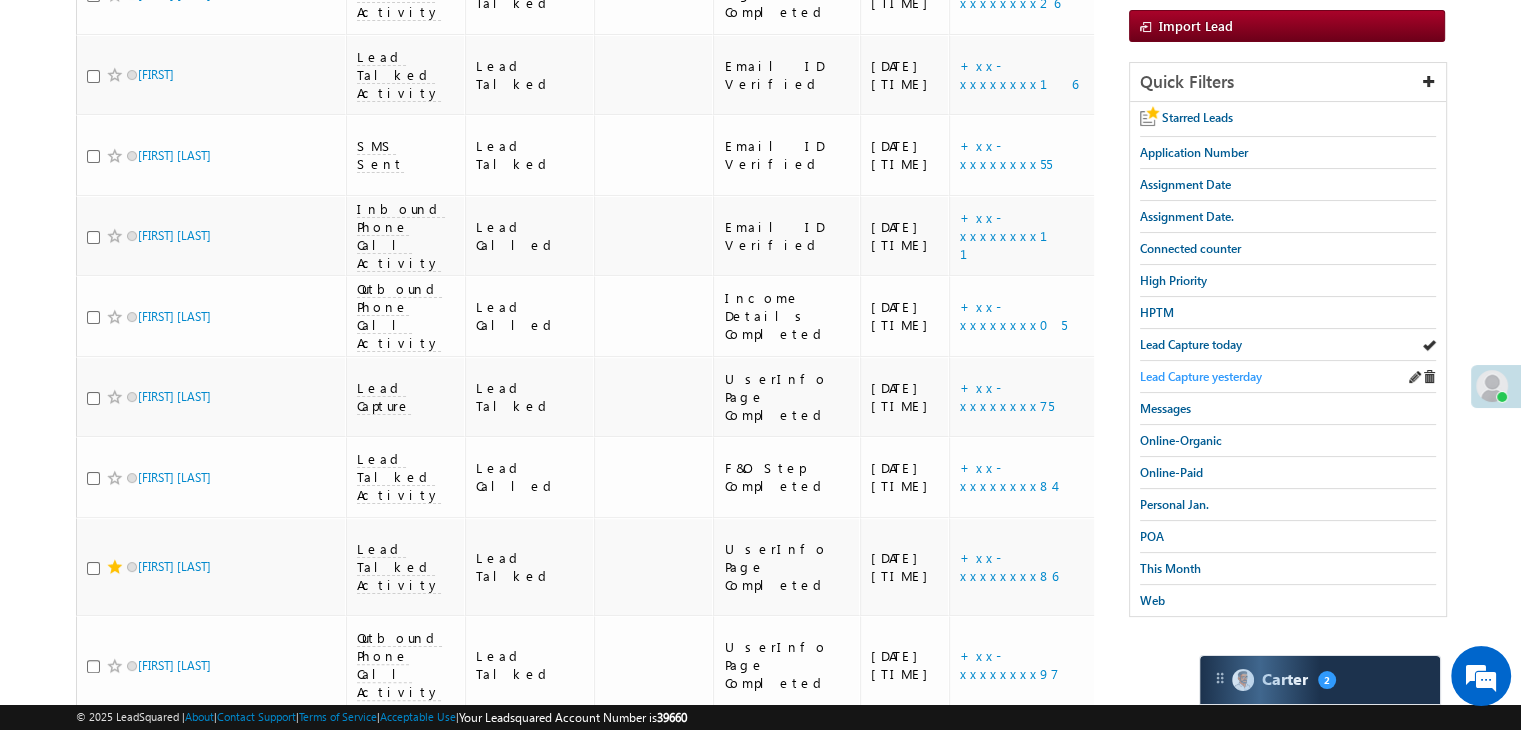 click on "Lead Capture yesterday" at bounding box center [1201, 376] 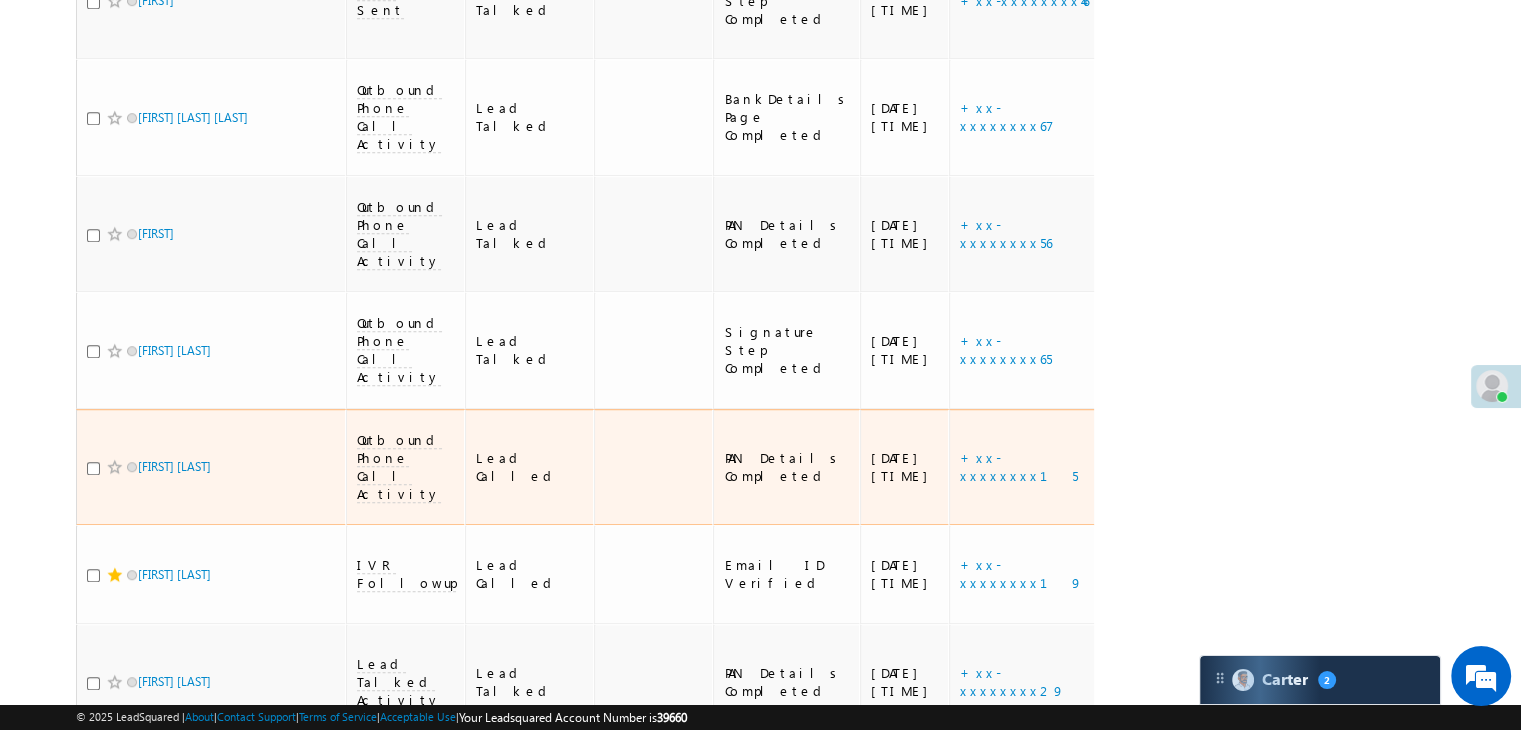 scroll, scrollTop: 1400, scrollLeft: 0, axis: vertical 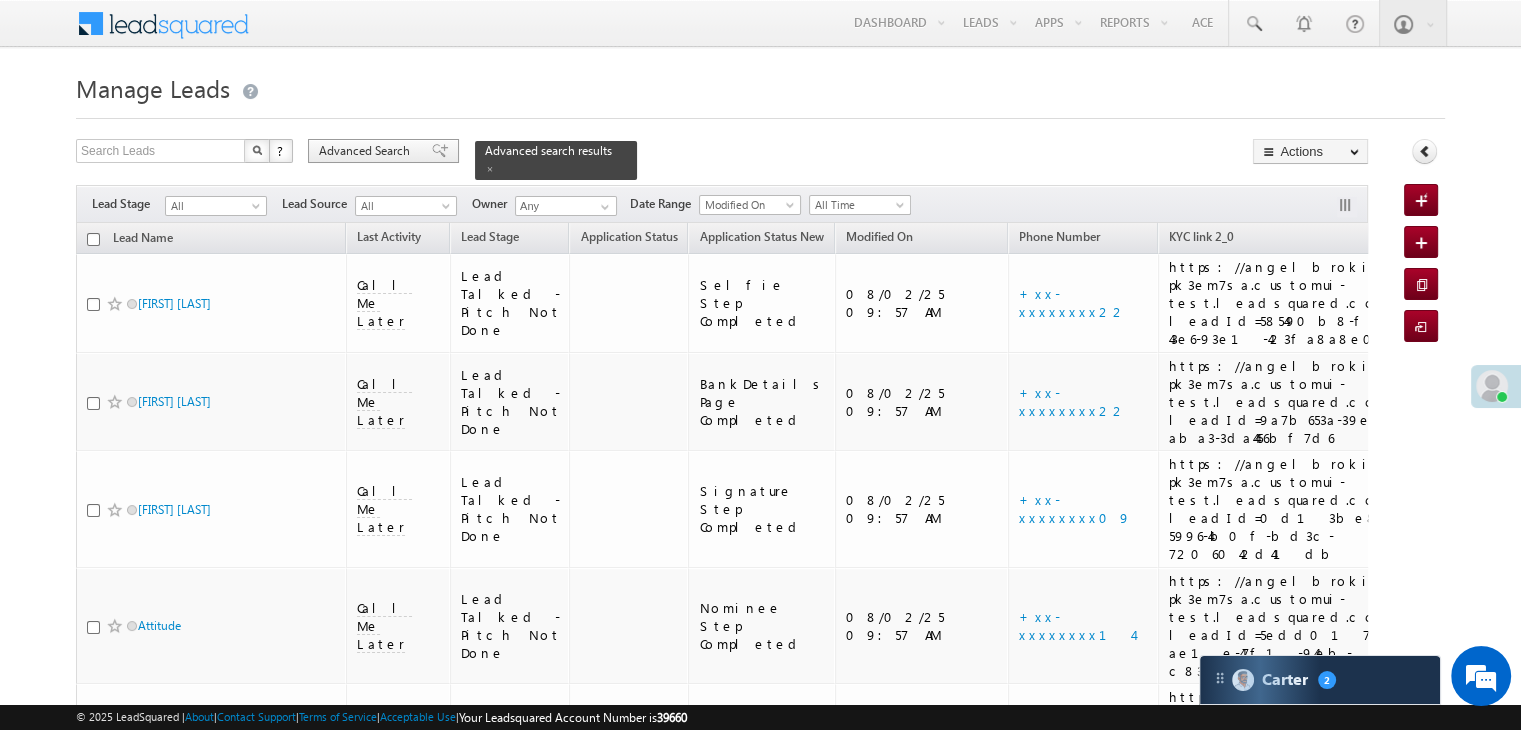 click on "Advanced Search" at bounding box center [367, 151] 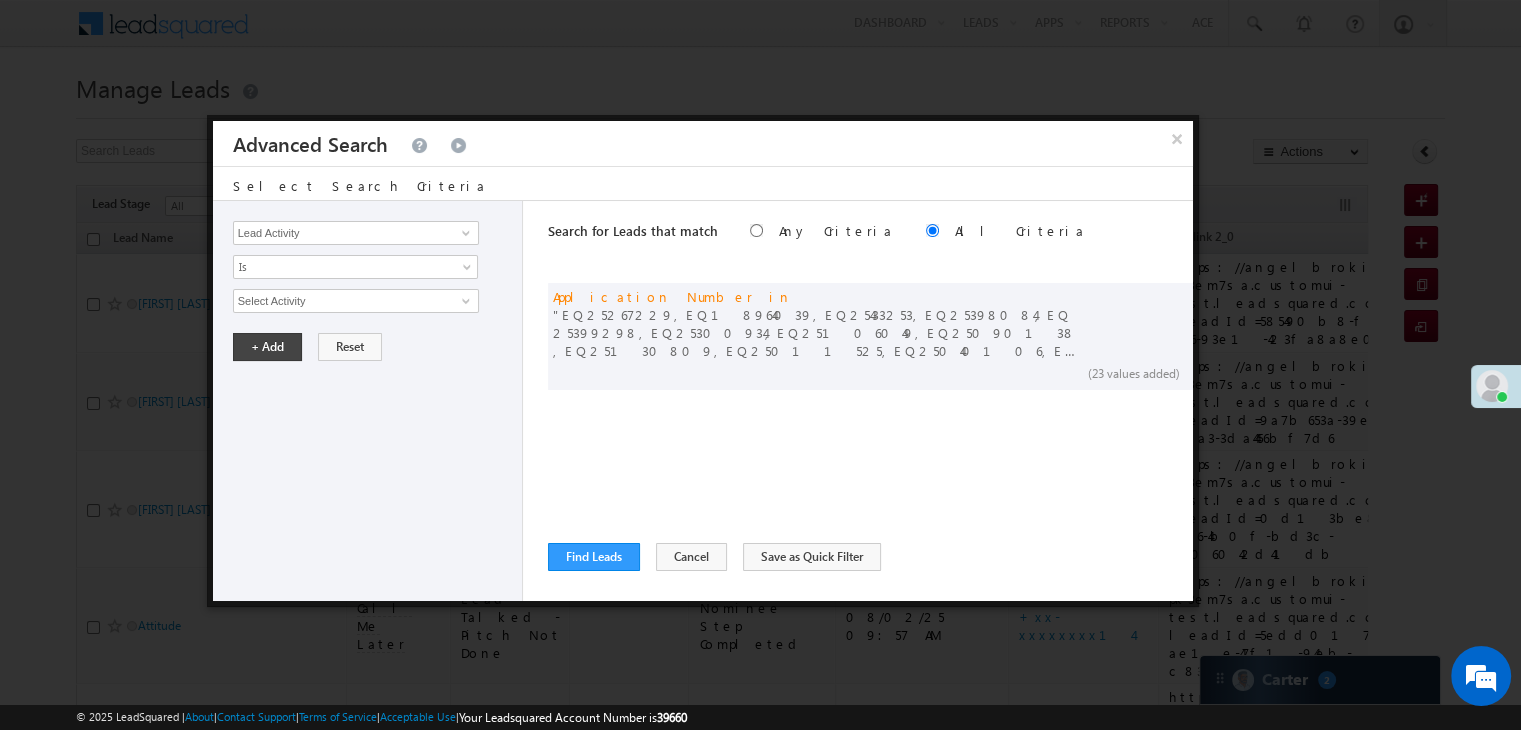 scroll, scrollTop: 0, scrollLeft: 0, axis: both 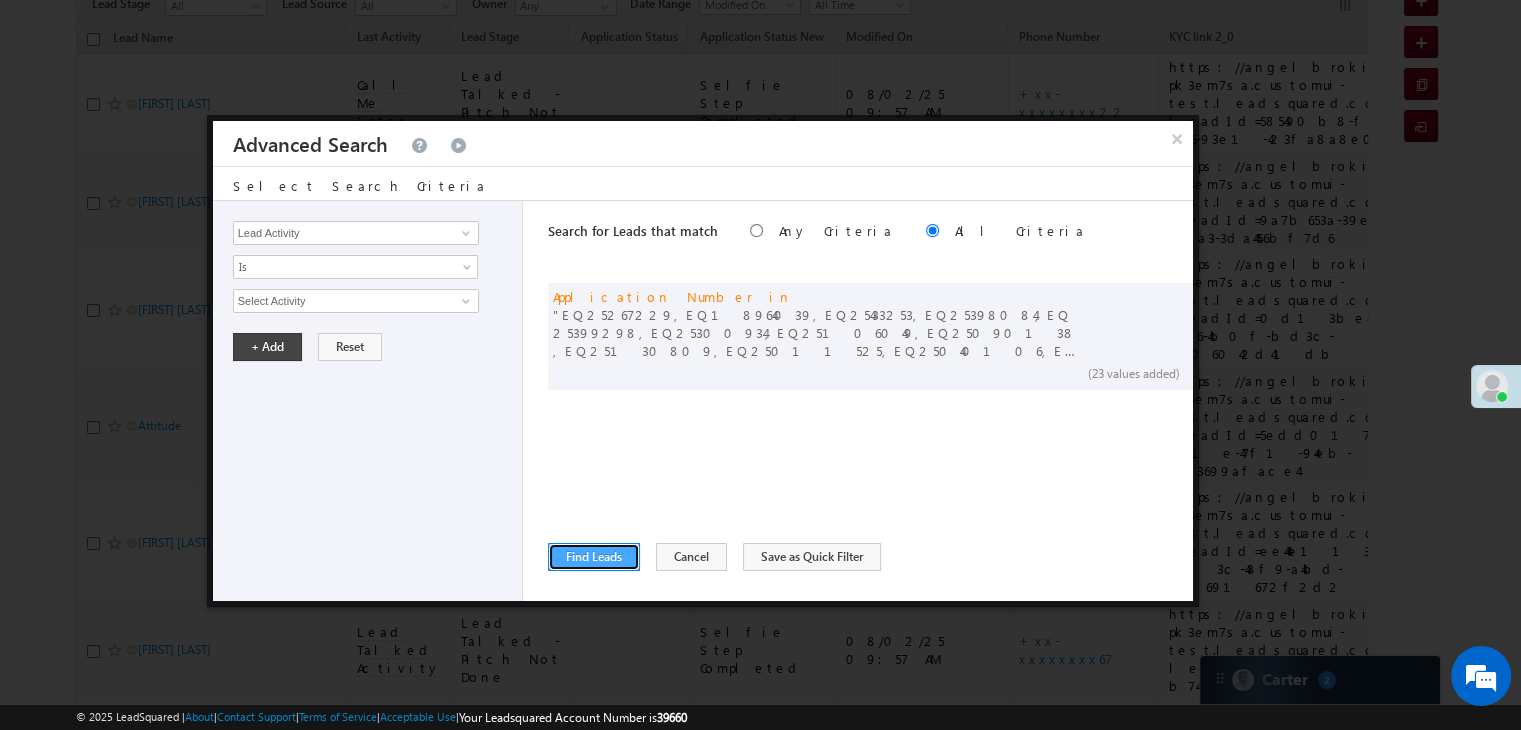 click on "Find Leads" at bounding box center [594, 557] 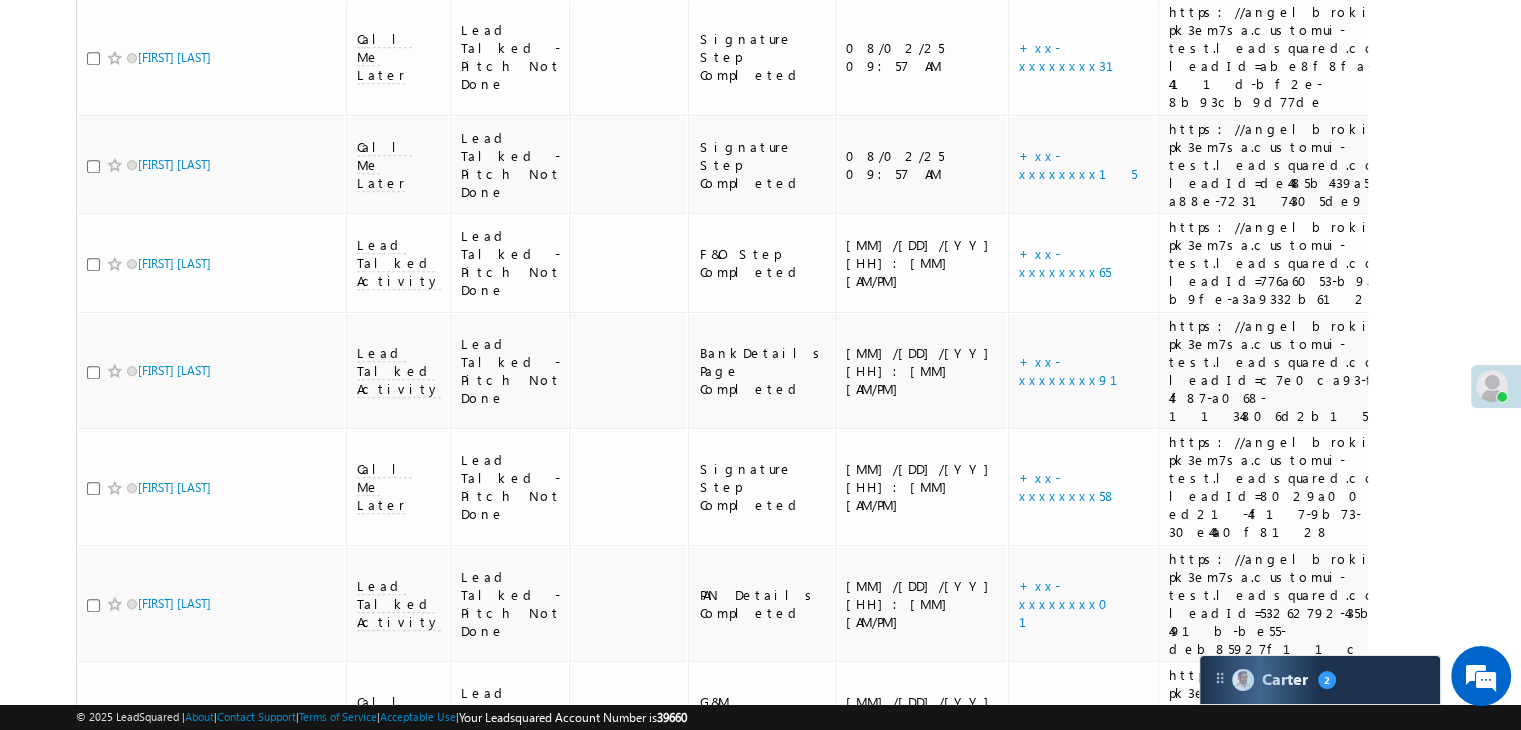 scroll, scrollTop: 0, scrollLeft: 0, axis: both 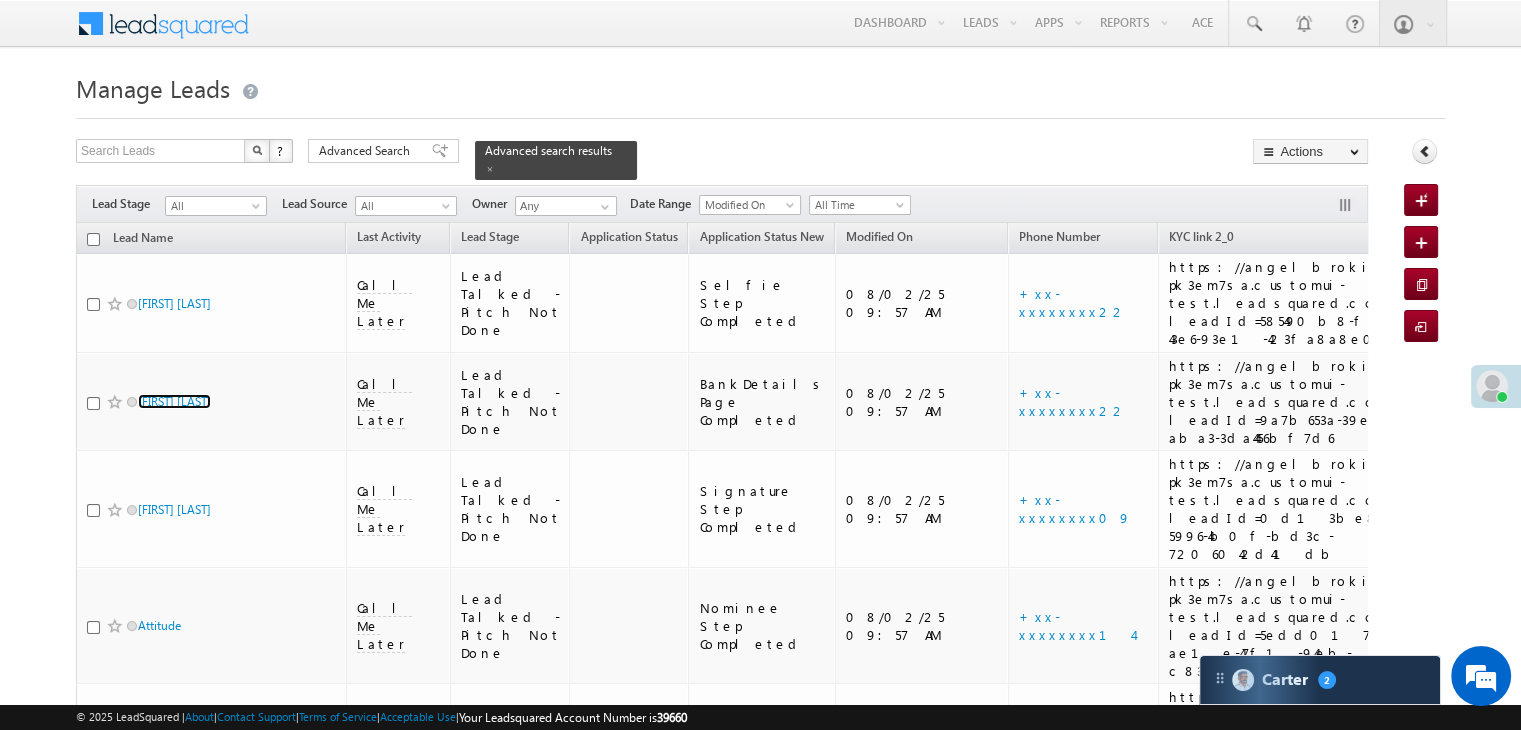 click at bounding box center (93, 239) 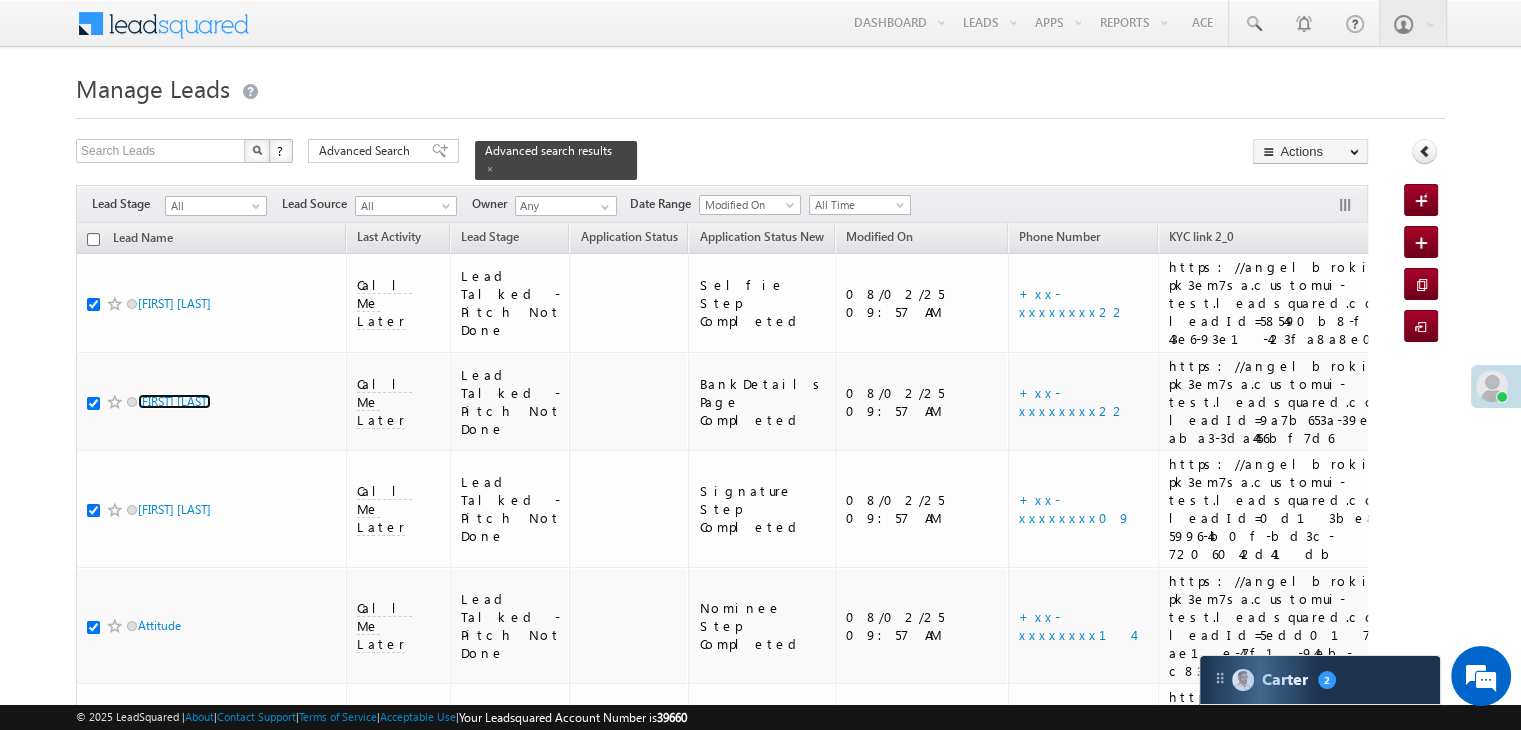 checkbox on "true" 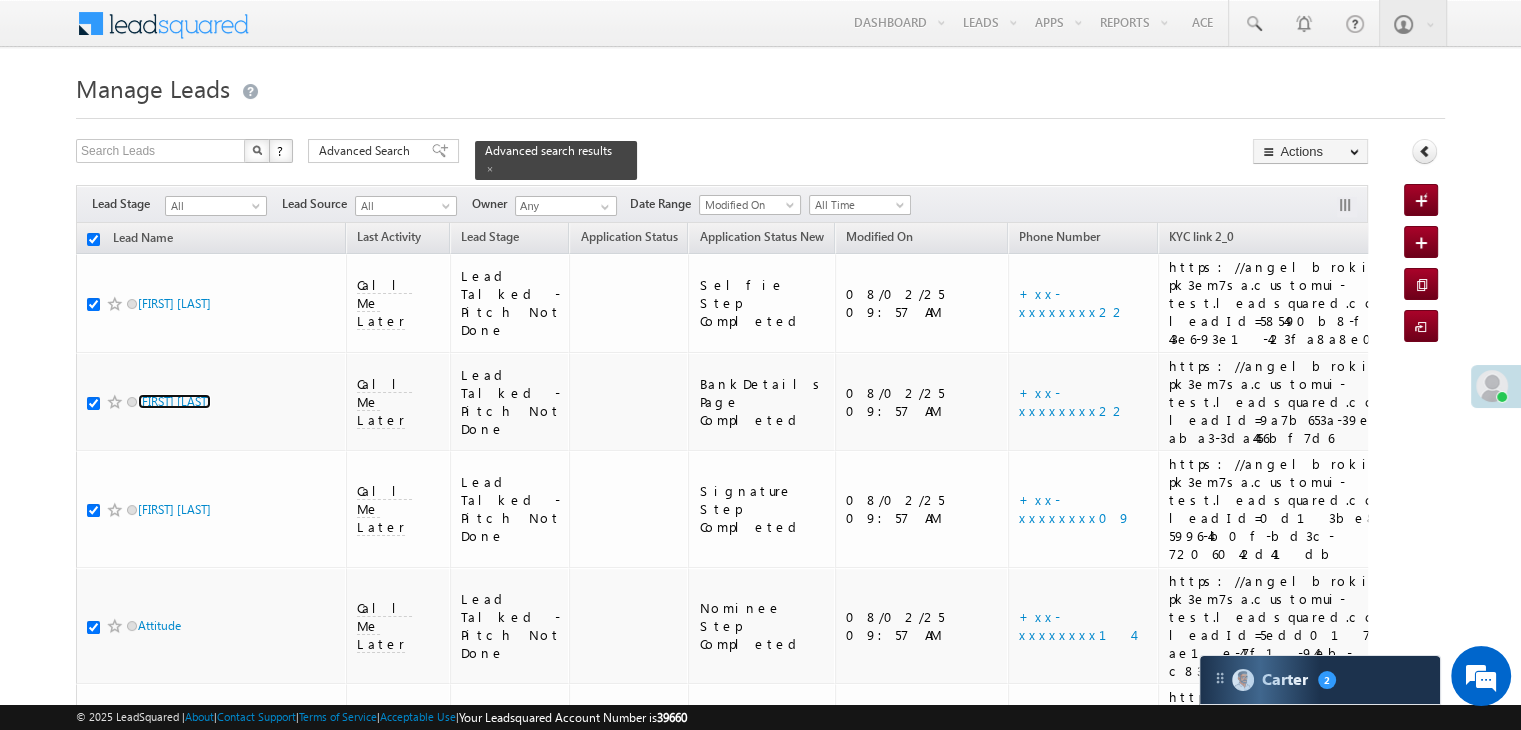 checkbox on "true" 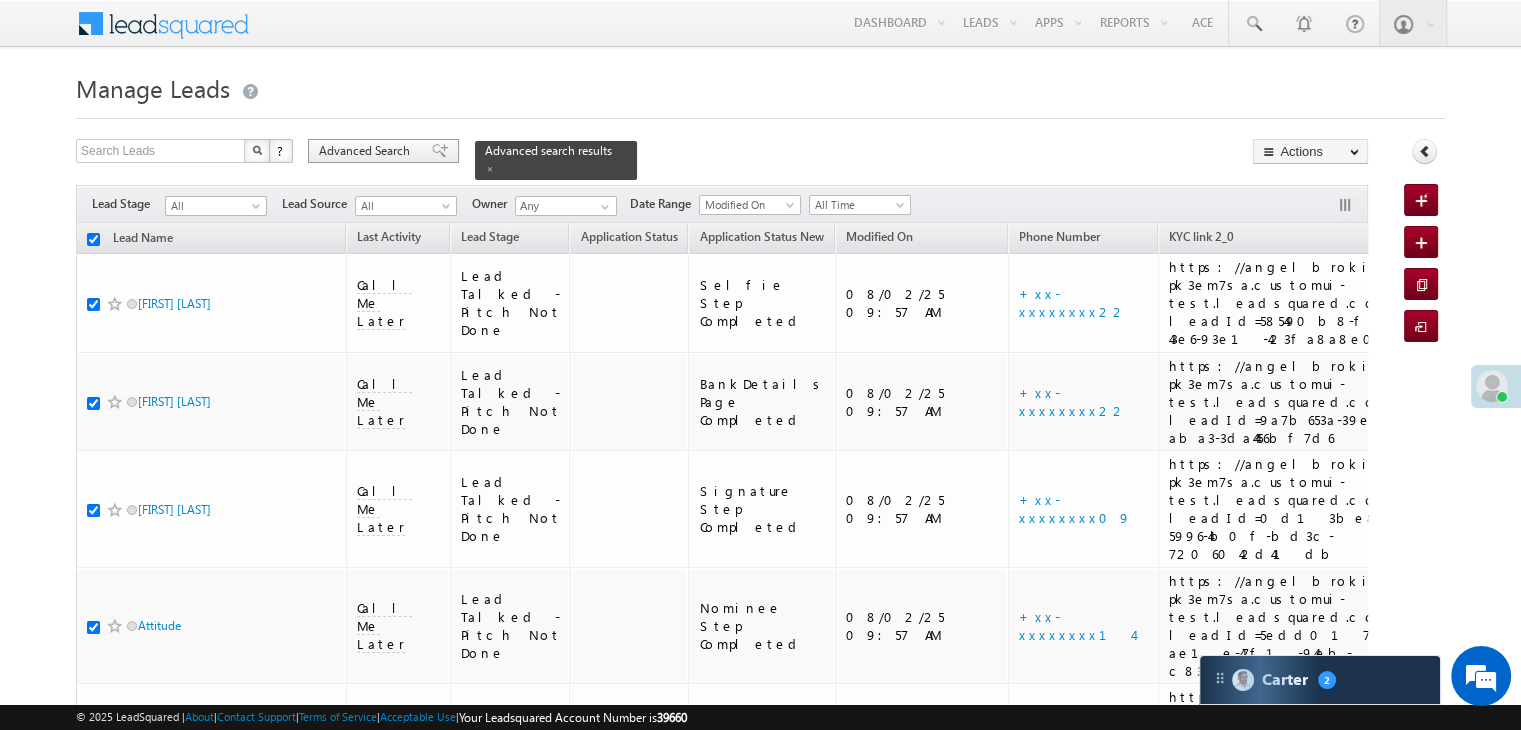 click on "Advanced Search" at bounding box center [367, 151] 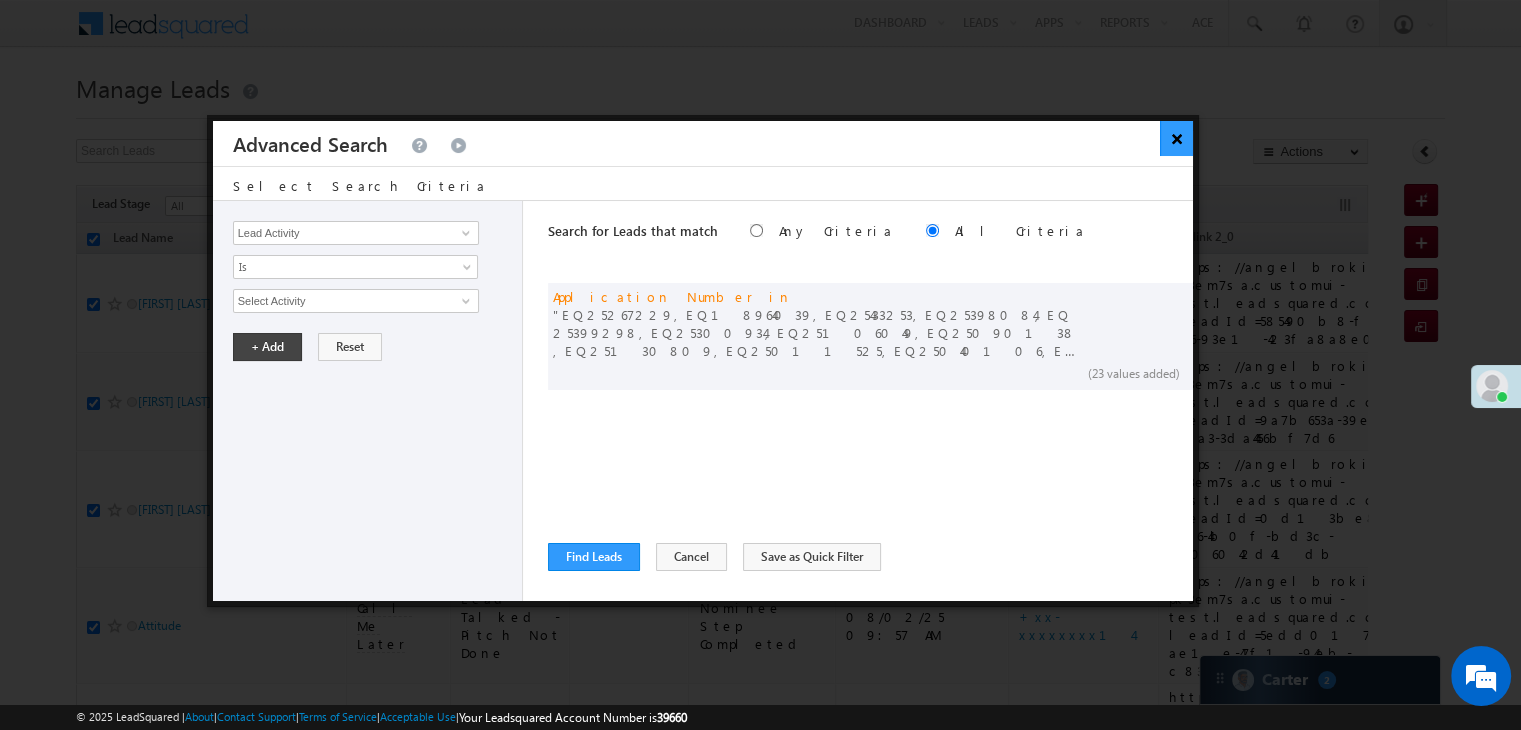 click on "×" at bounding box center (1176, 138) 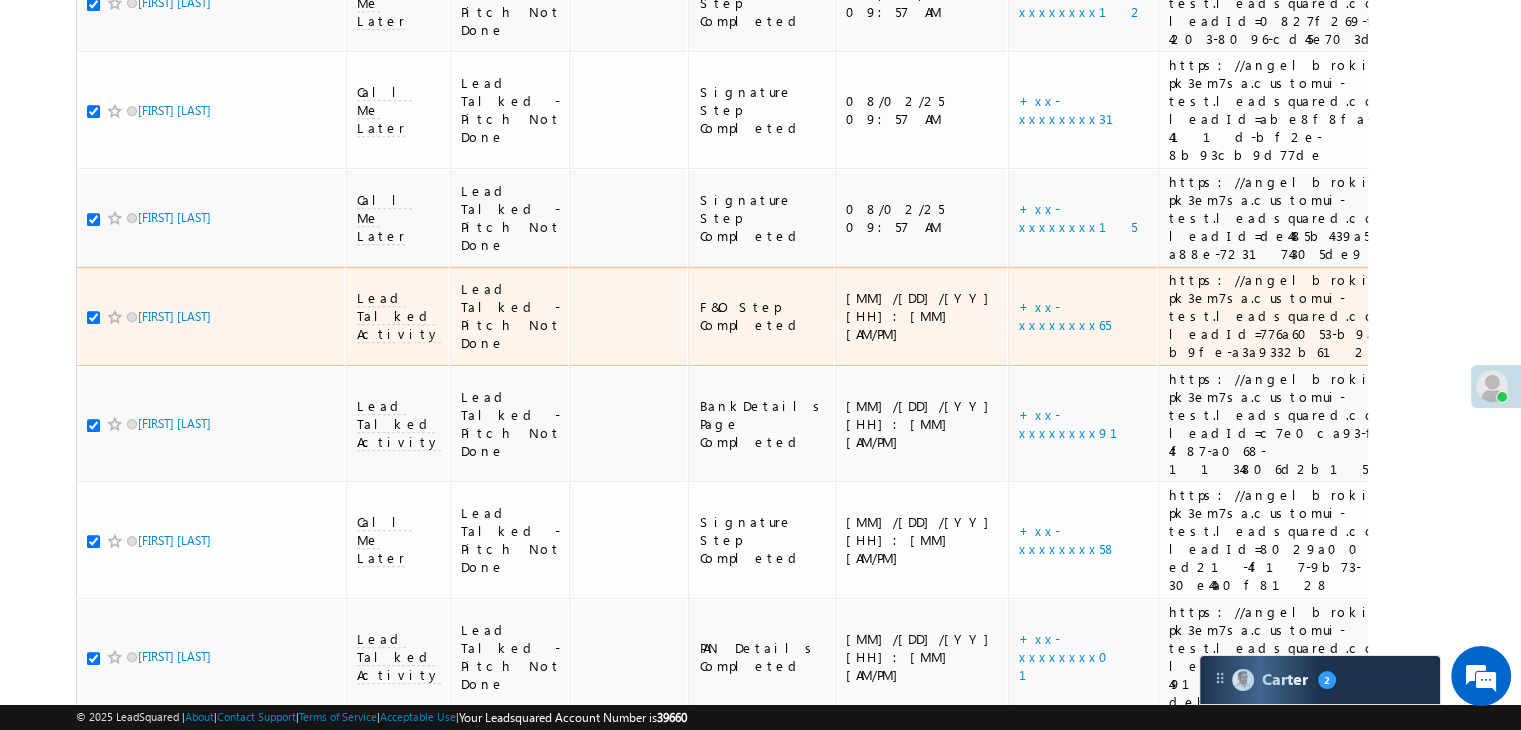 scroll, scrollTop: 1200, scrollLeft: 0, axis: vertical 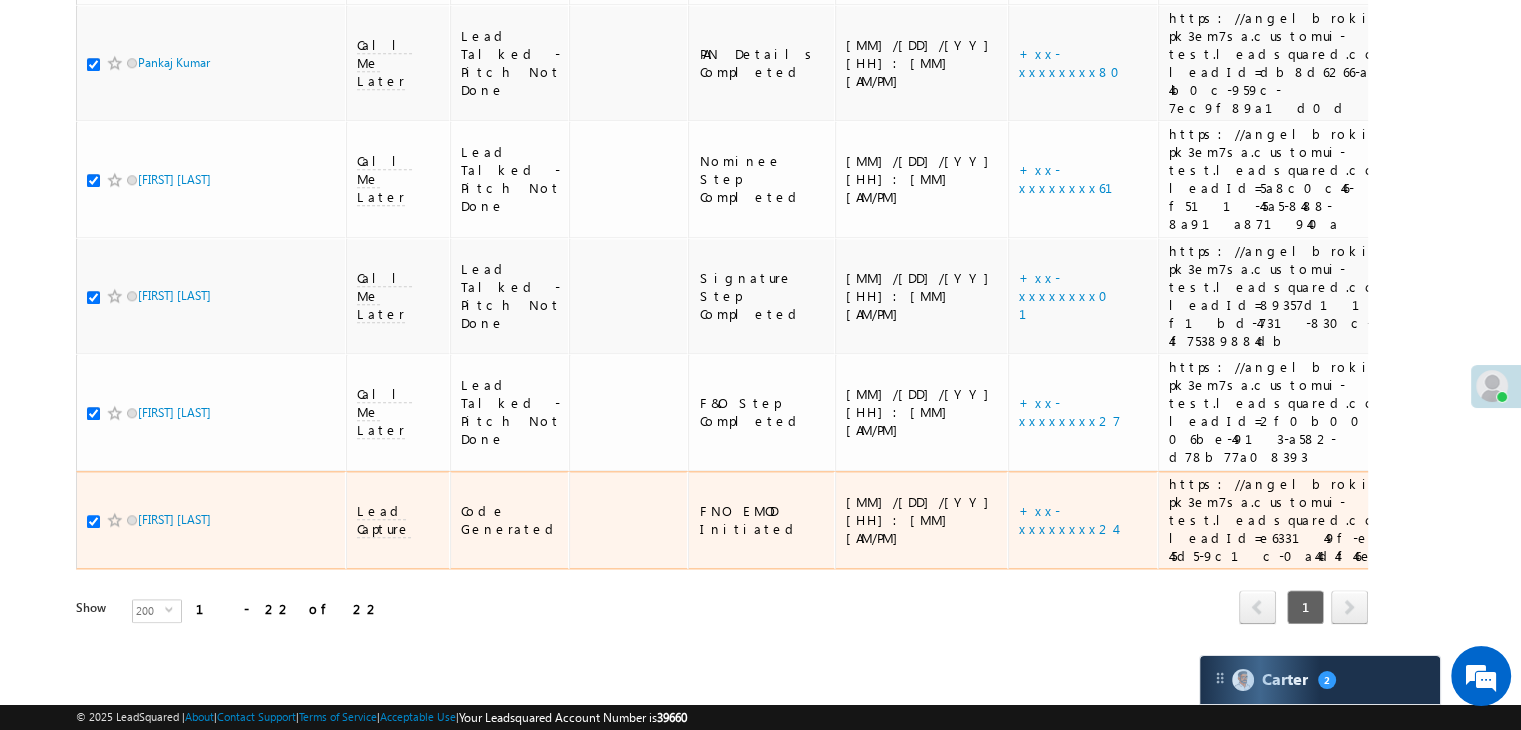 click at bounding box center [93, 521] 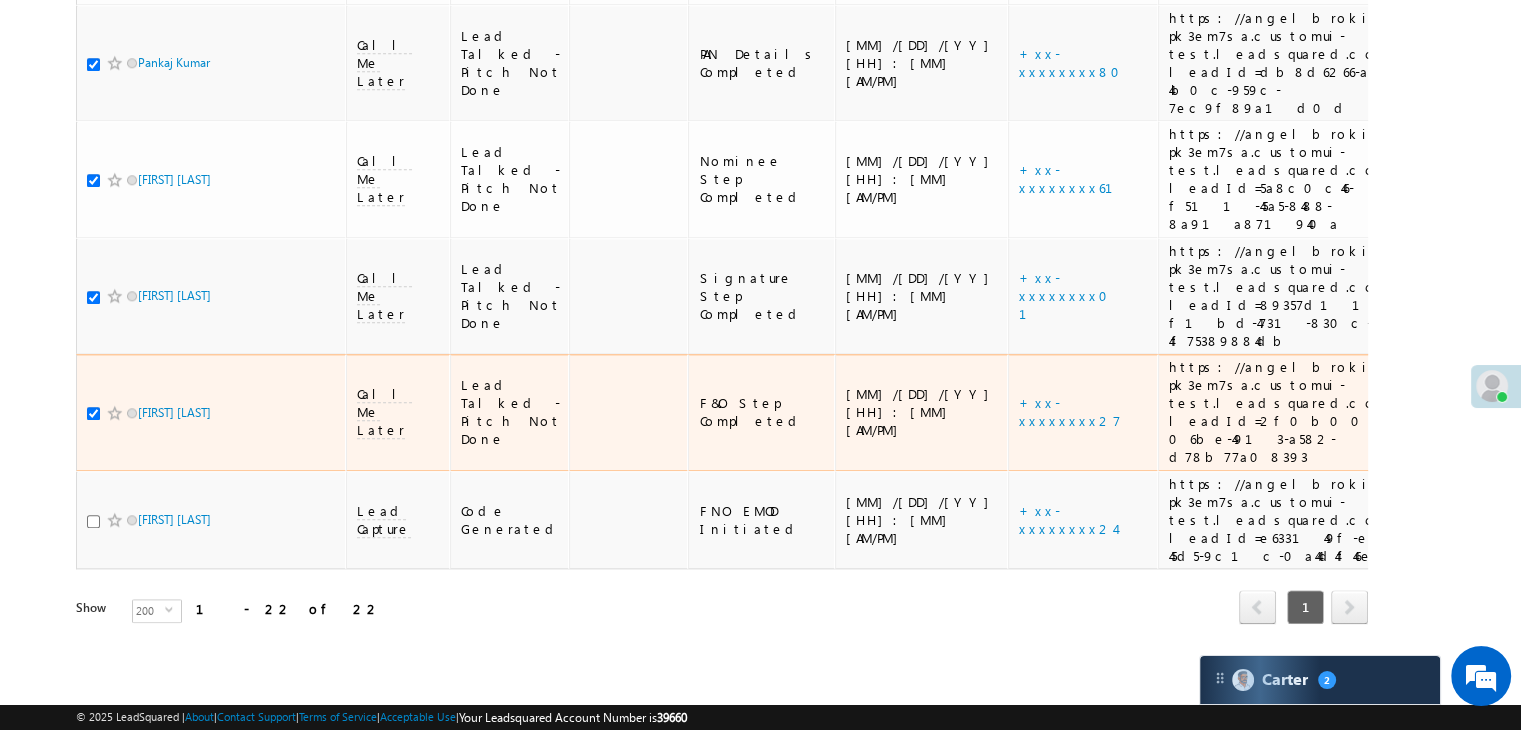 scroll, scrollTop: 2140, scrollLeft: 0, axis: vertical 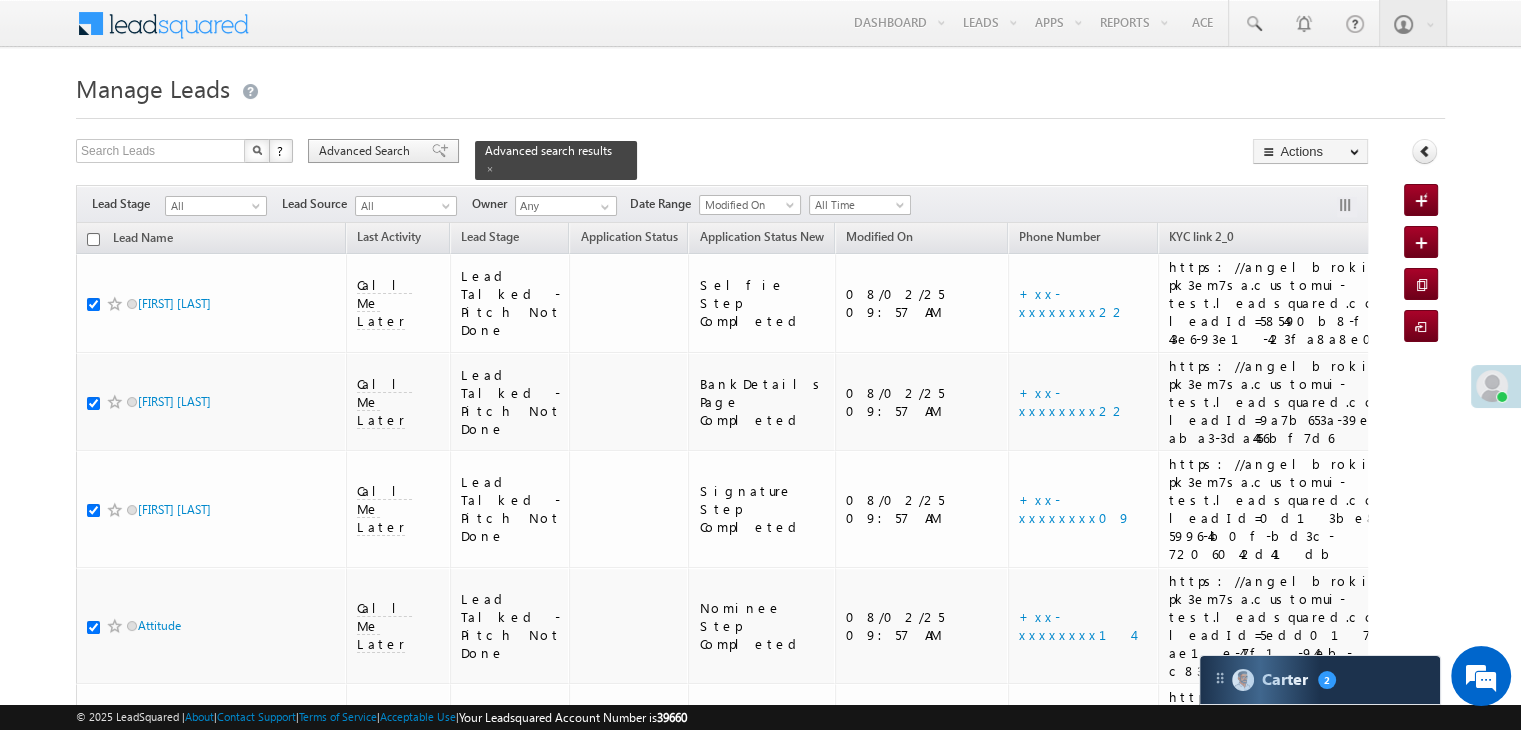 click on "Advanced Search" at bounding box center [367, 151] 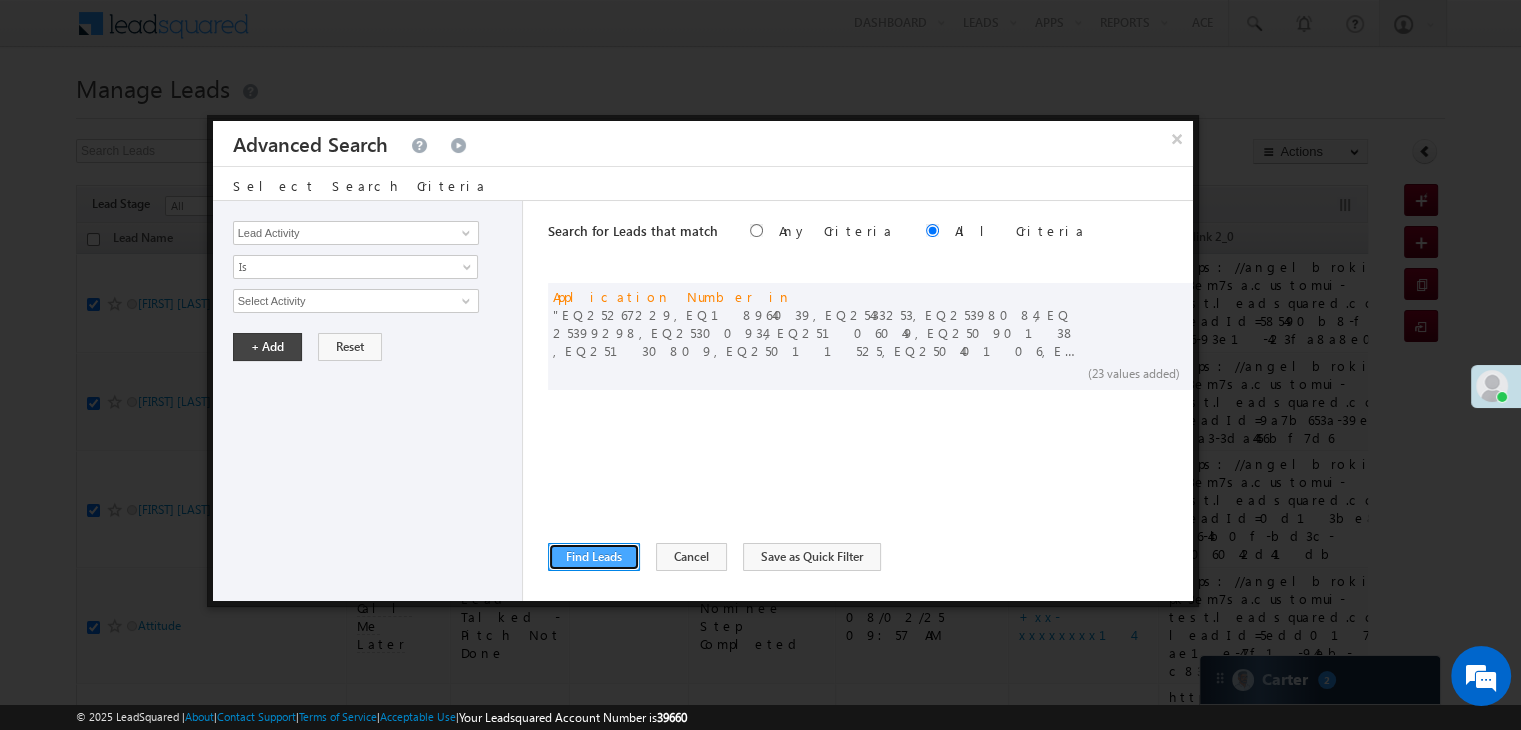 click on "Find Leads" at bounding box center [594, 557] 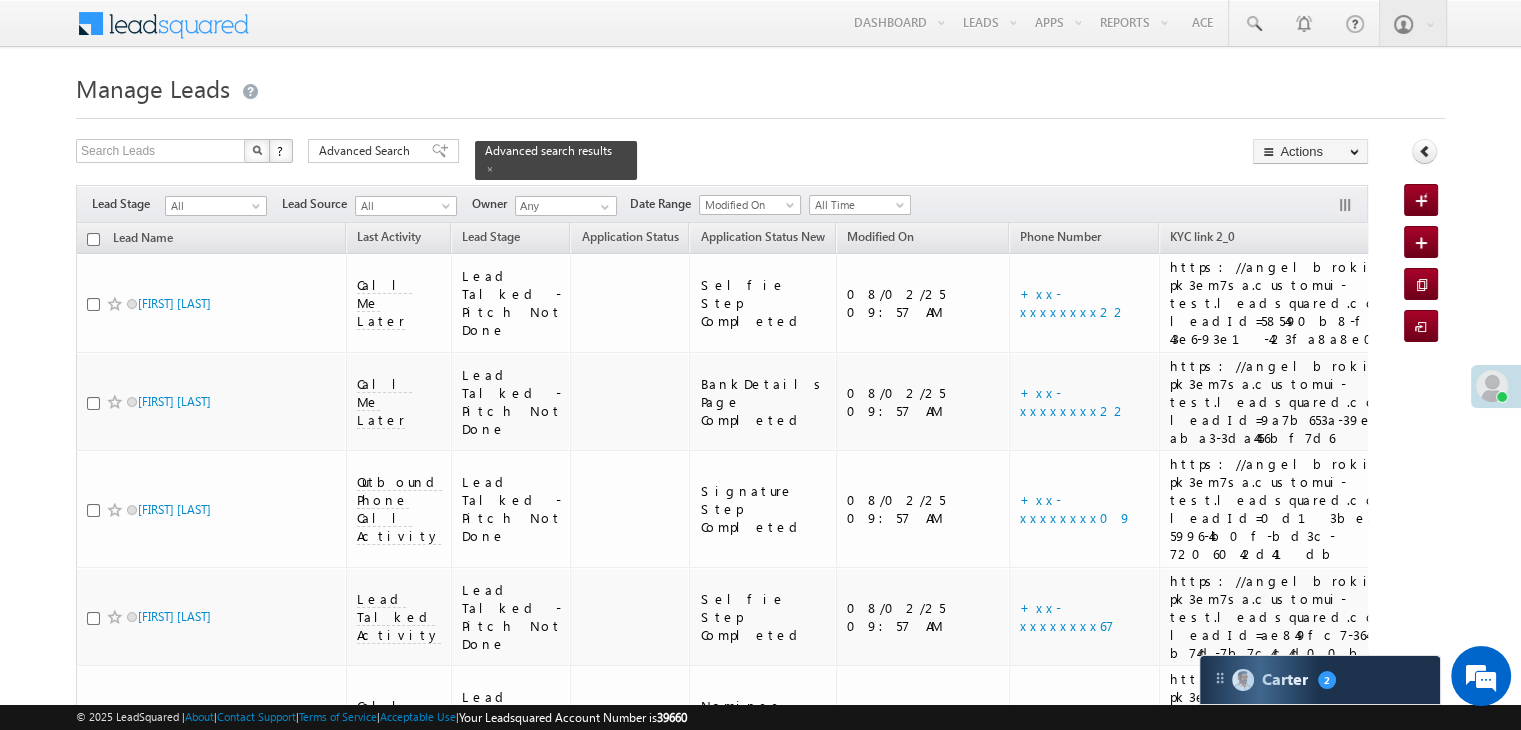 click at bounding box center [93, 239] 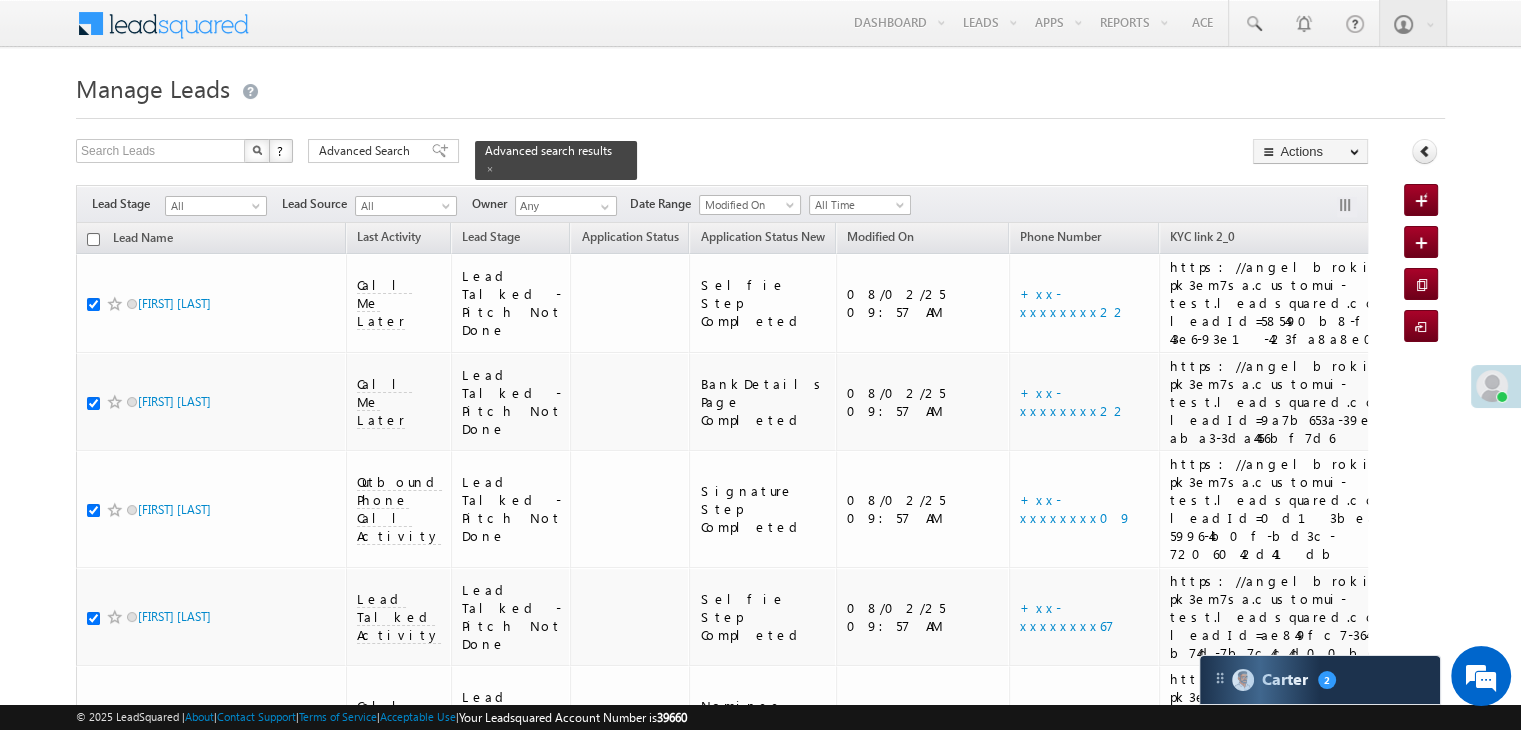 checkbox on "true" 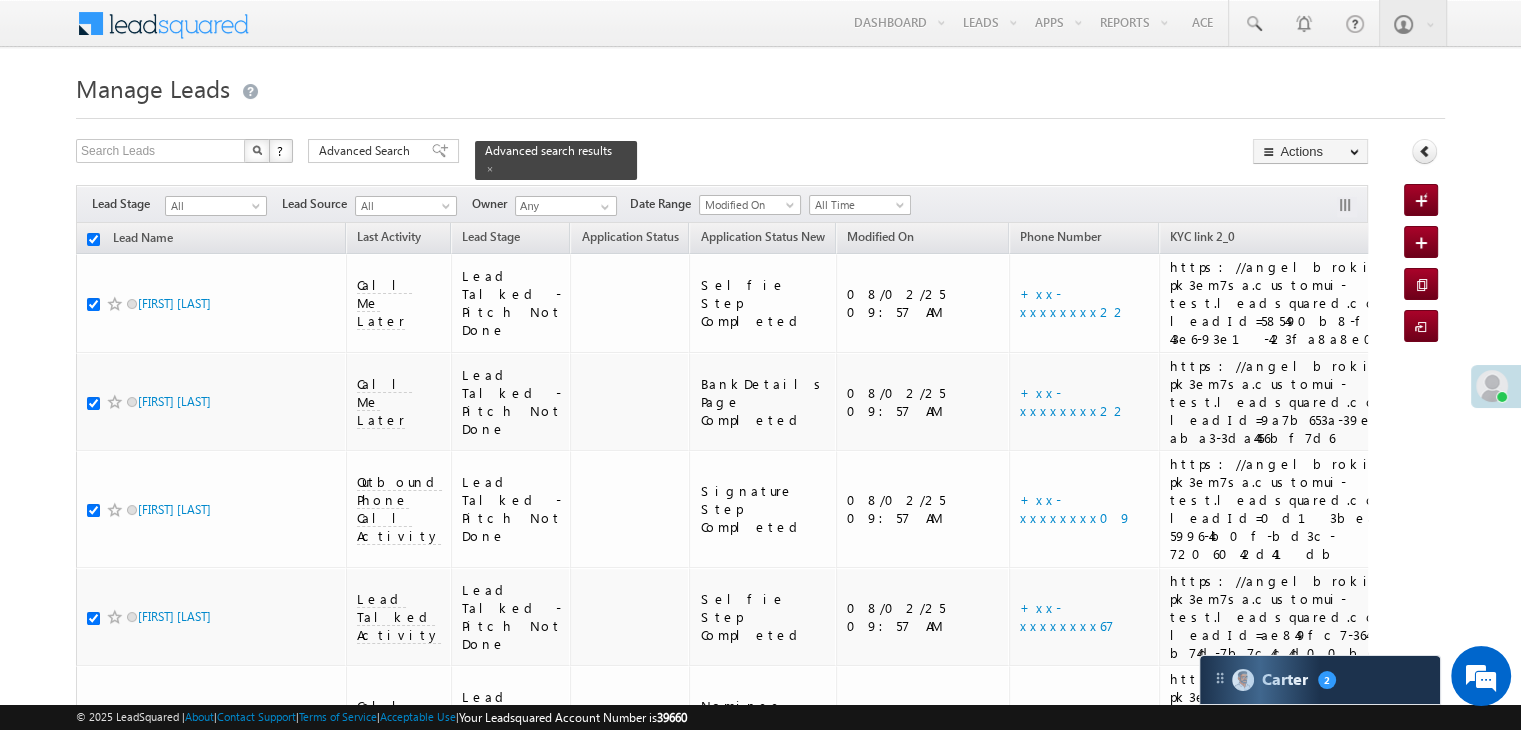 checkbox on "true" 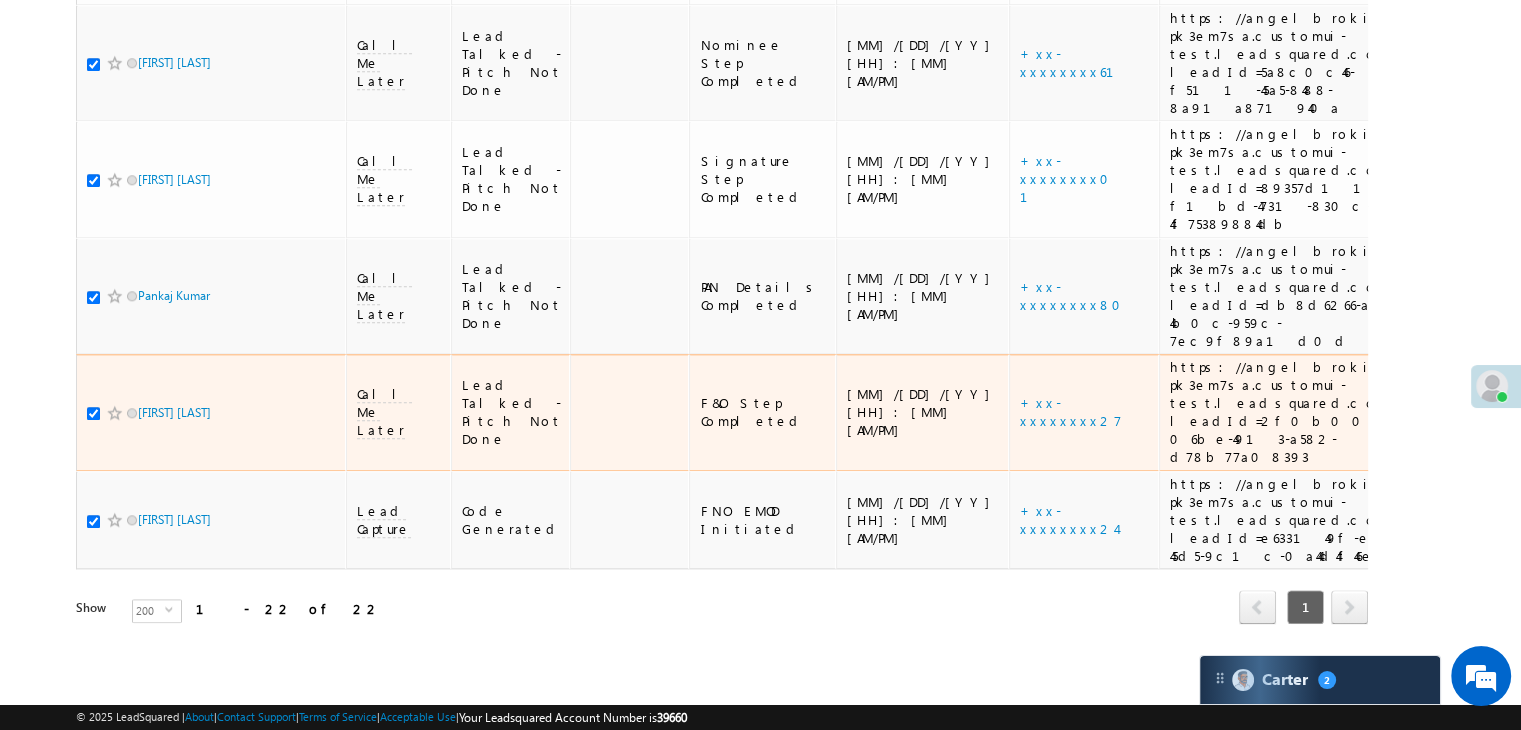 scroll, scrollTop: 2240, scrollLeft: 0, axis: vertical 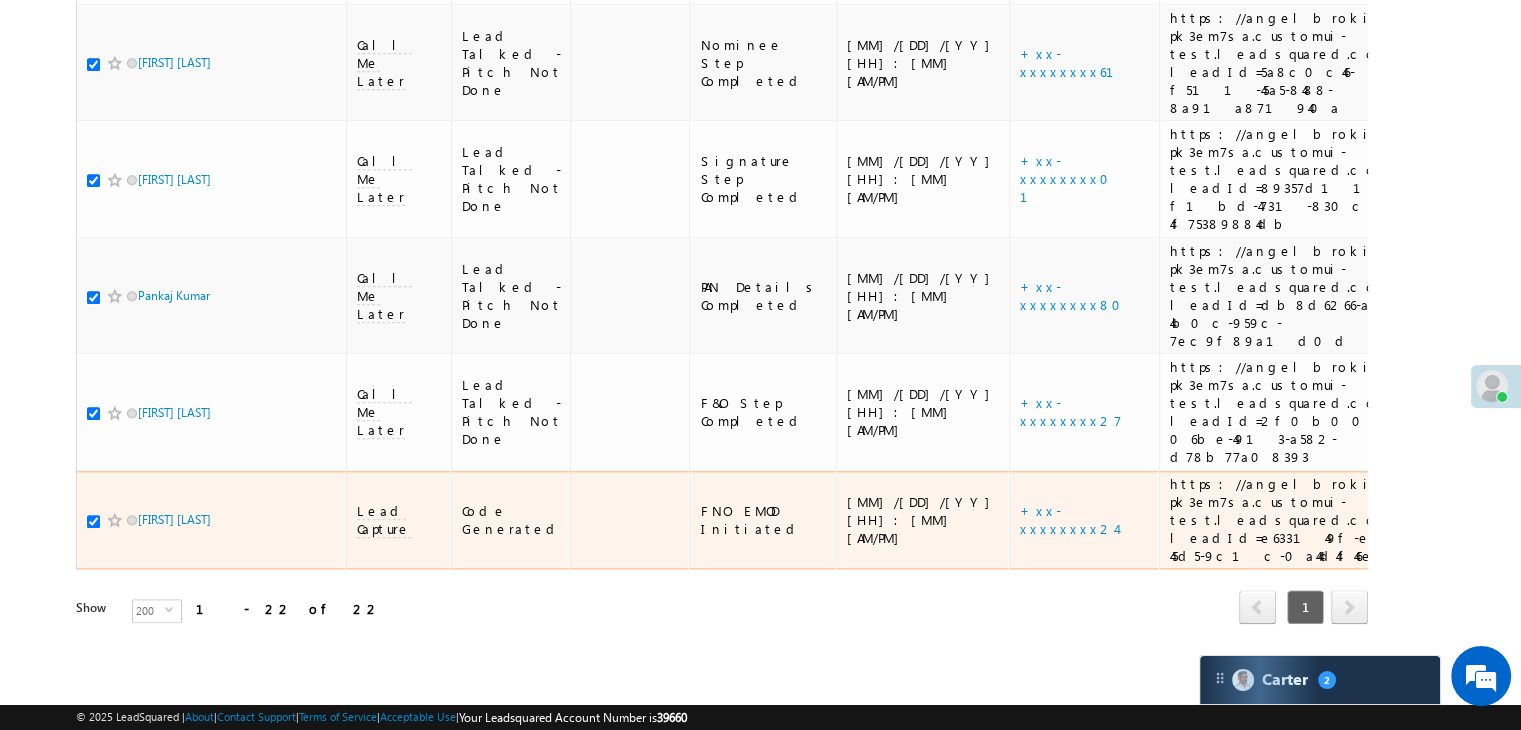 click at bounding box center (93, 521) 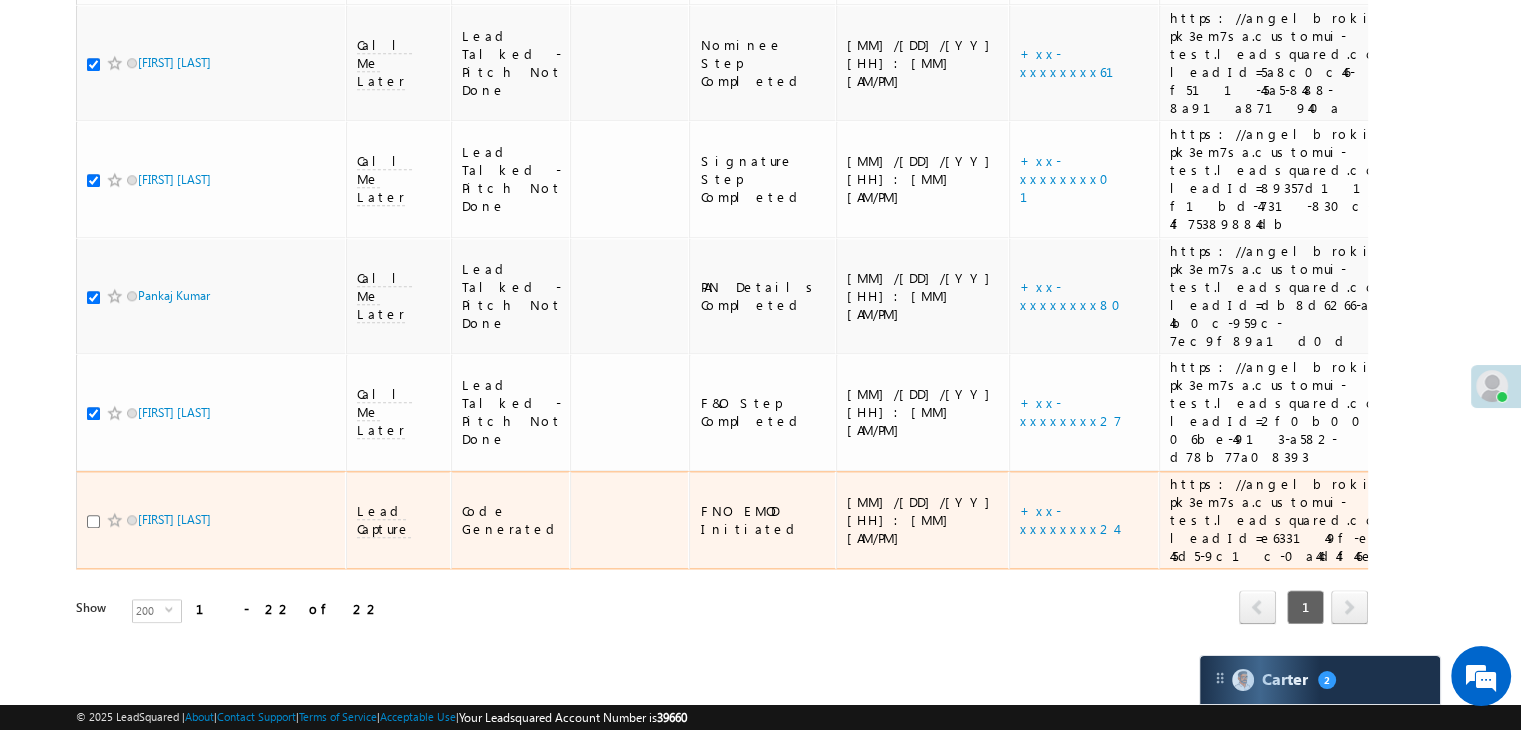 checkbox on "false" 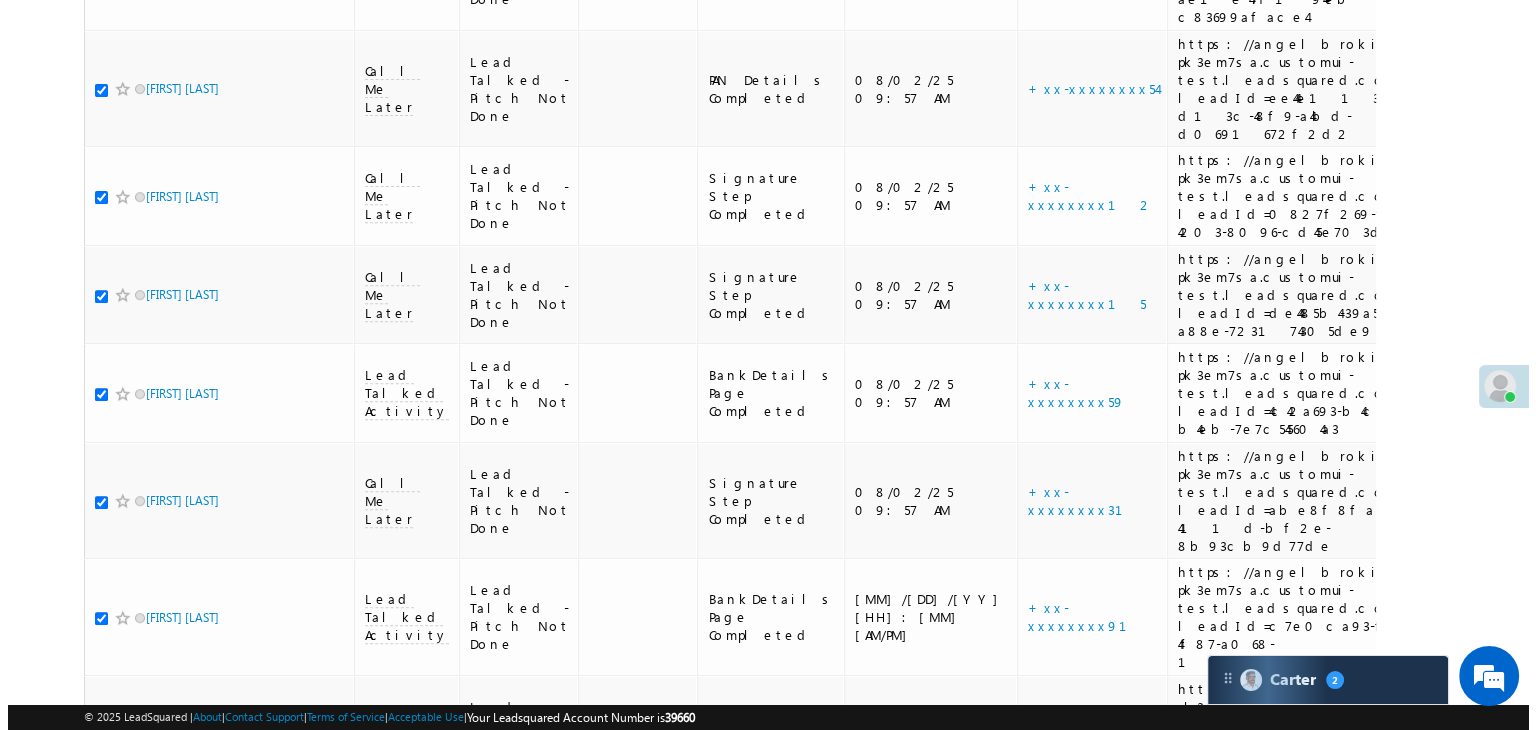 scroll, scrollTop: 0, scrollLeft: 0, axis: both 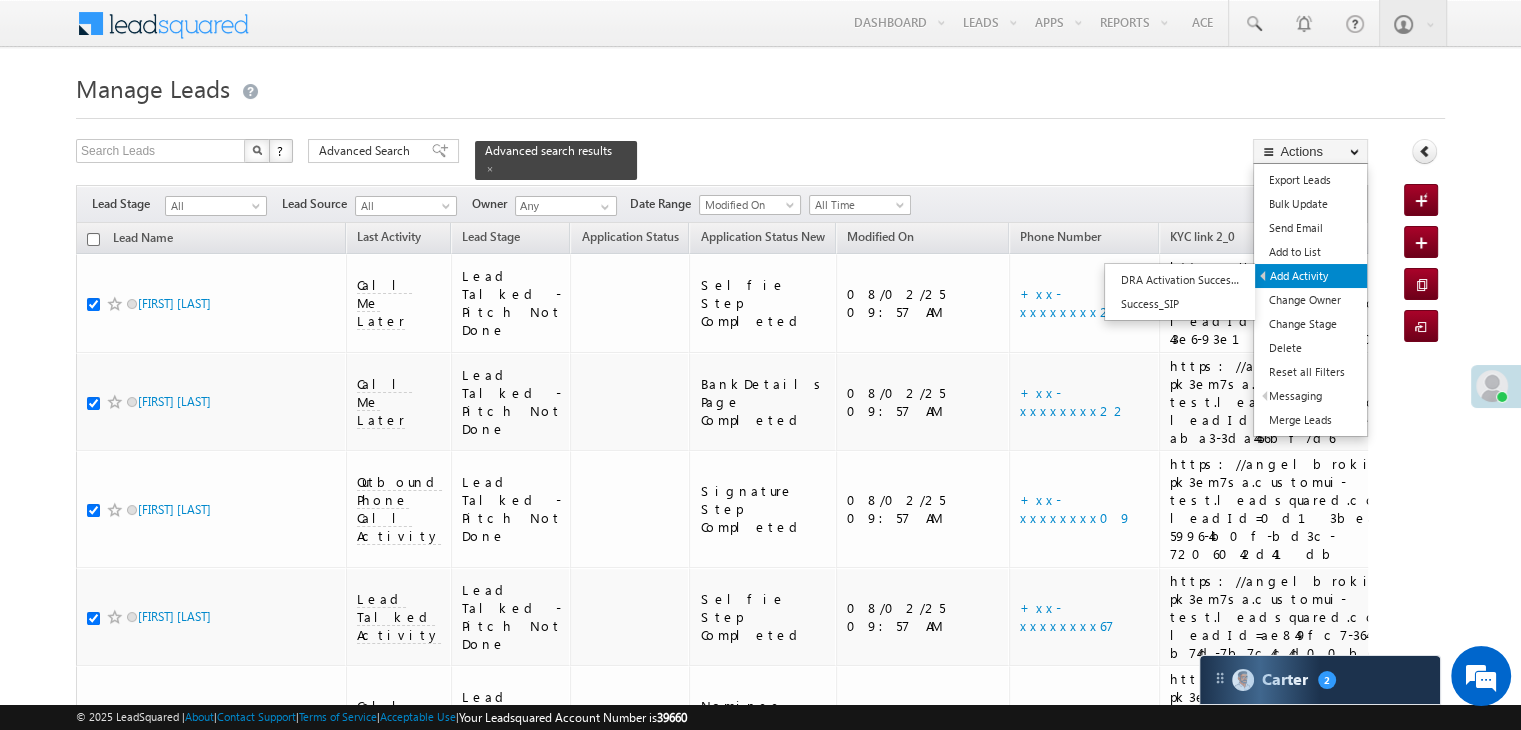 click on "Add Activity" at bounding box center [1311, 276] 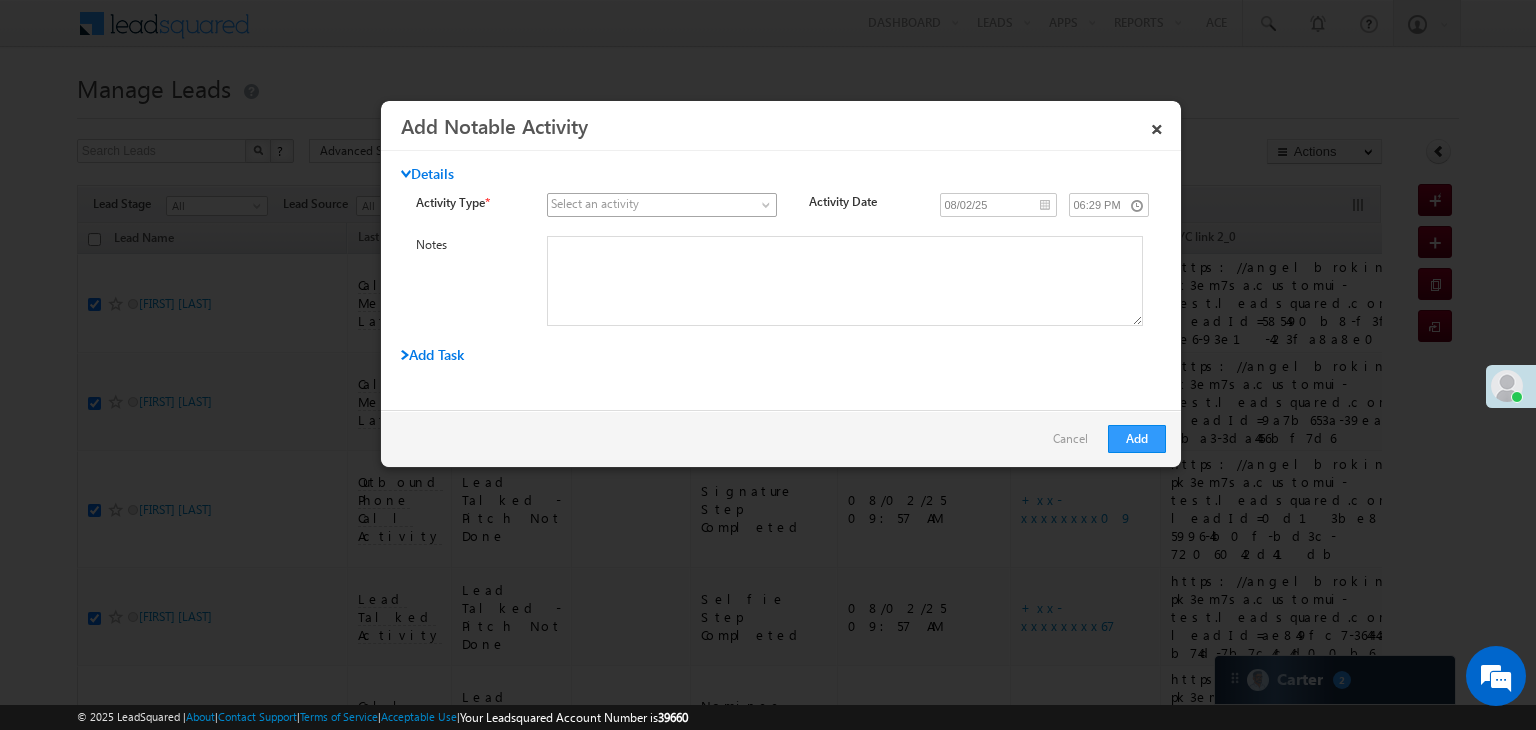 click at bounding box center (650, 205) 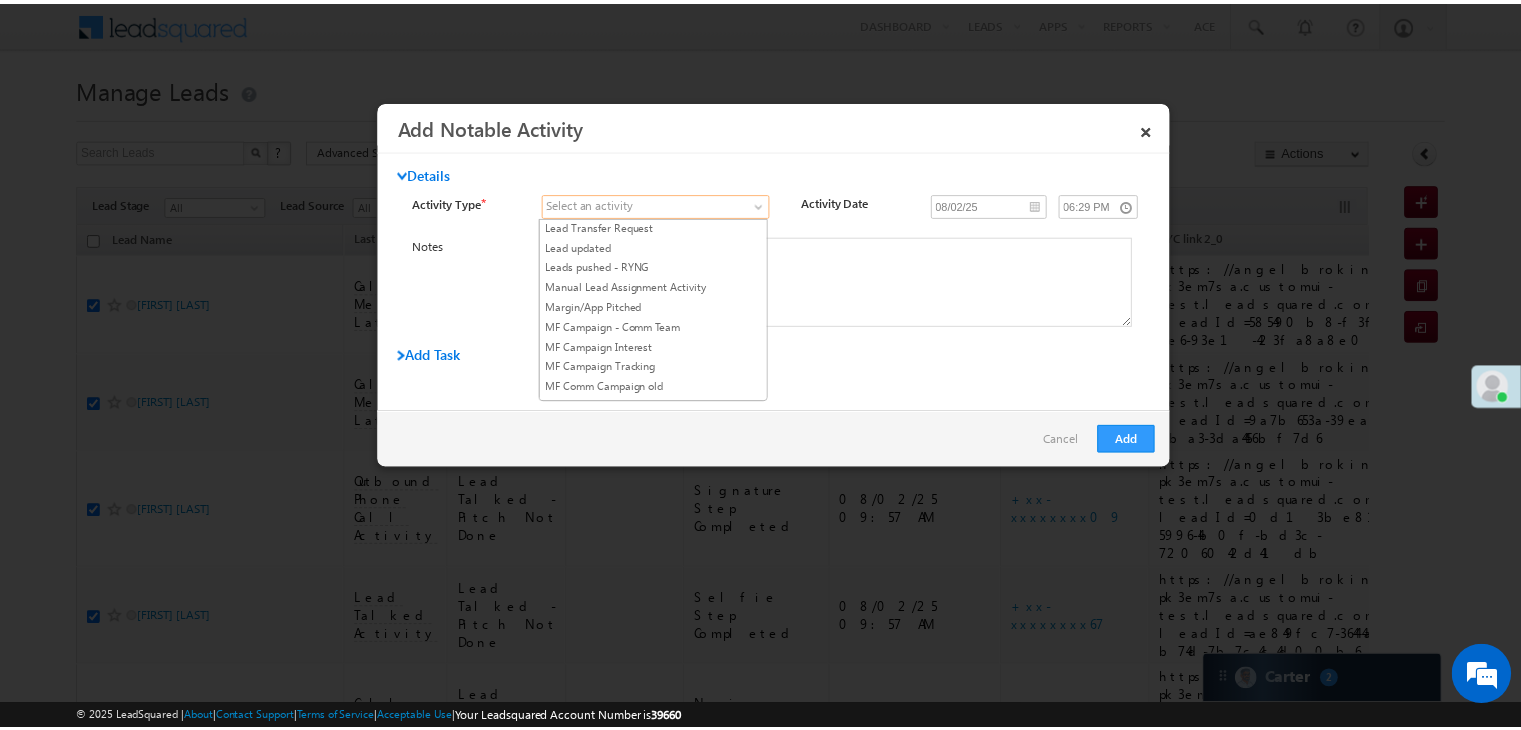 scroll, scrollTop: 1300, scrollLeft: 0, axis: vertical 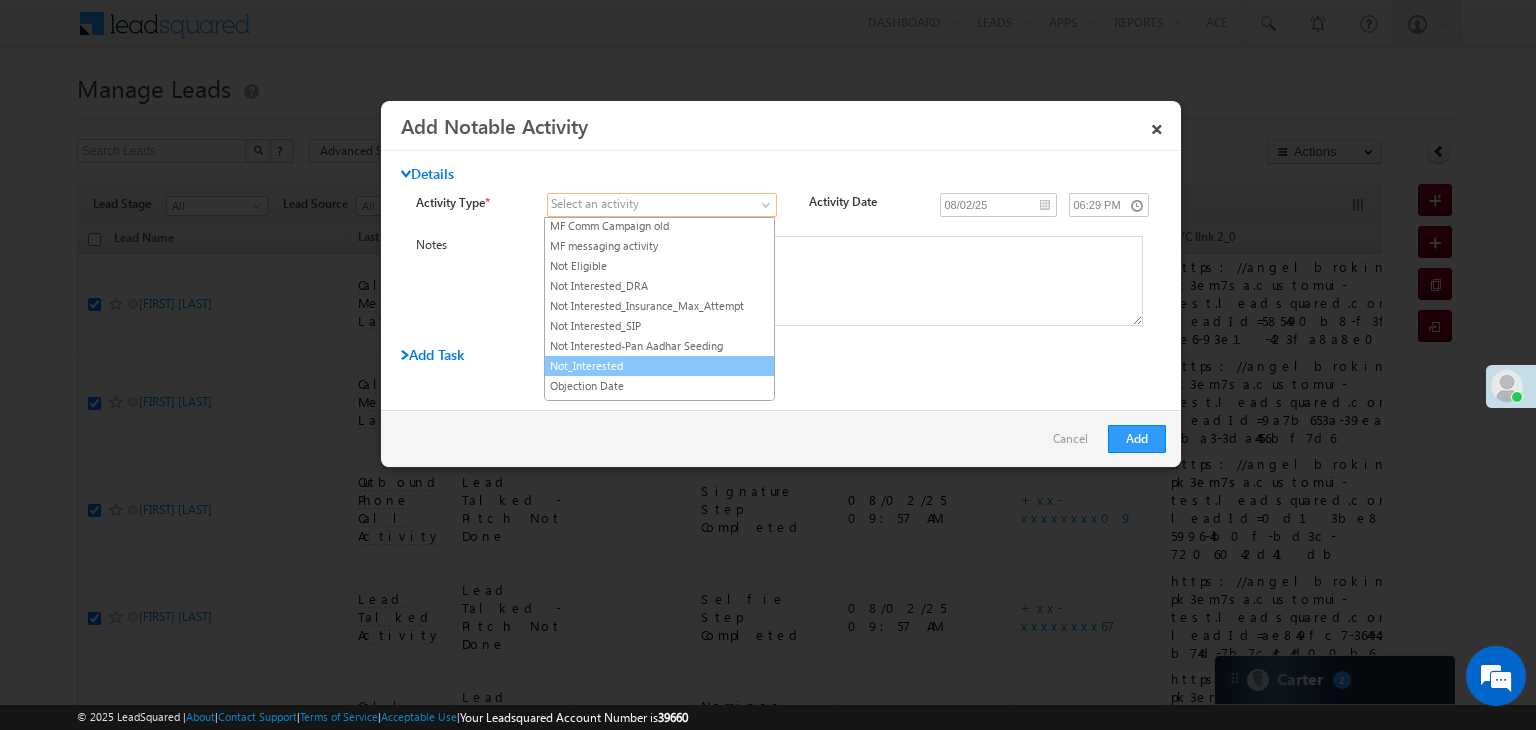 click on "Not_Interested" at bounding box center (659, 366) 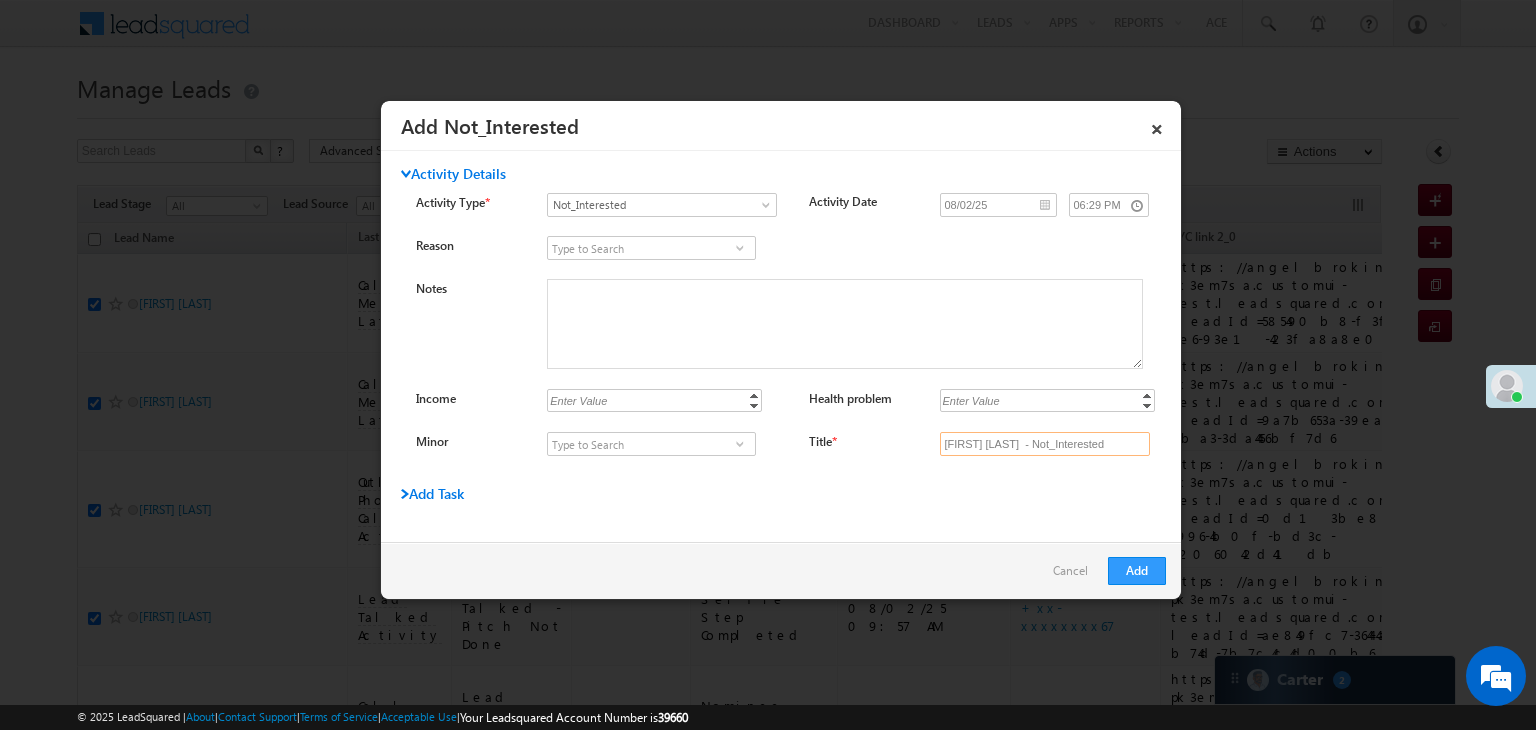 click on "Nitesh Dhurve  - Not_Interested" at bounding box center [1045, 444] 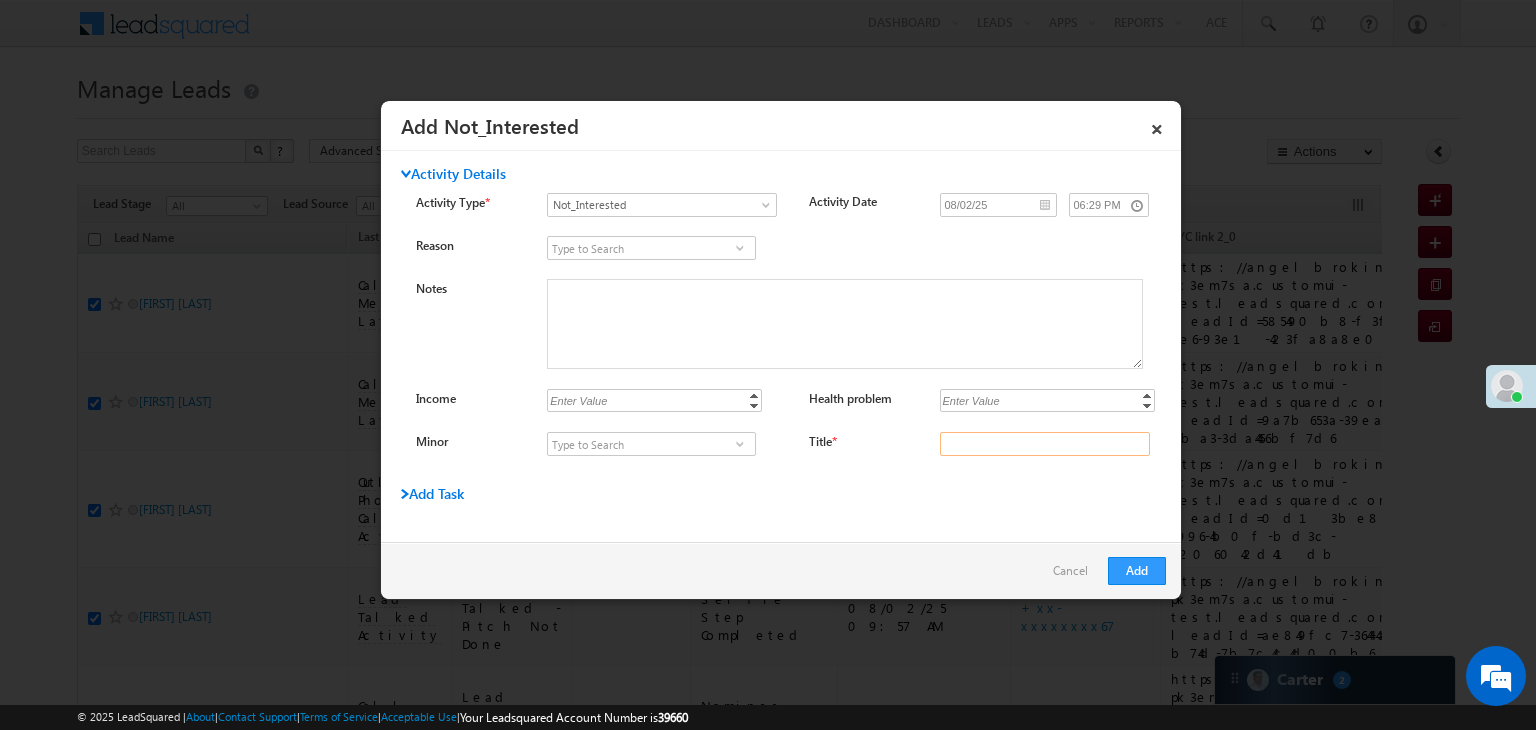 drag, startPoint x: 1013, startPoint y: 437, endPoint x: 965, endPoint y: 452, distance: 50.289165 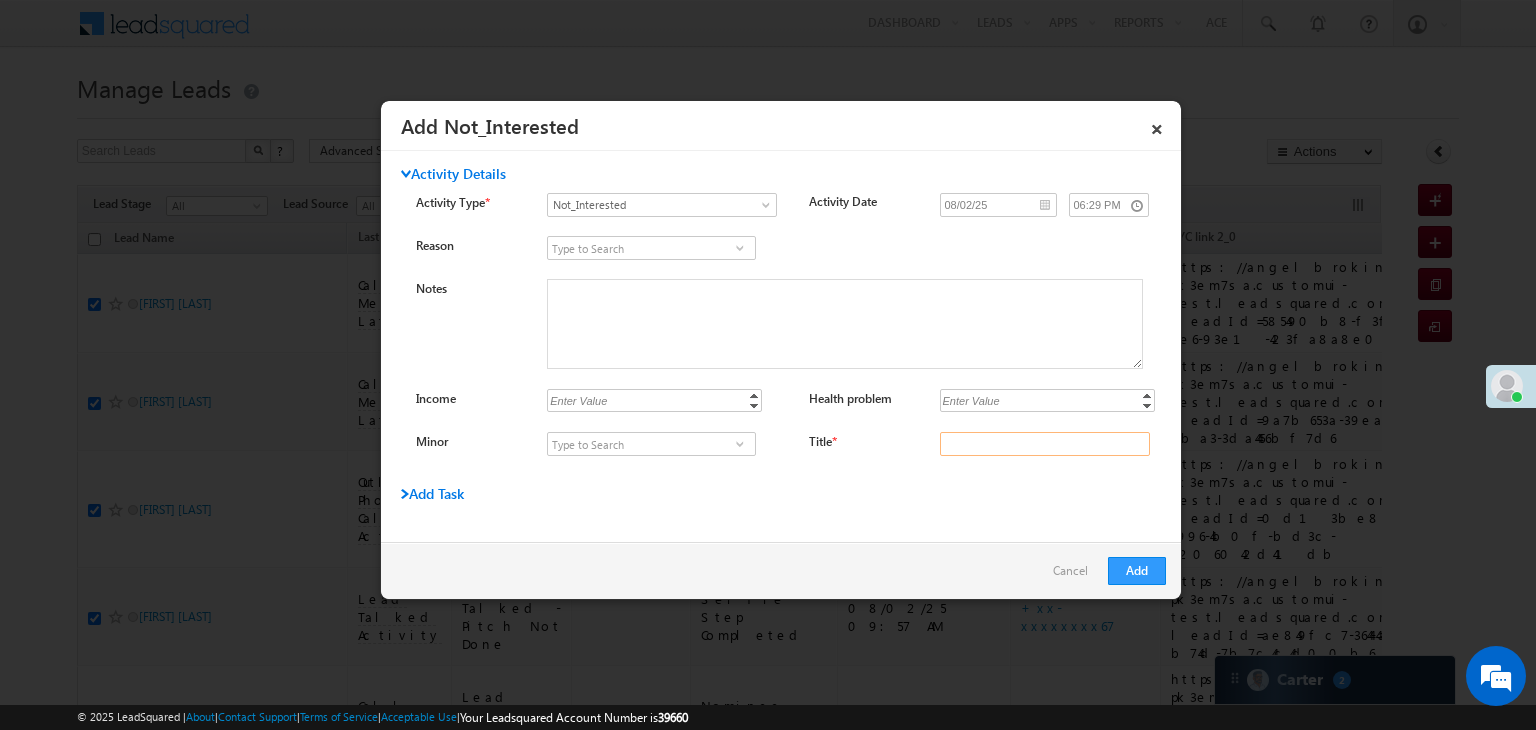 type on "na" 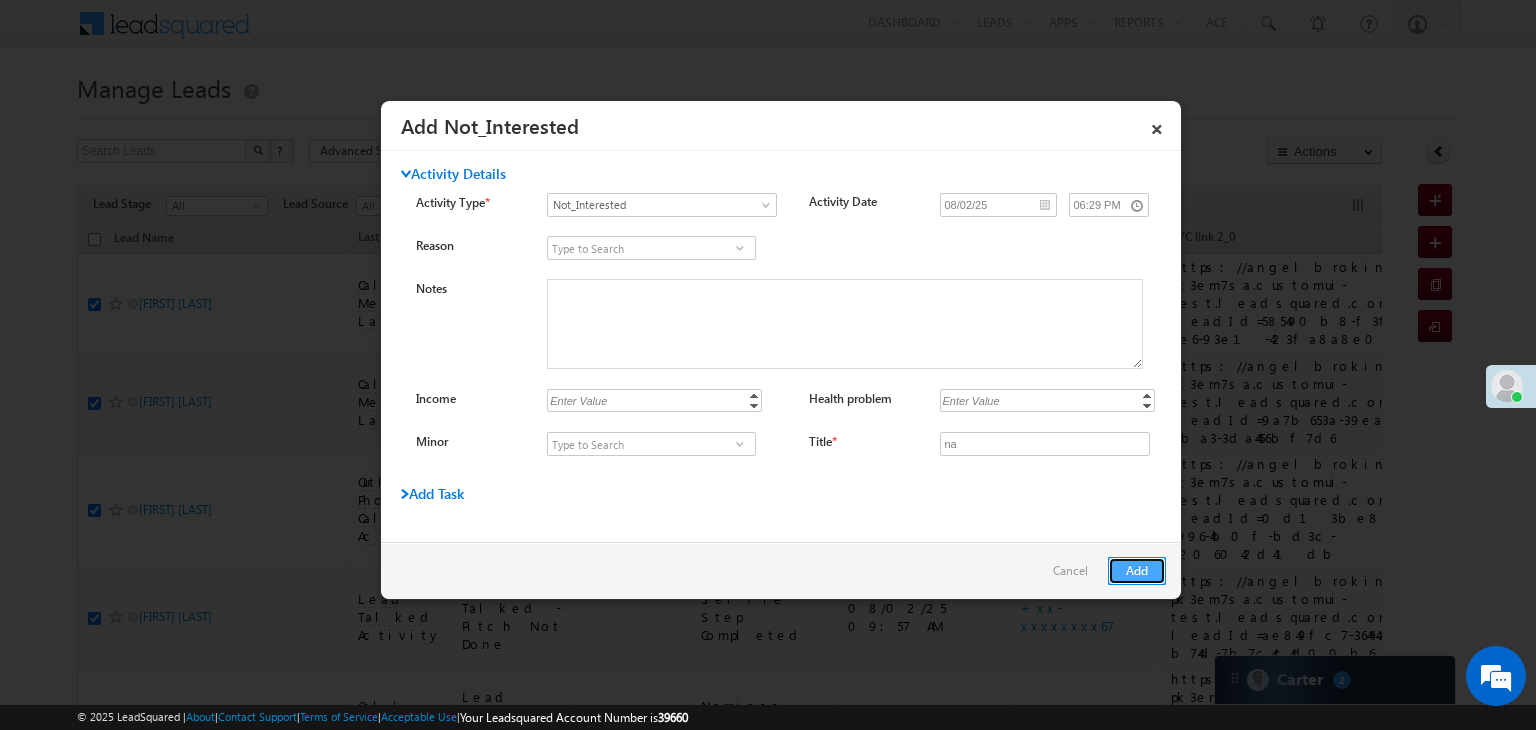 click on "Add" at bounding box center [1137, 571] 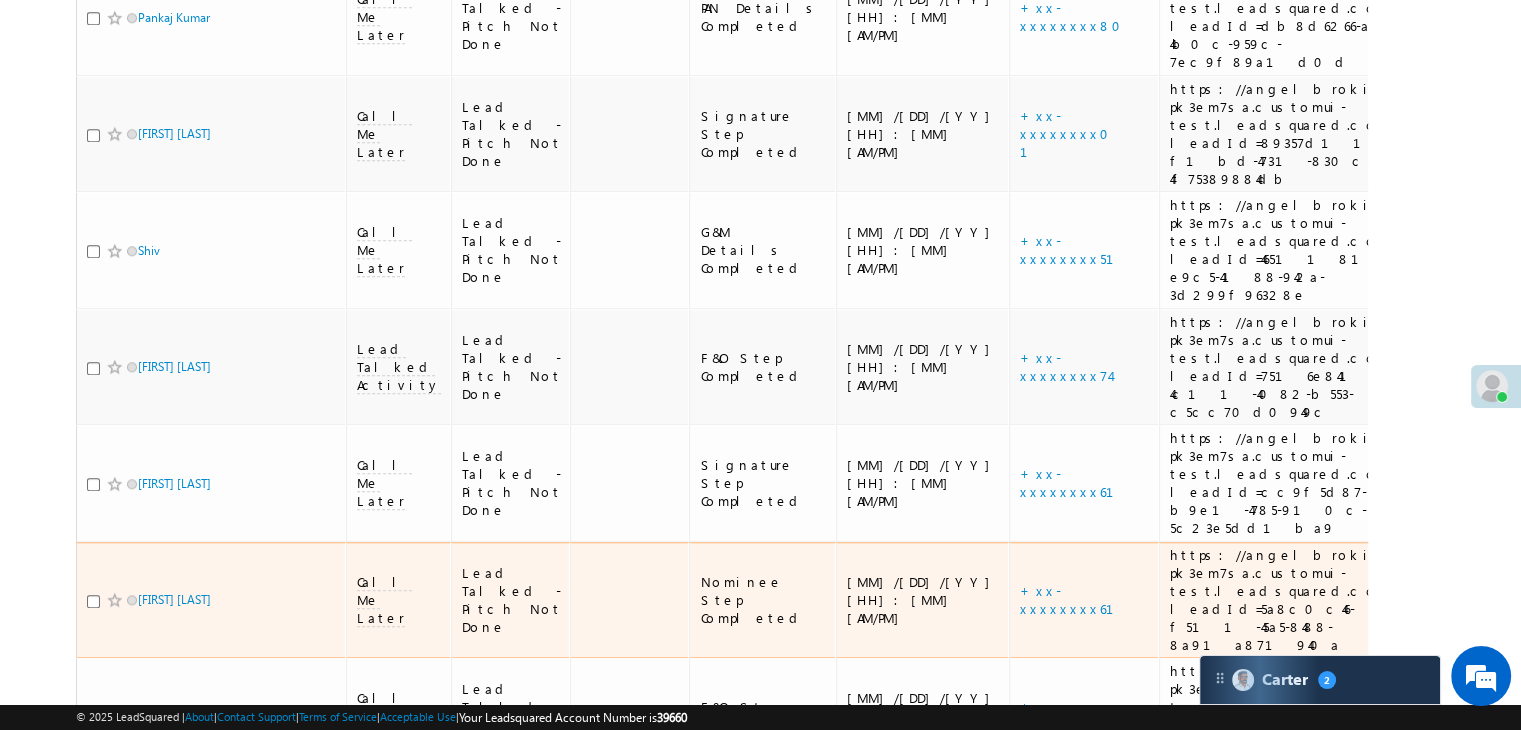 scroll, scrollTop: 2240, scrollLeft: 0, axis: vertical 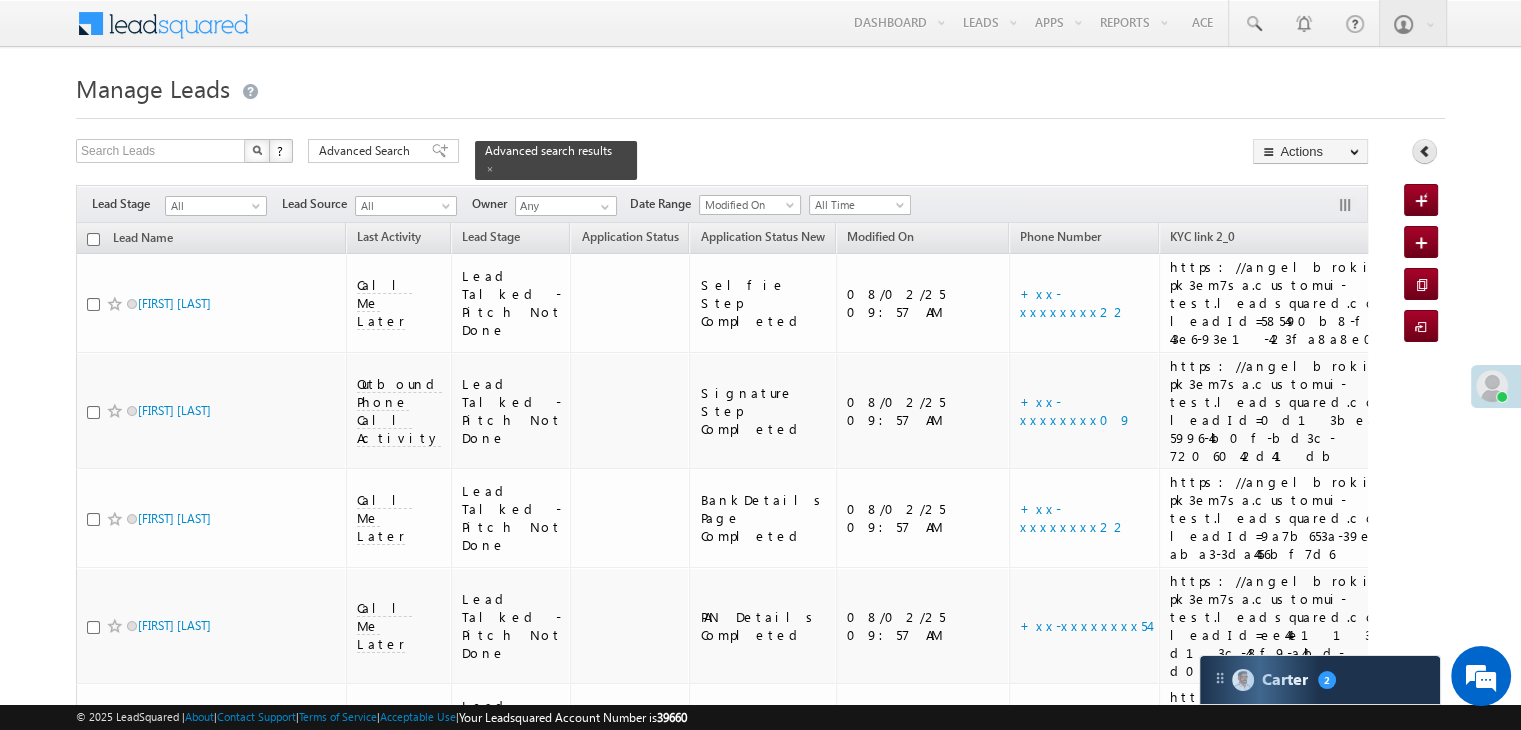 click at bounding box center [1425, 151] 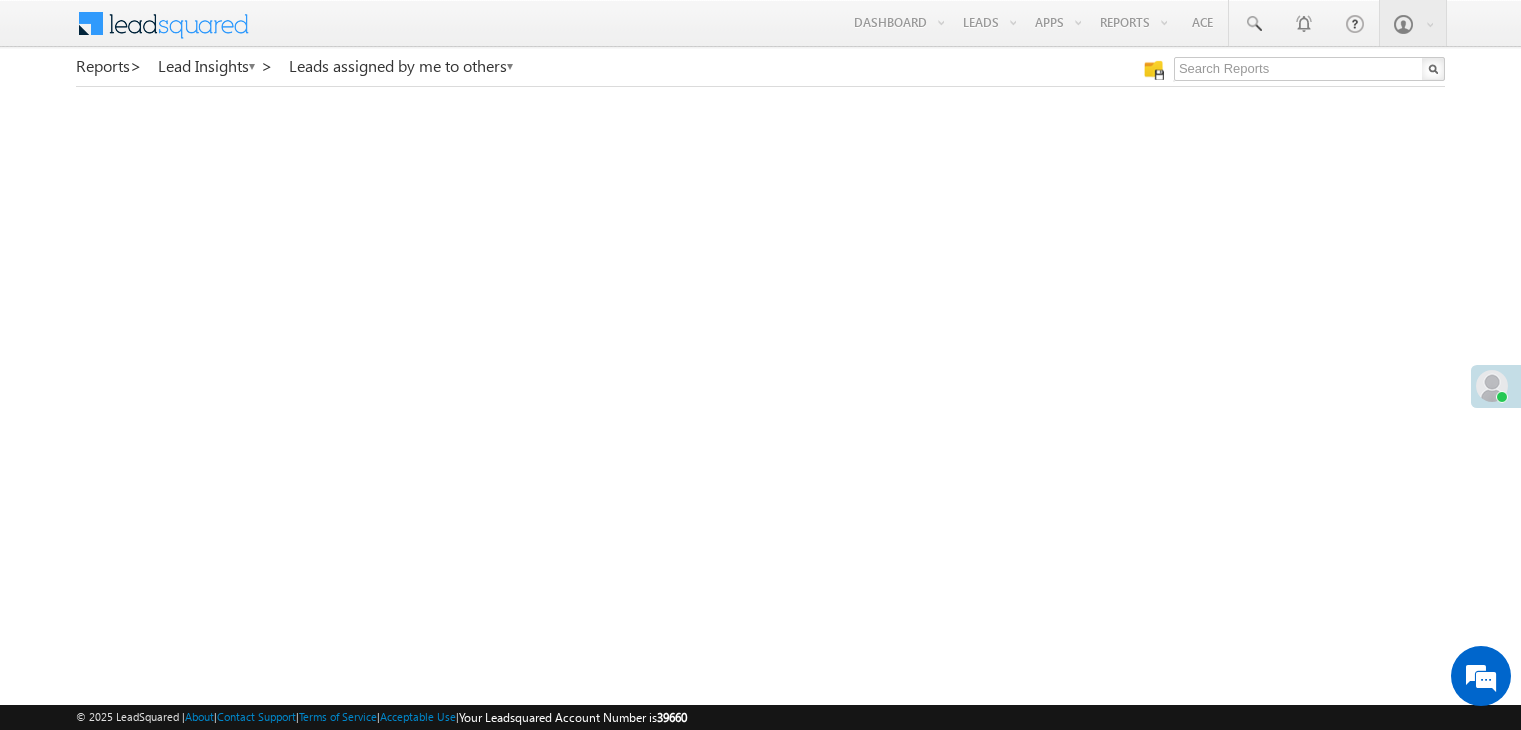 scroll, scrollTop: 0, scrollLeft: 0, axis: both 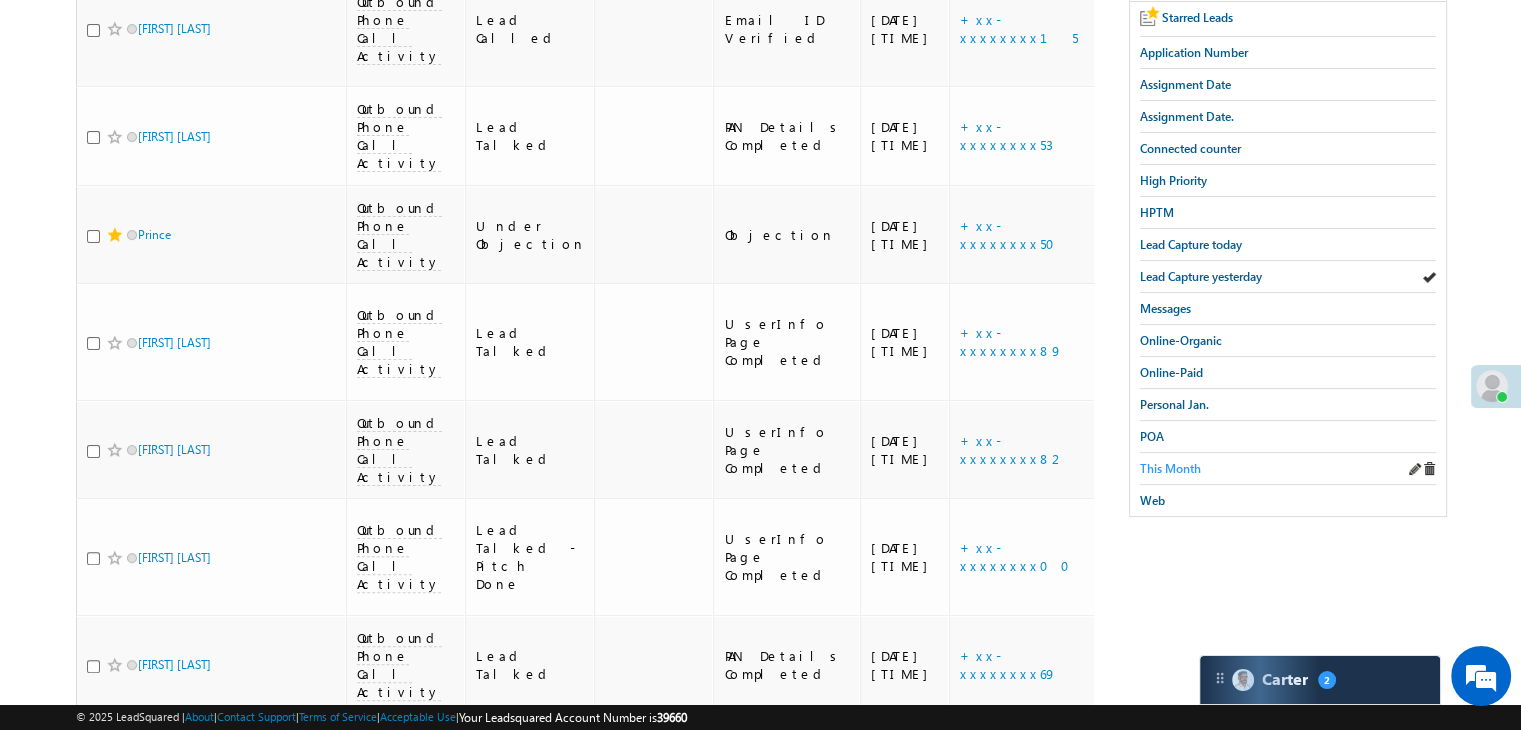 click on "This Month" at bounding box center (1170, 468) 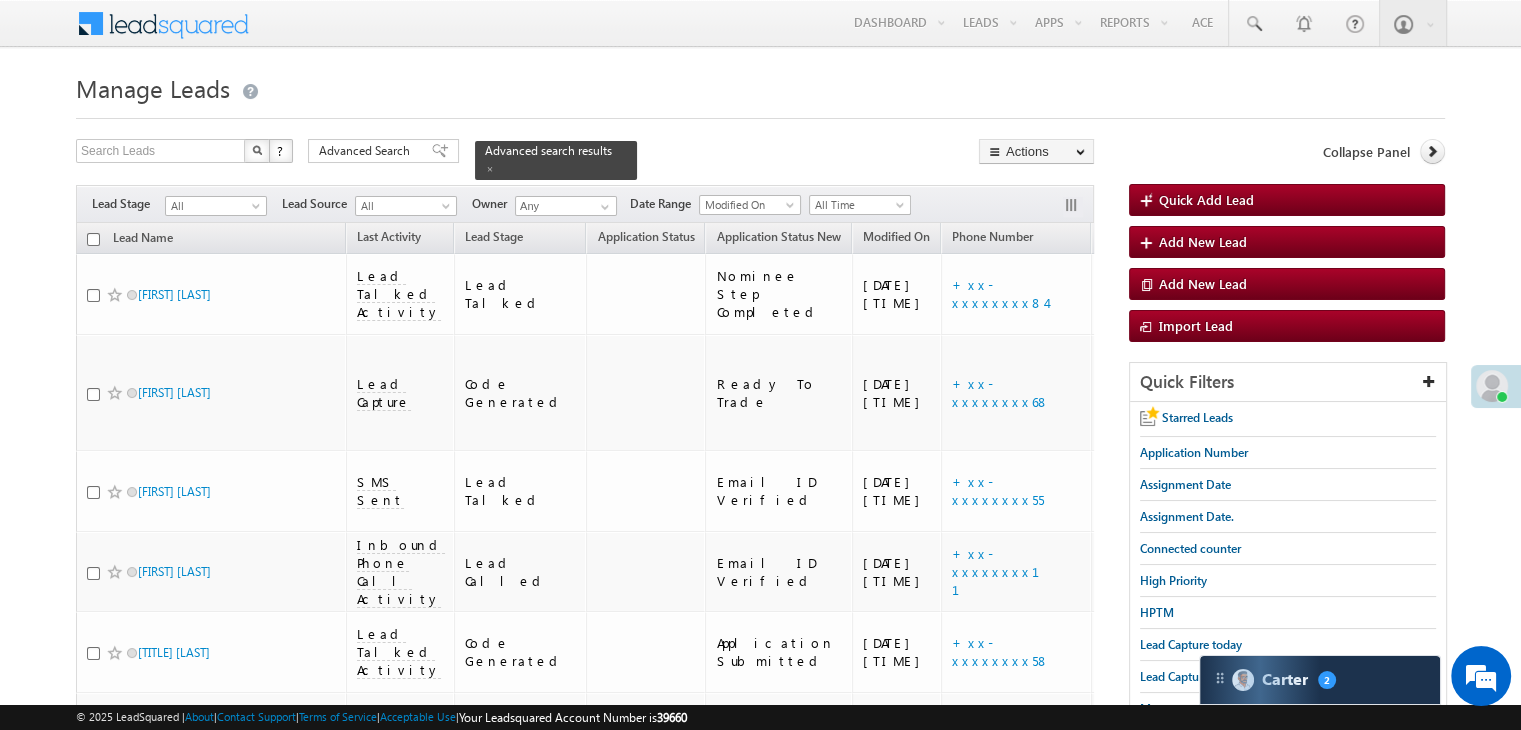 scroll, scrollTop: 400, scrollLeft: 0, axis: vertical 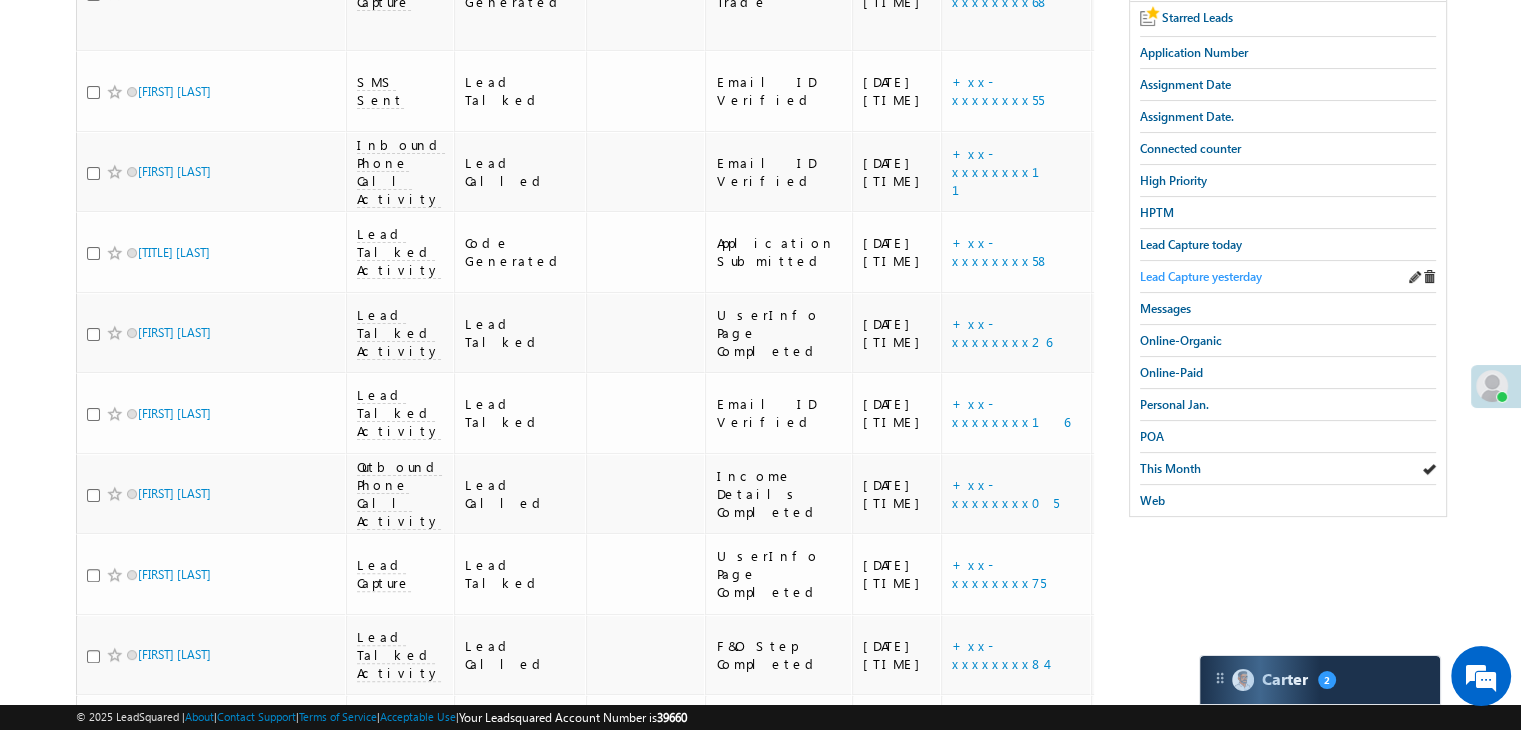 click on "Lead Capture yesterday" at bounding box center [1201, 276] 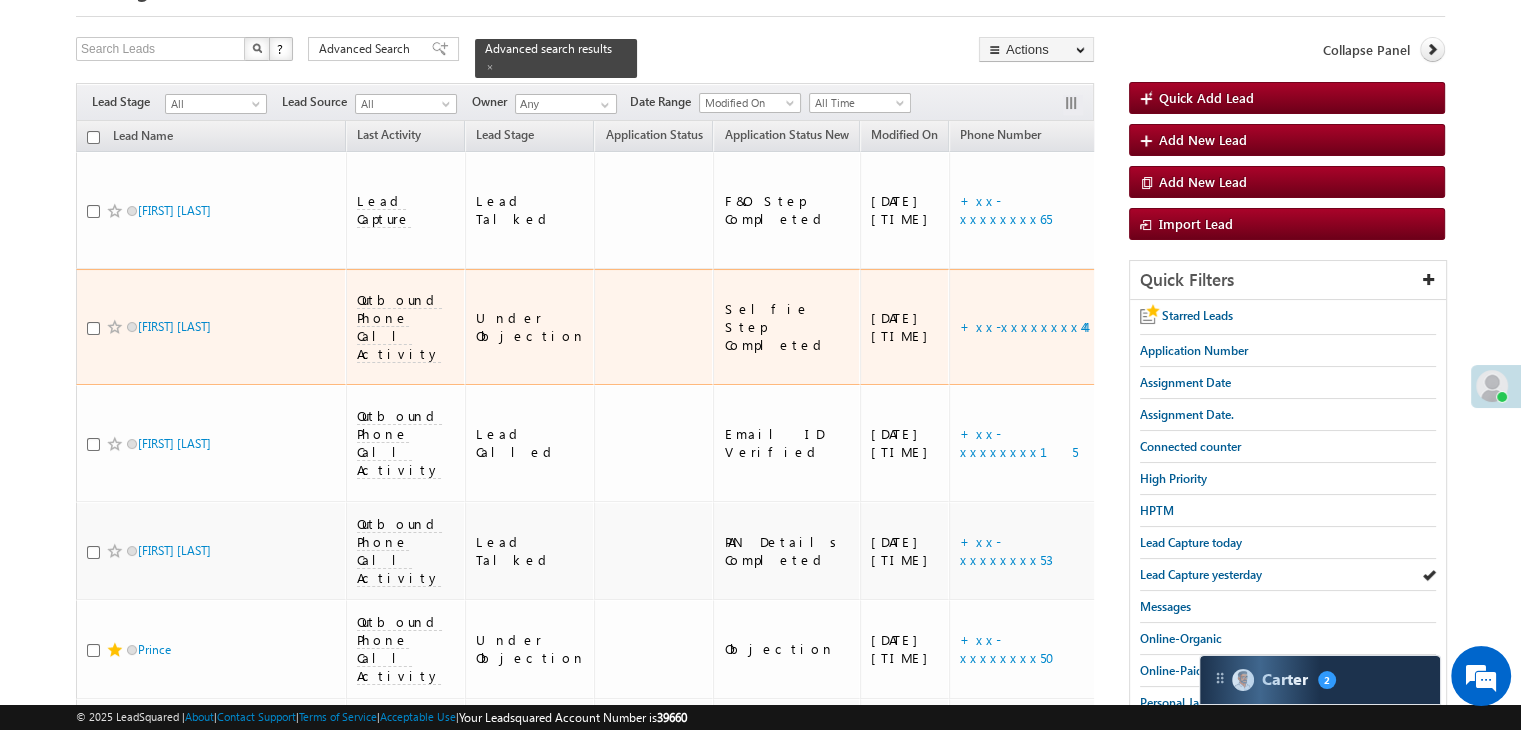 scroll, scrollTop: 100, scrollLeft: 0, axis: vertical 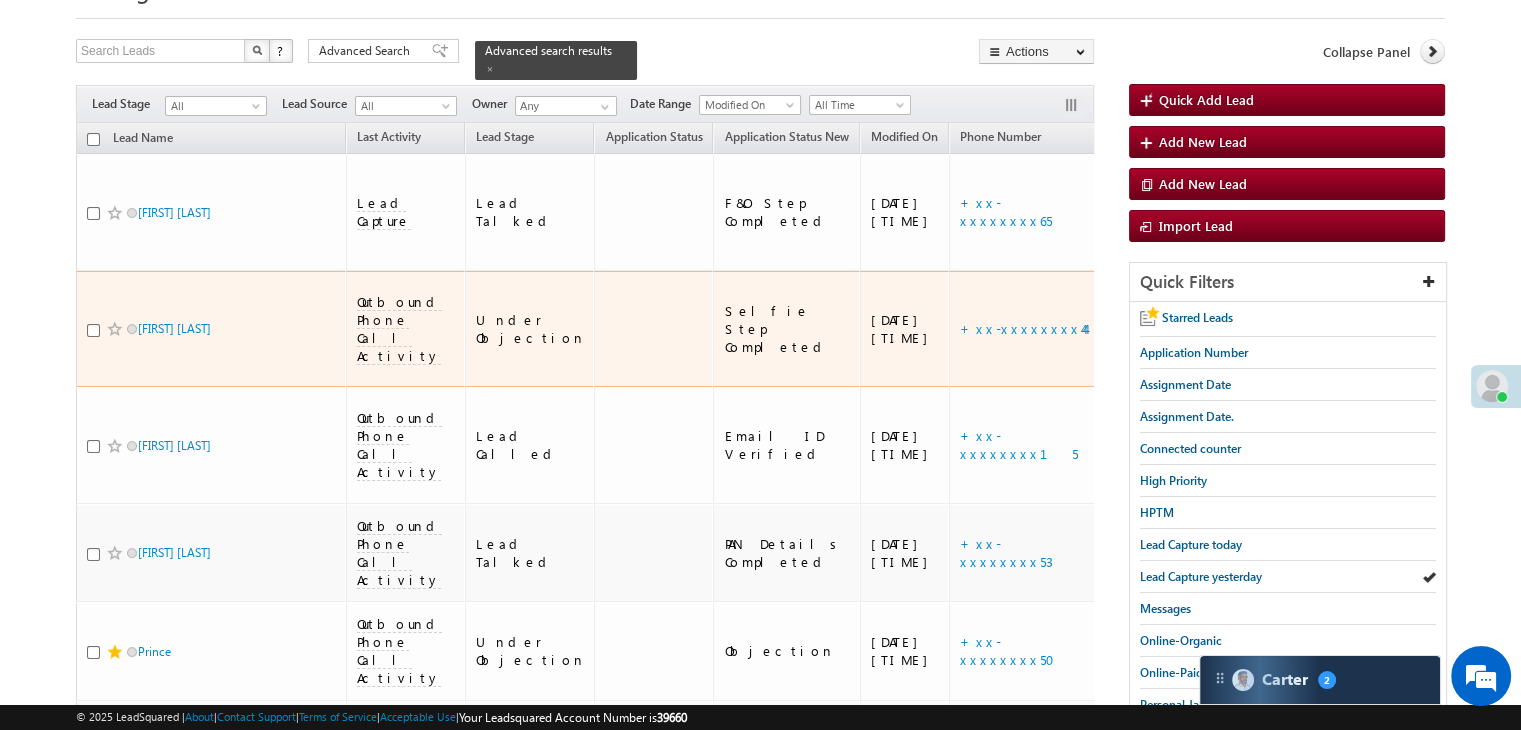 click on "https://angelbroking1-pk3em7sa.customui-test.leadsquared.com?leadId=10284ba7-61b2-4e0c-831c-1a8000003f1e" at bounding box center [1243, 329] 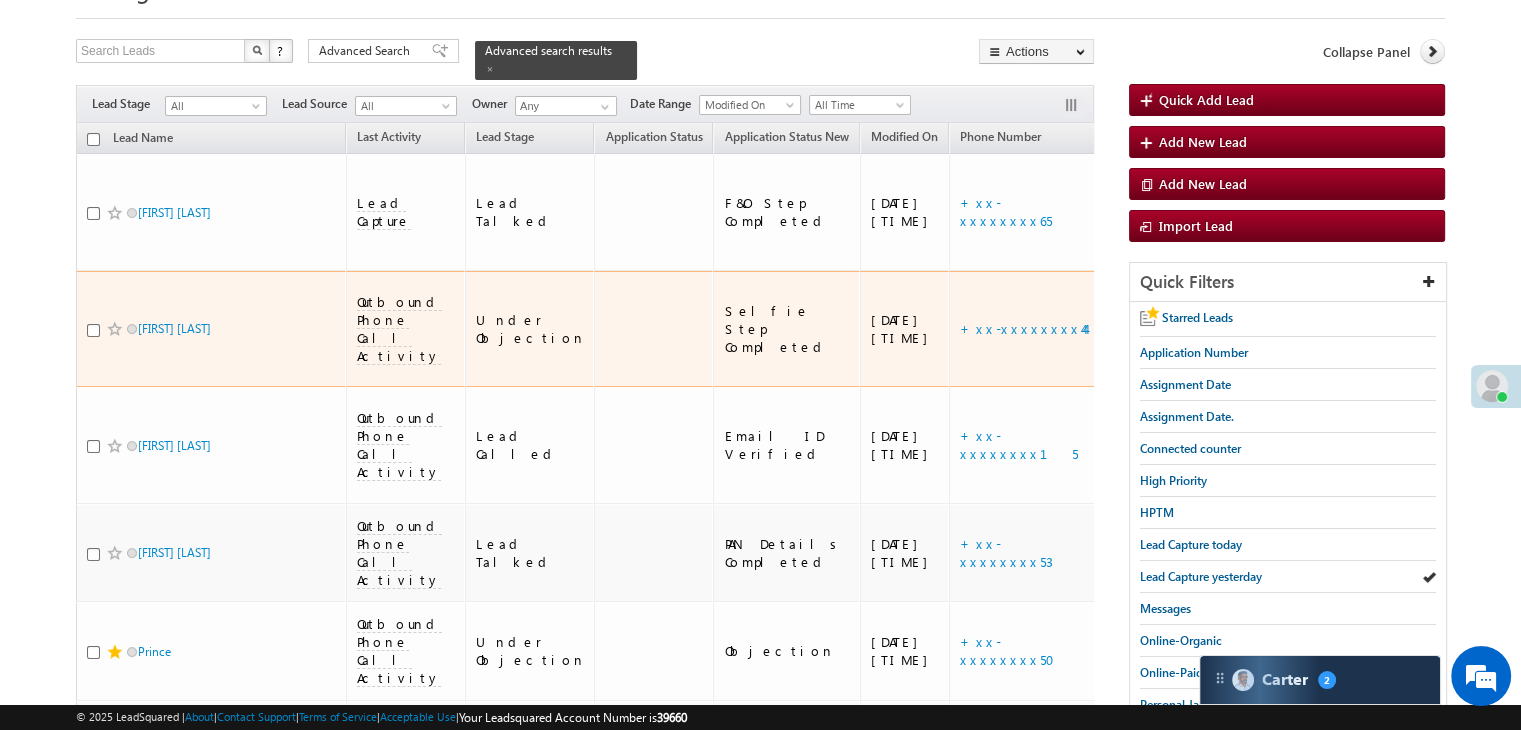click on "https://angelbroking1-pk3em7sa.customui-test.leadsquared.com?leadId=10284ba7-61b2-4e0c-831c-1a8000003f1e" at bounding box center (1243, 329) 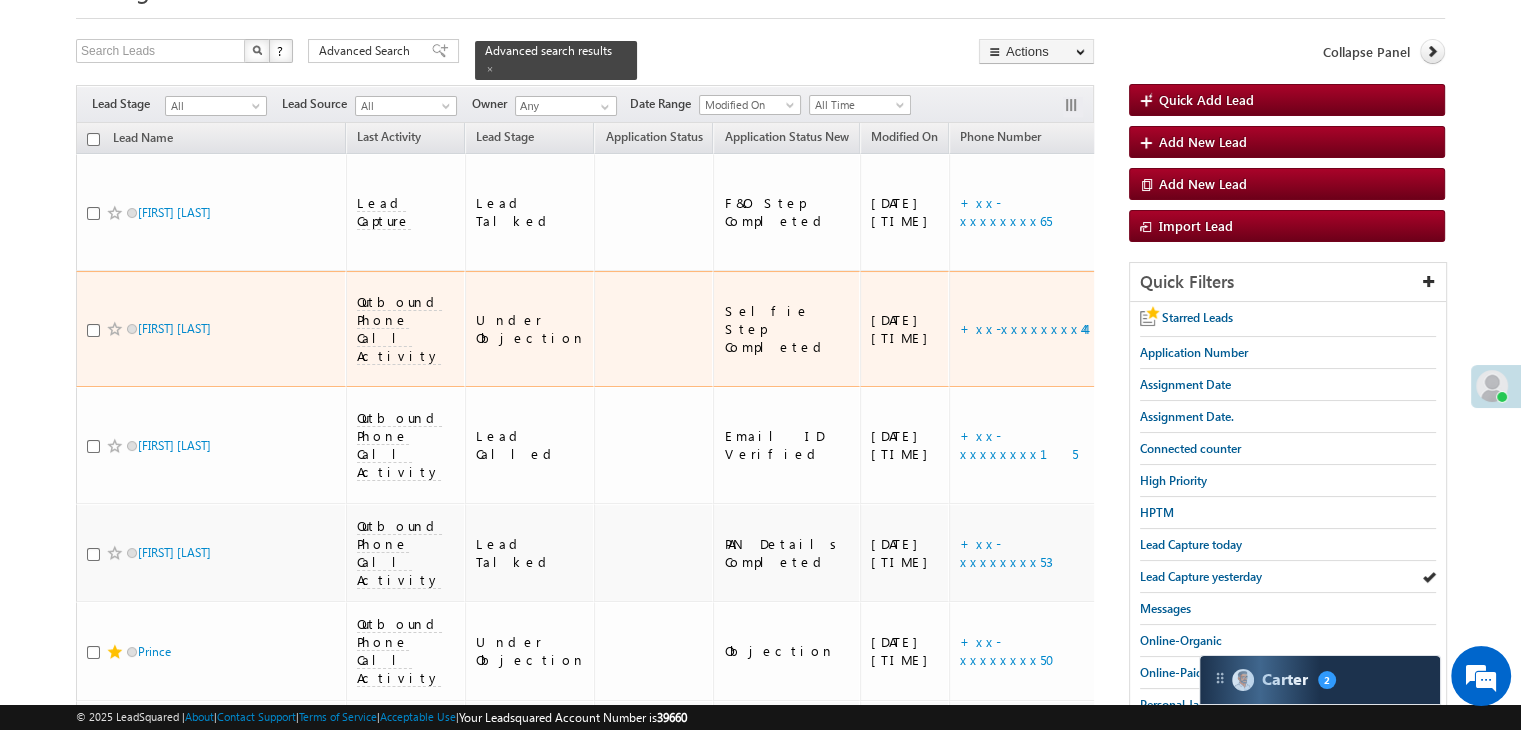 click on "https://angelbroking1-pk3em7sa.customui-test.leadsquared.com?leadId=10284ba7-61b2-4e0c-831c-1a8000003f1e" at bounding box center (1243, 329) 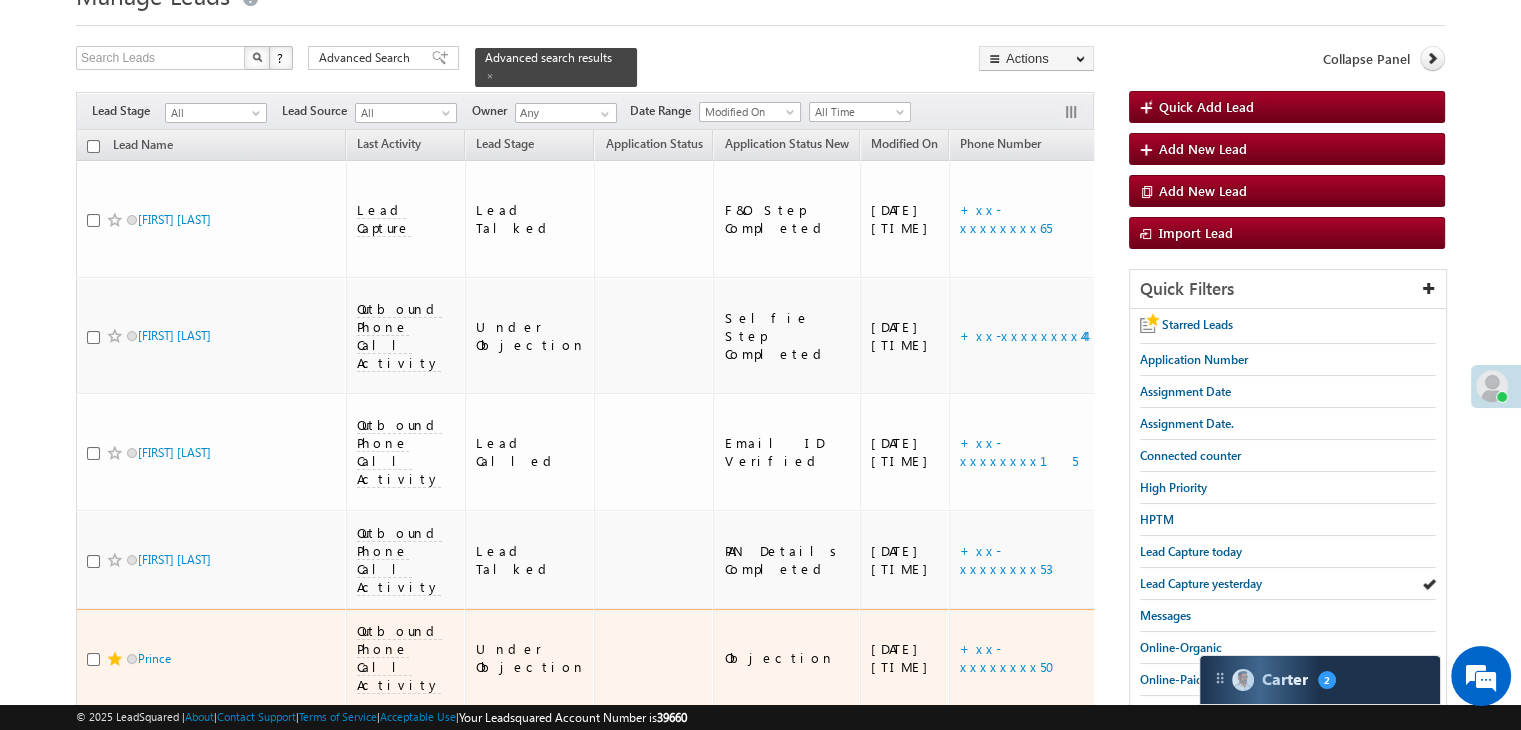 scroll, scrollTop: 200, scrollLeft: 0, axis: vertical 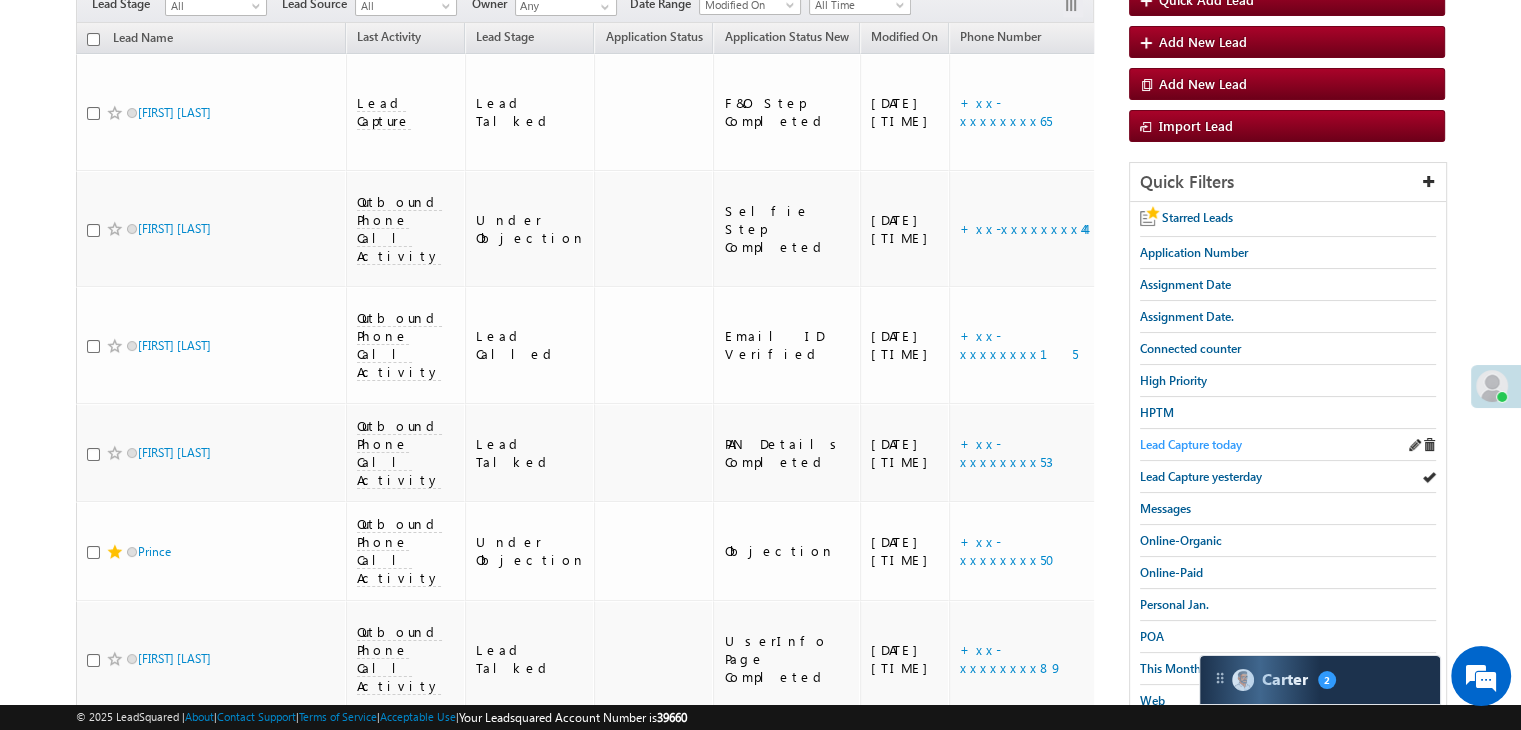 click on "Lead Capture today" at bounding box center [1191, 444] 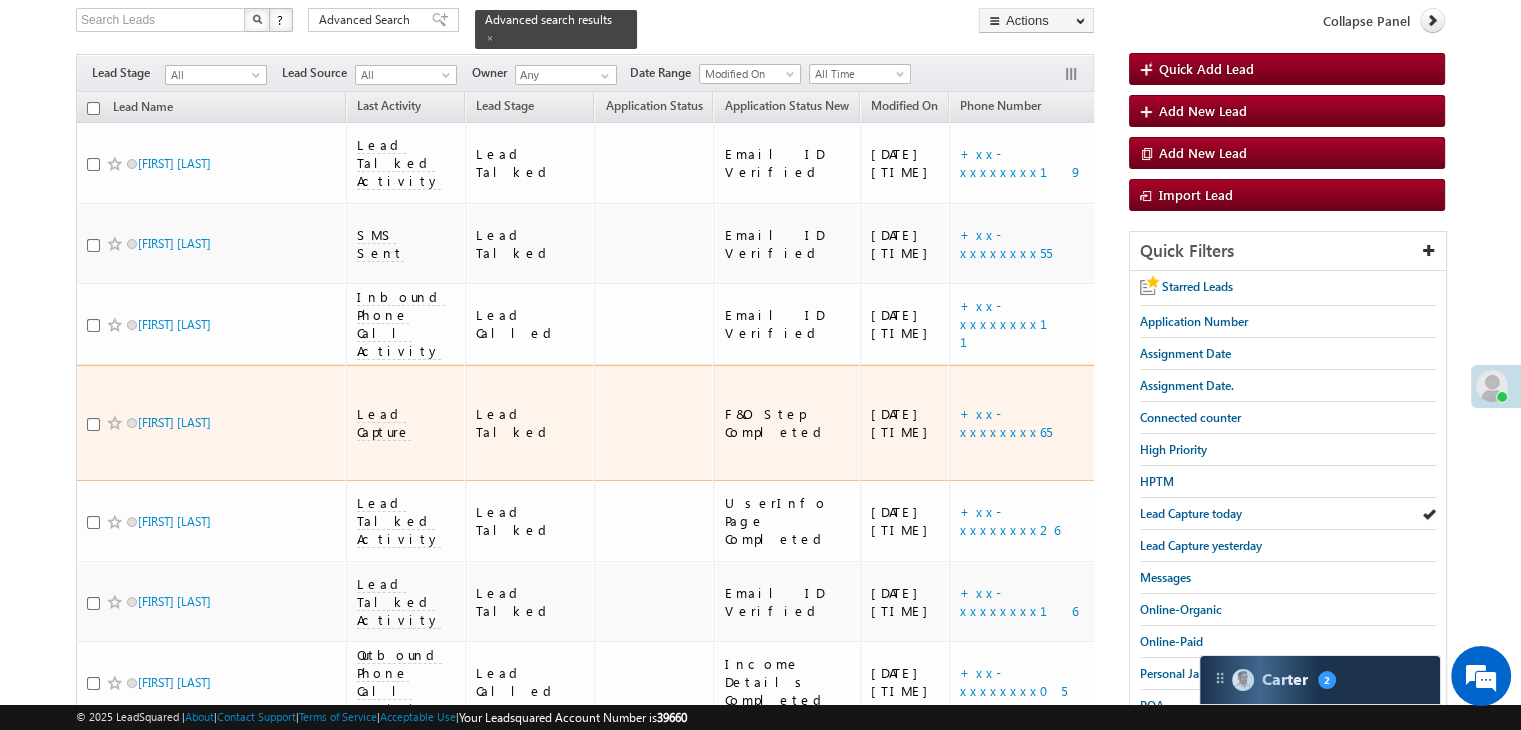 scroll, scrollTop: 100, scrollLeft: 0, axis: vertical 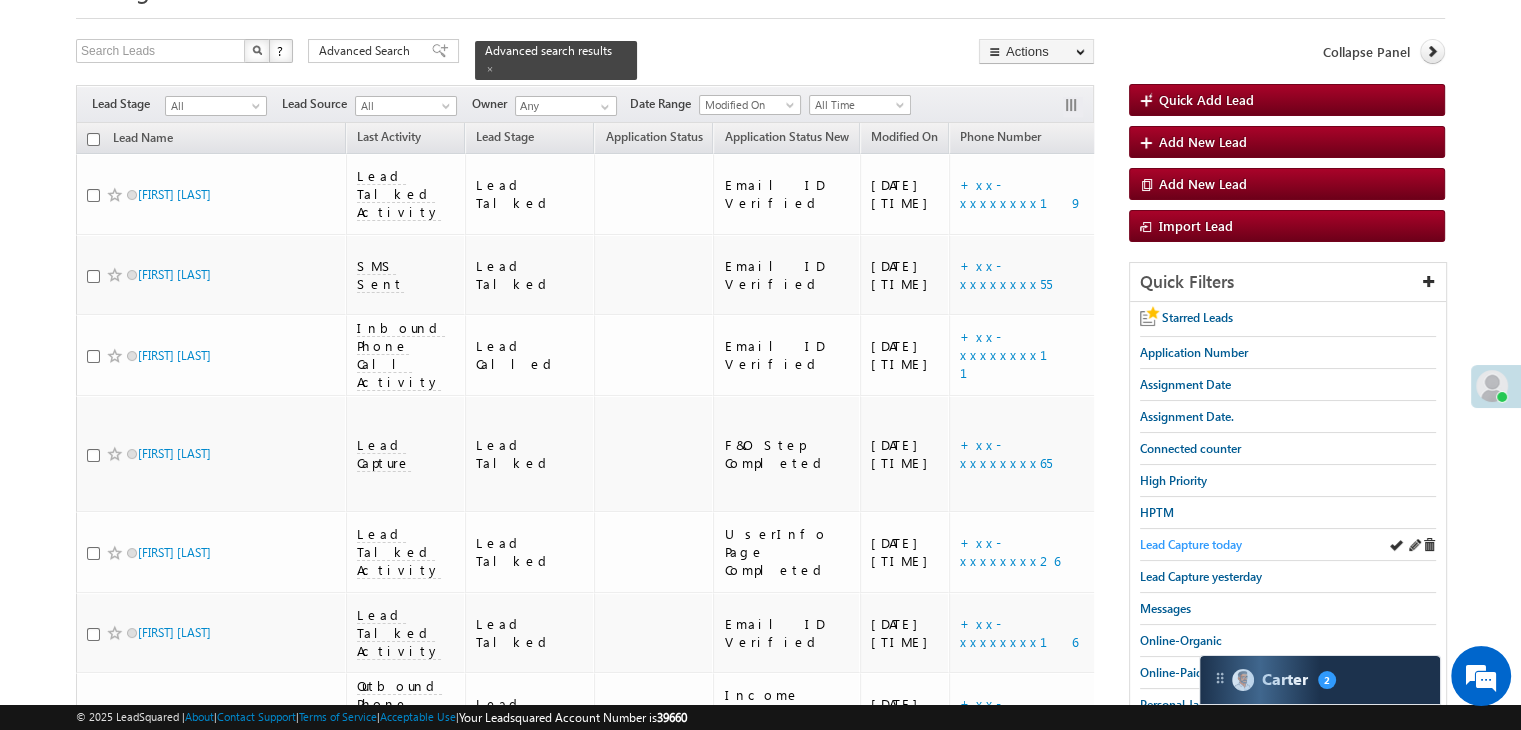 click on "Lead Capture today" at bounding box center (1191, 544) 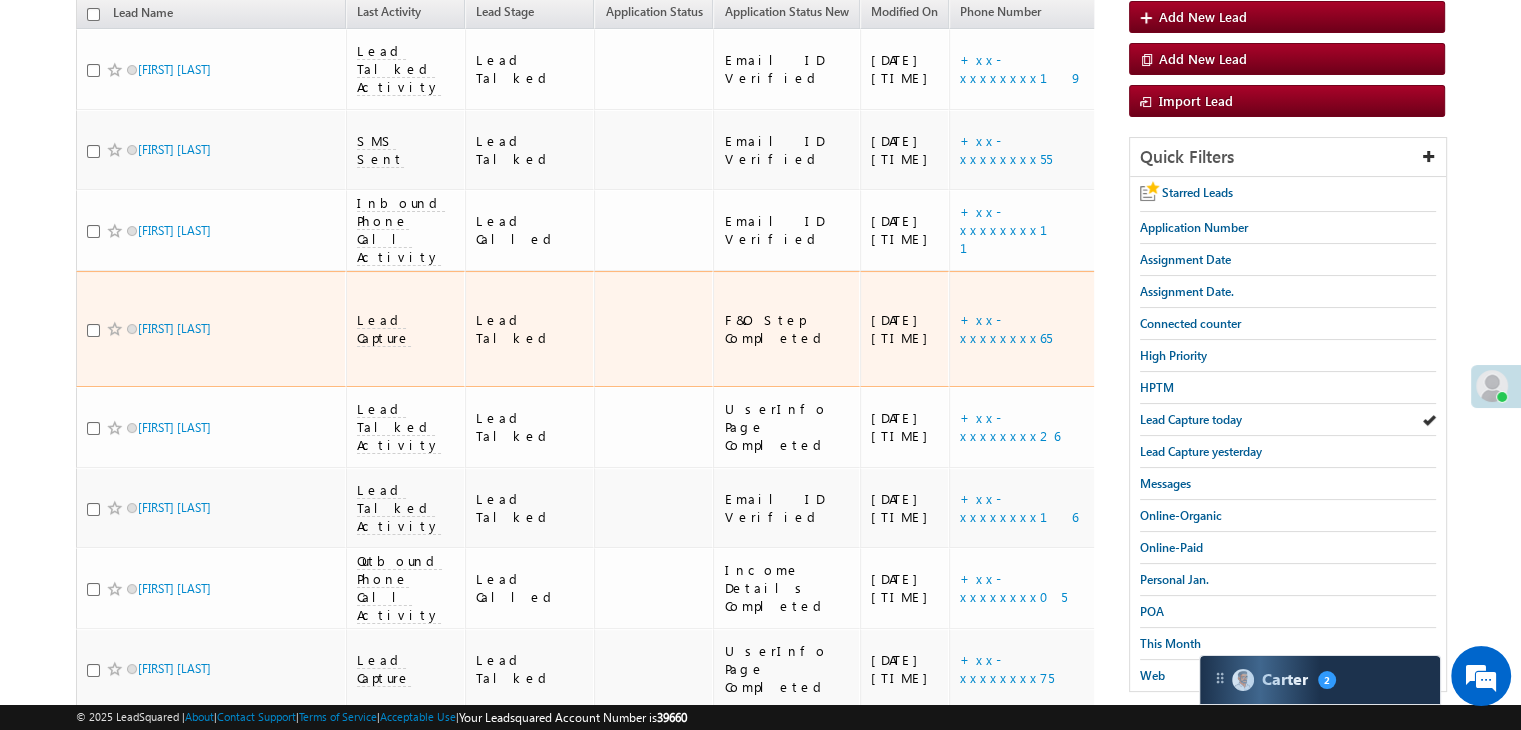 scroll, scrollTop: 300, scrollLeft: 0, axis: vertical 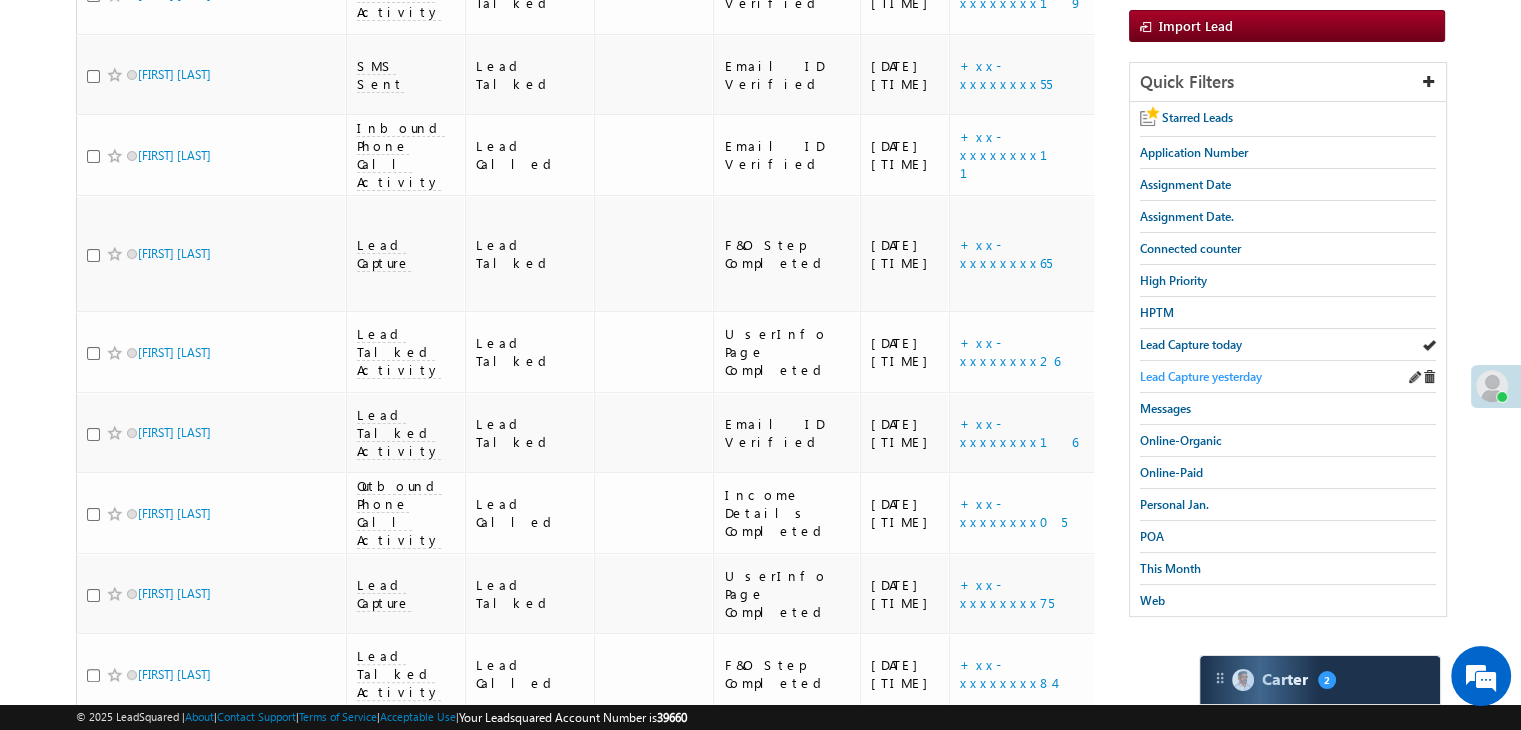 click on "Lead Capture yesterday" at bounding box center (1201, 376) 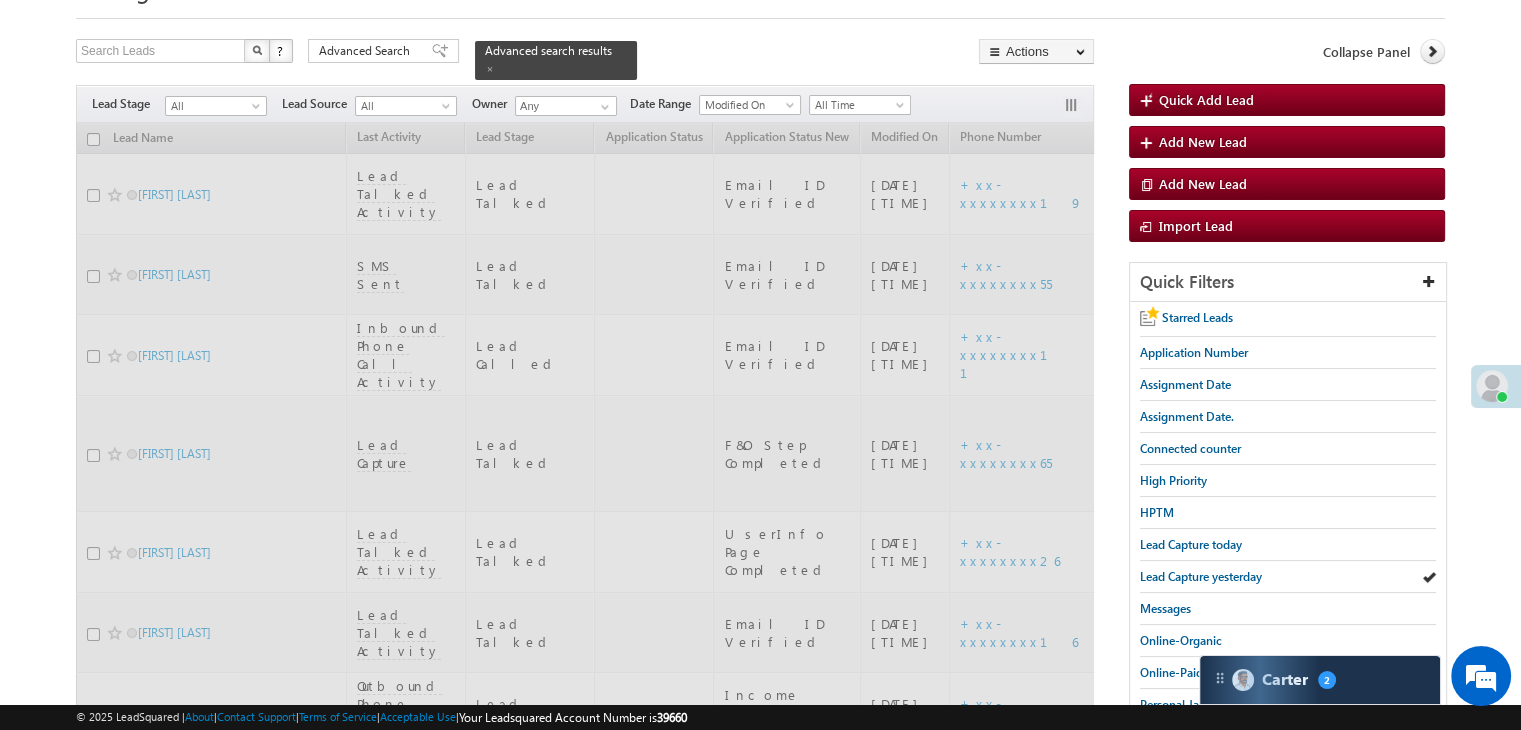 scroll, scrollTop: 100, scrollLeft: 0, axis: vertical 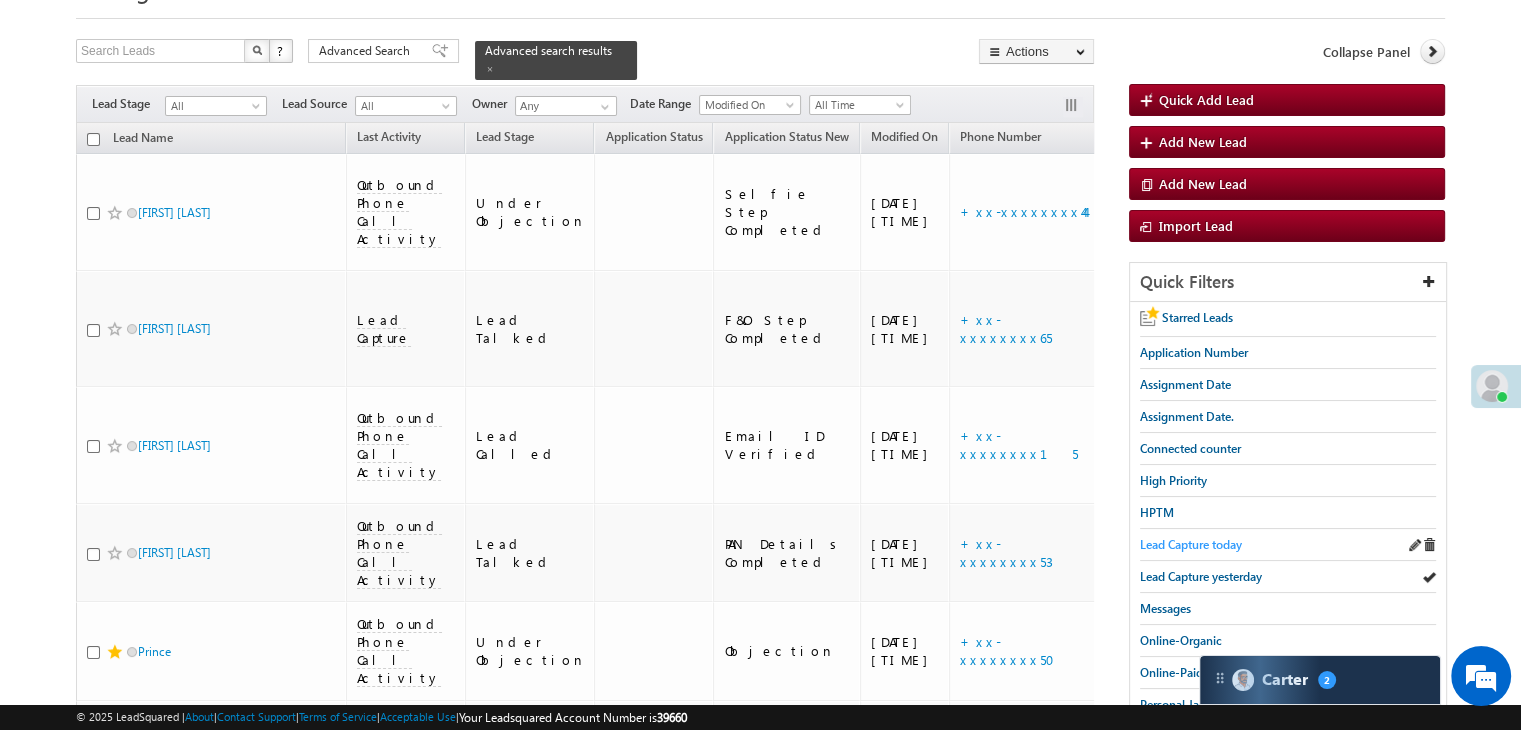 click on "Lead Capture today" at bounding box center [1191, 544] 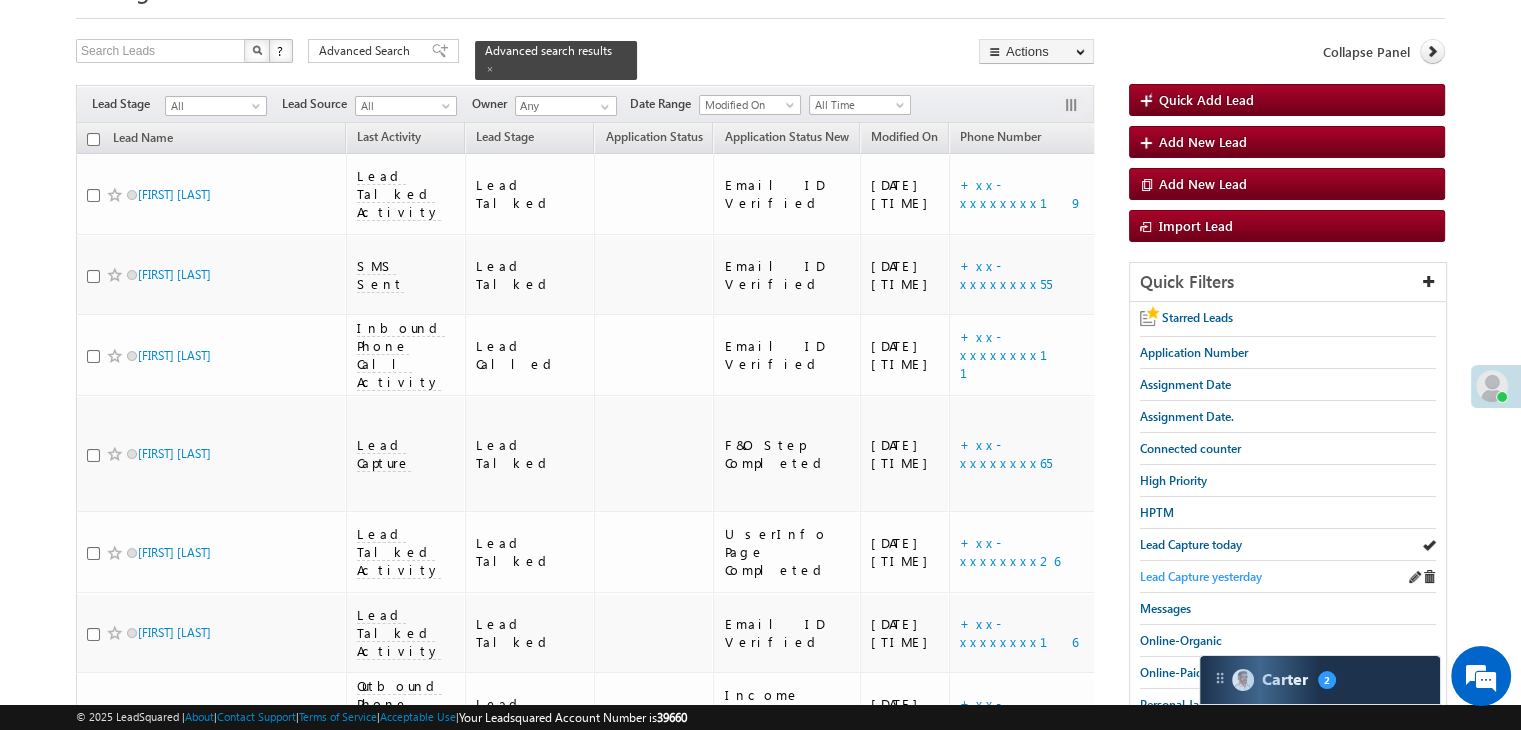 click on "Lead Capture yesterday" at bounding box center [1201, 576] 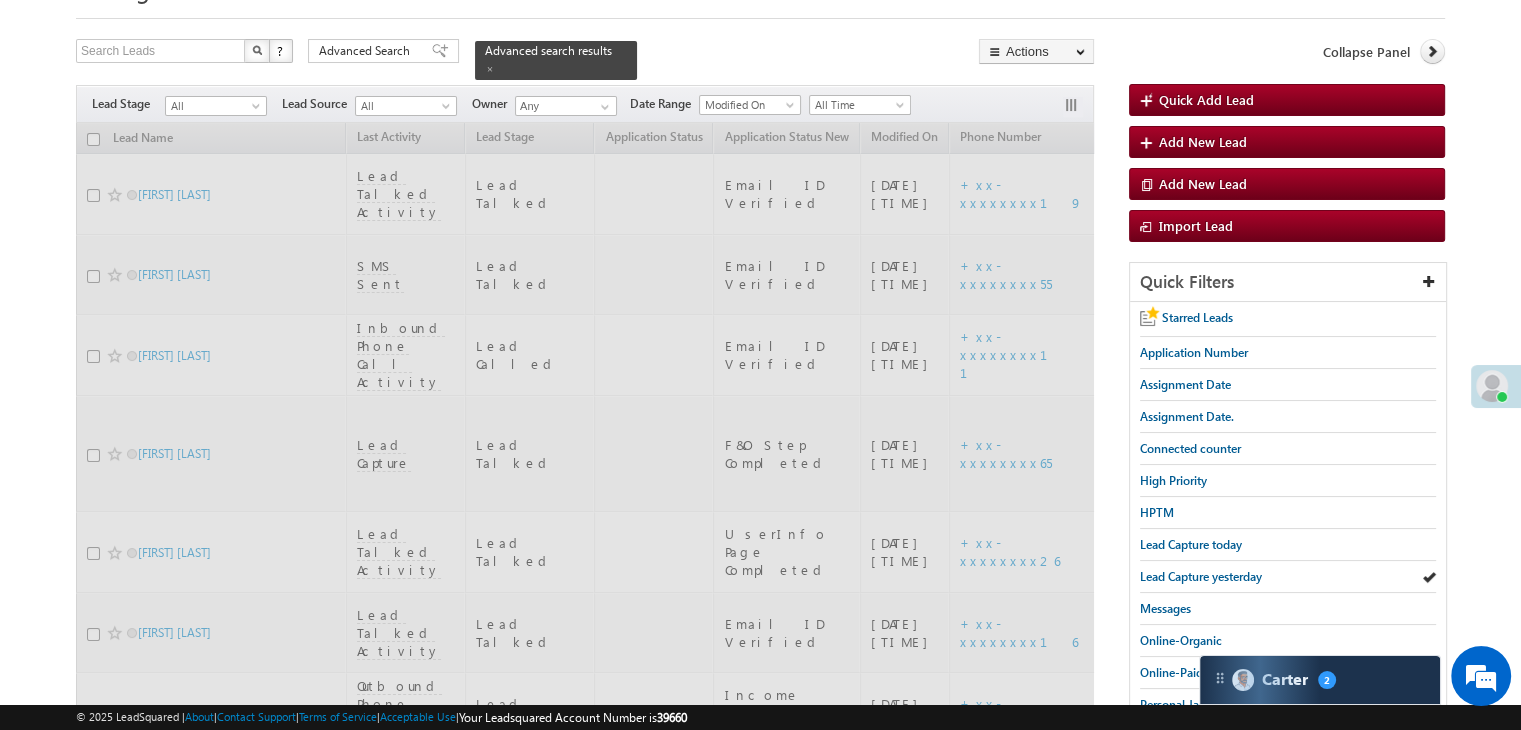 scroll, scrollTop: 0, scrollLeft: 0, axis: both 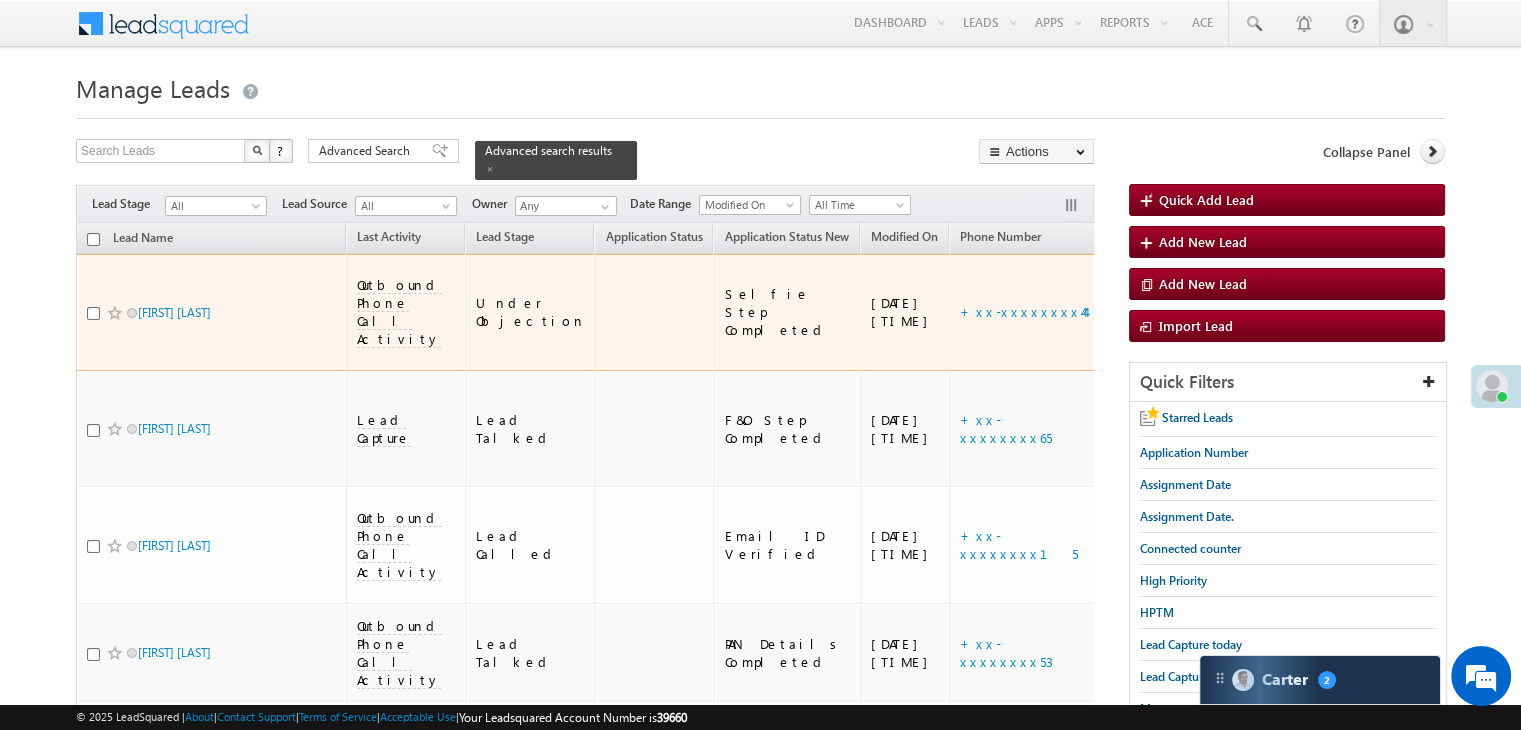 click on "https://angelbroking1-pk3em7sa.customui-test.leadsquared.com?leadId=10284ba7-61b2-4e0c-831c-1a8000003f1e" at bounding box center (1243, 312) 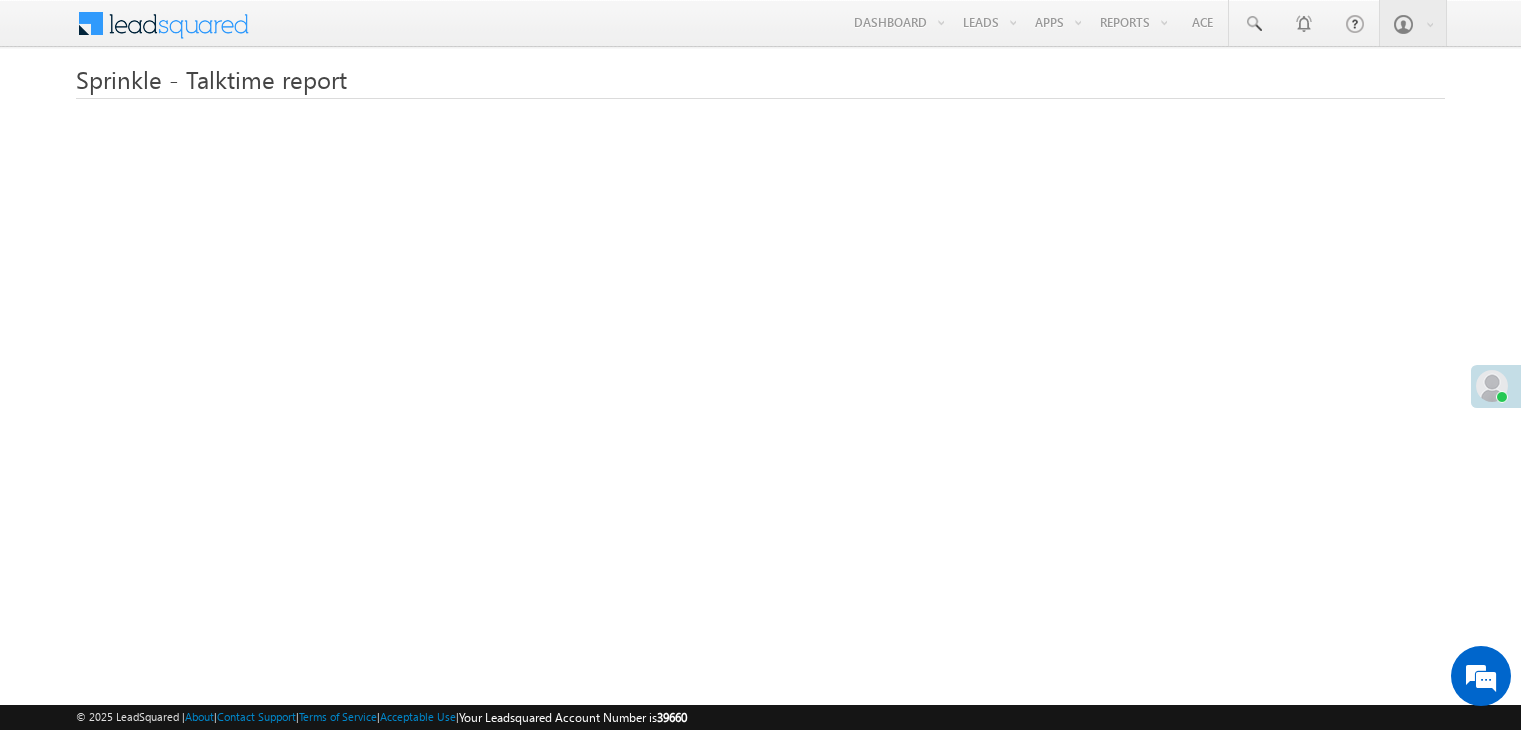 scroll, scrollTop: 0, scrollLeft: 0, axis: both 